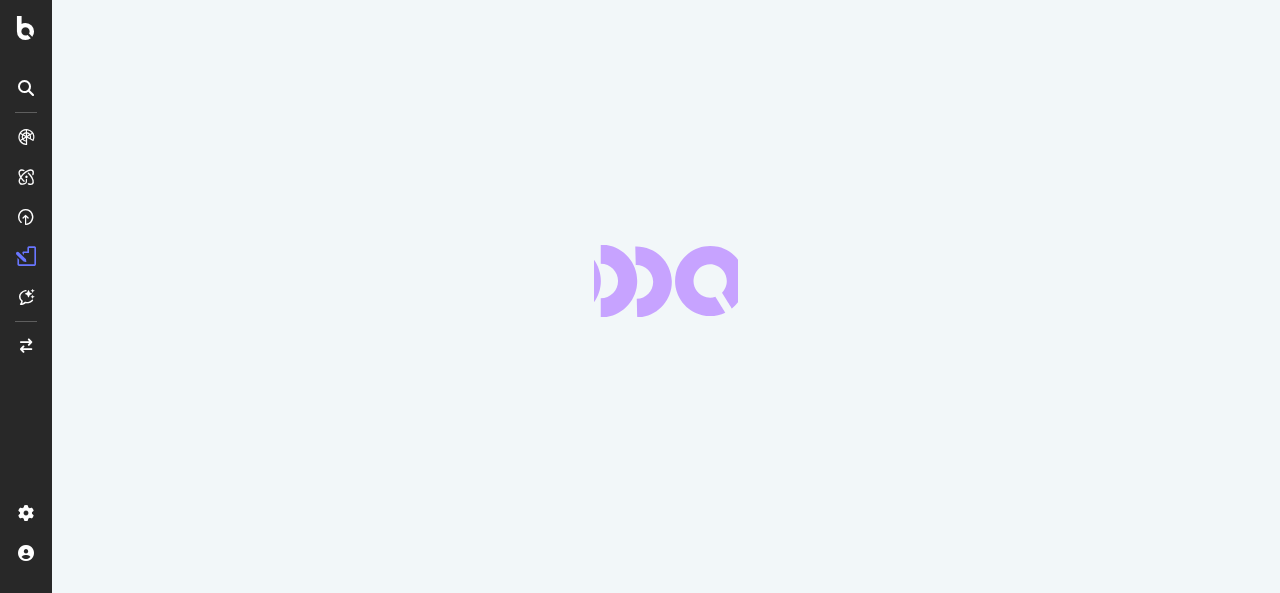 scroll, scrollTop: 0, scrollLeft: 0, axis: both 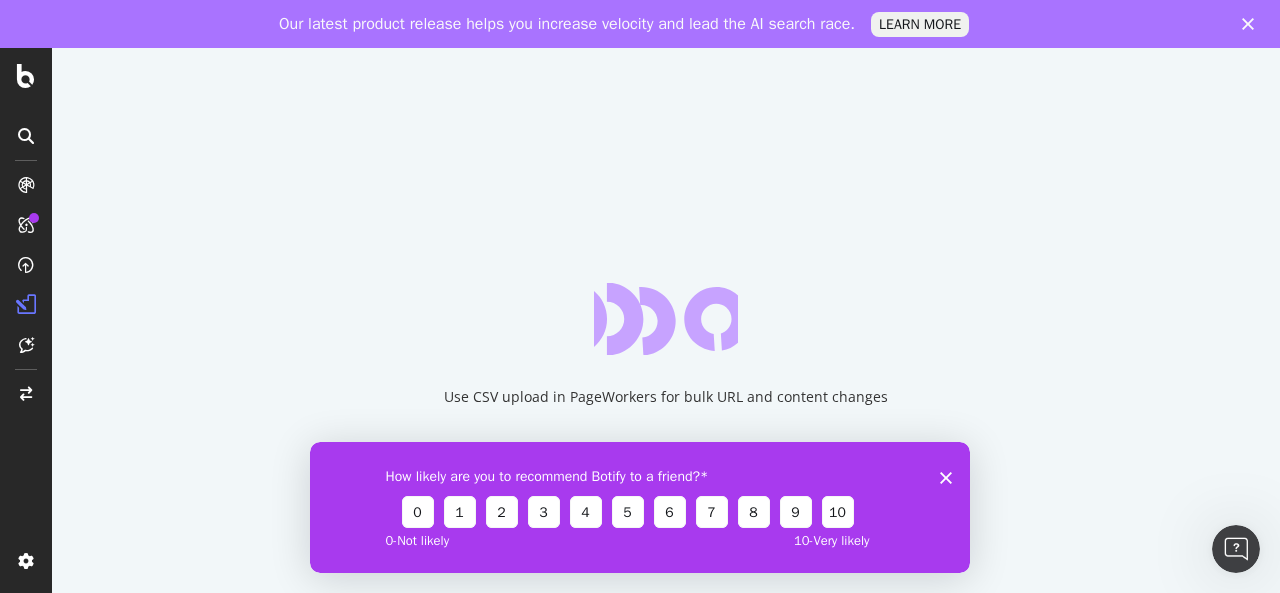 click 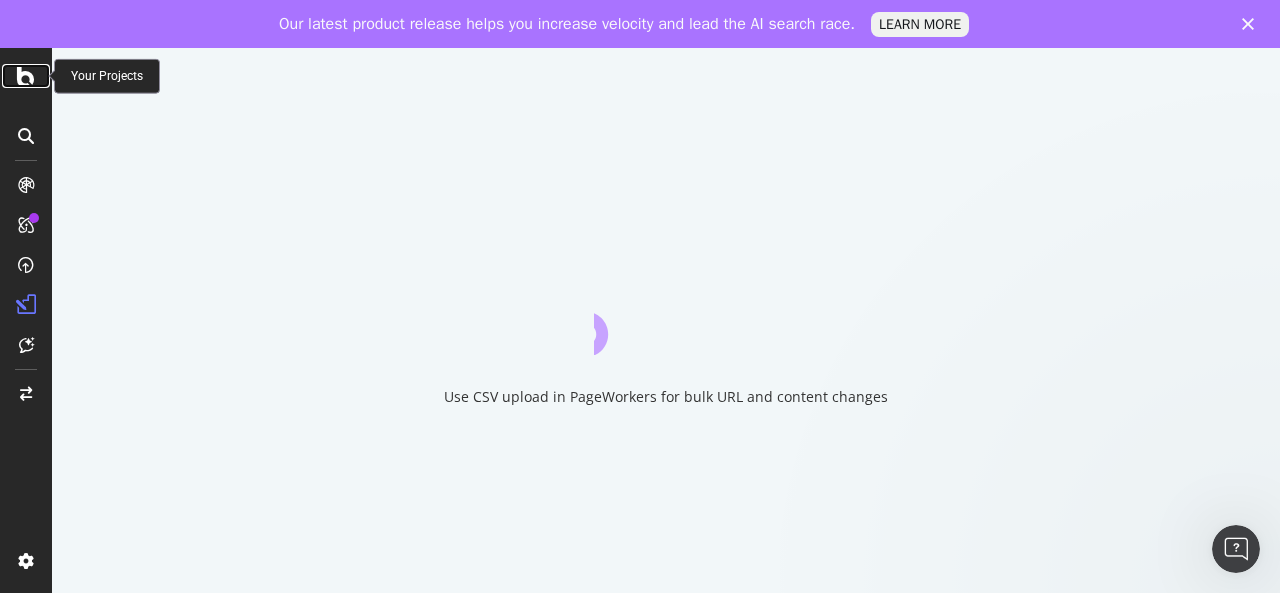 click at bounding box center (26, 76) 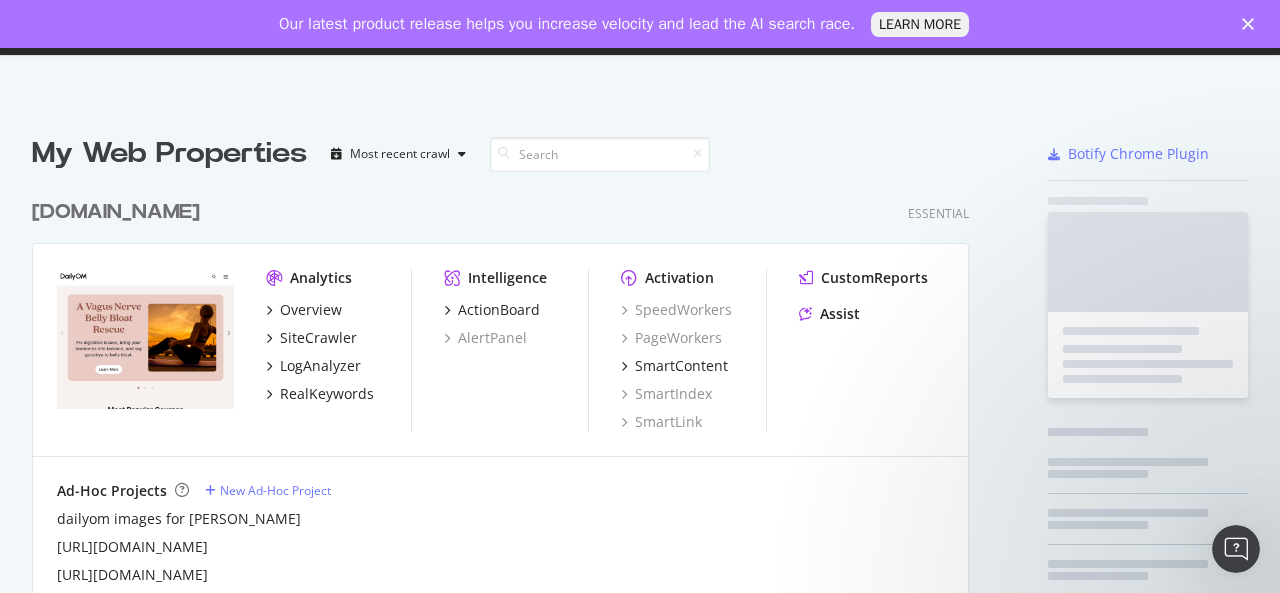scroll, scrollTop: 16, scrollLeft: 16, axis: both 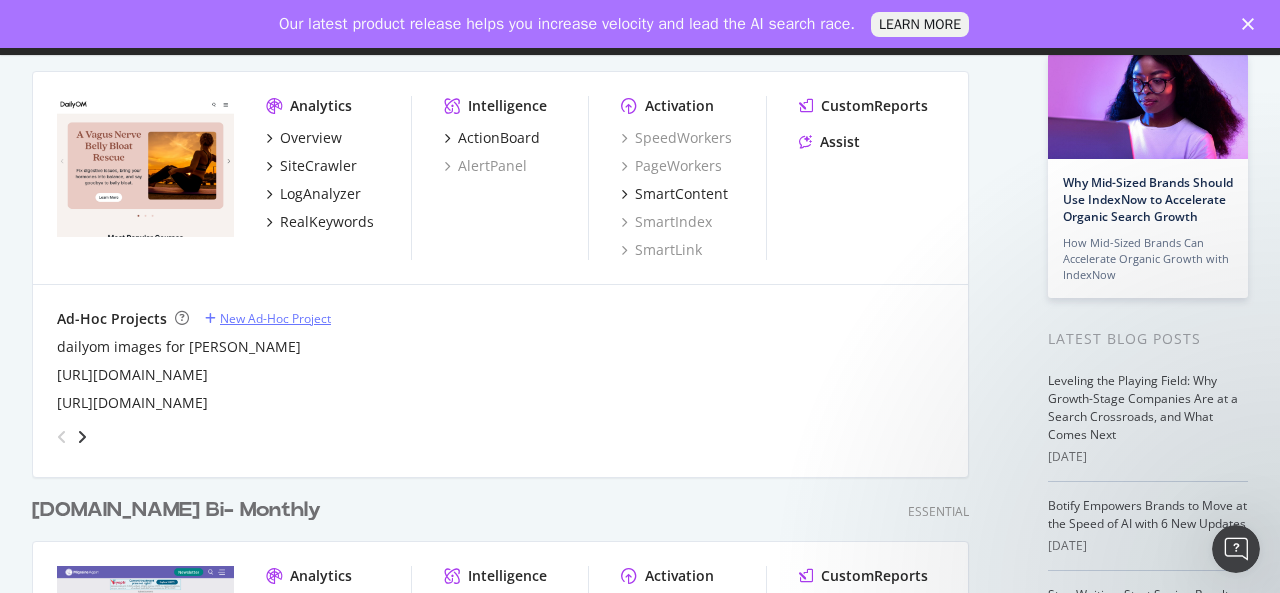 click on "New Ad-Hoc Project" at bounding box center (275, 318) 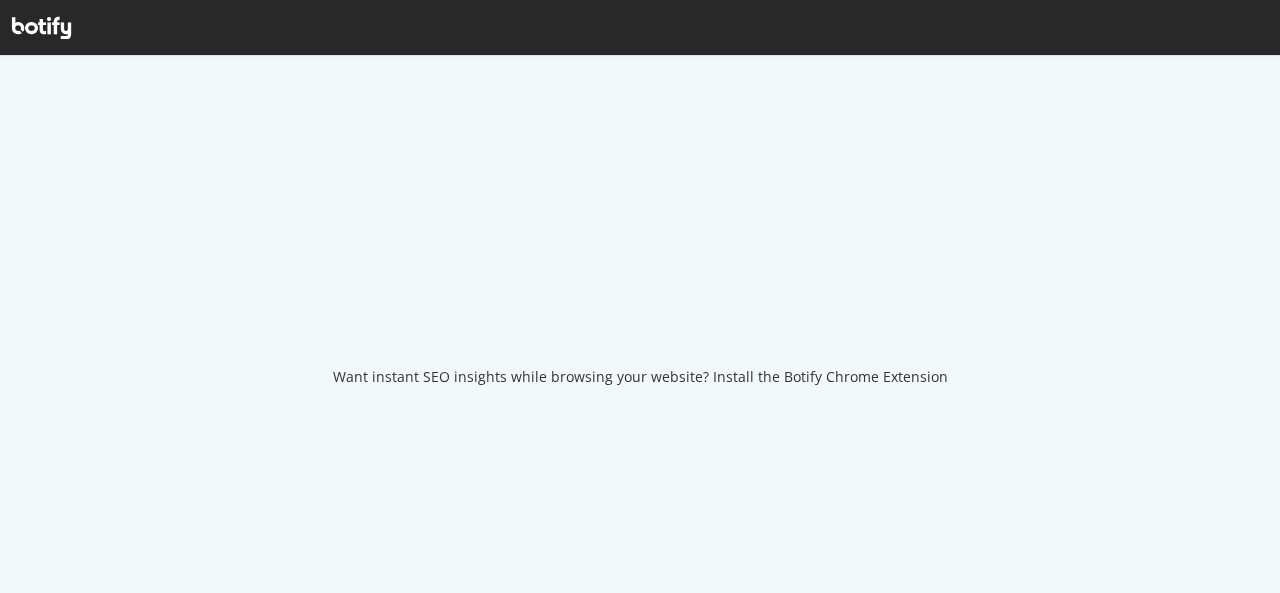 scroll, scrollTop: 0, scrollLeft: 0, axis: both 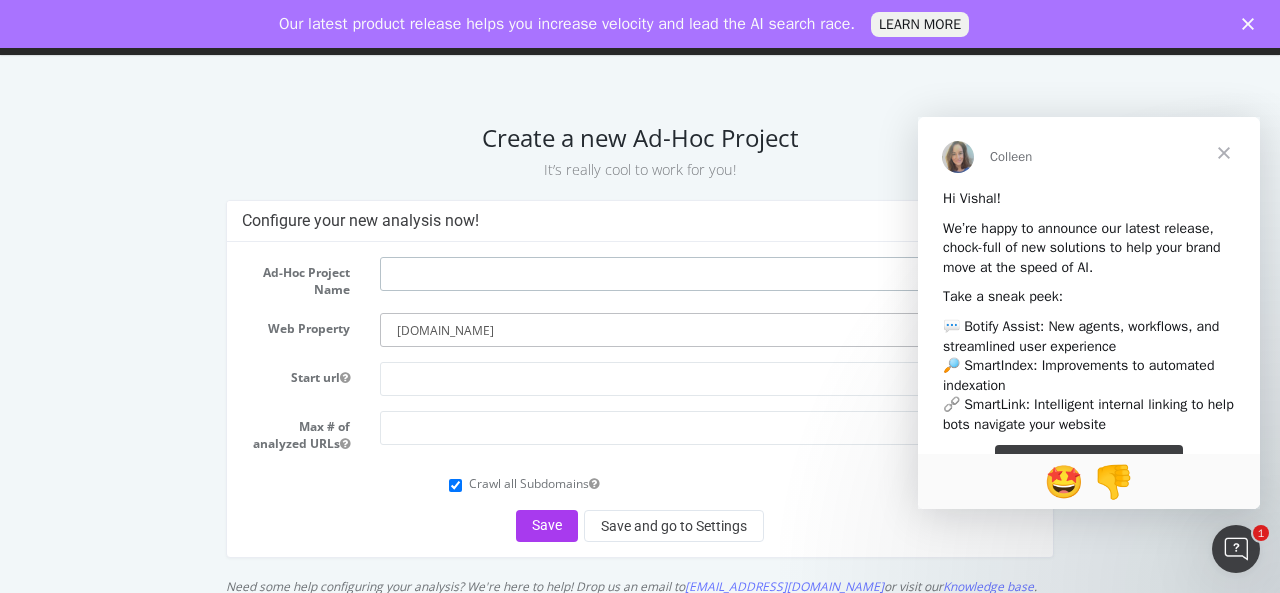 click at bounding box center (709, 274) 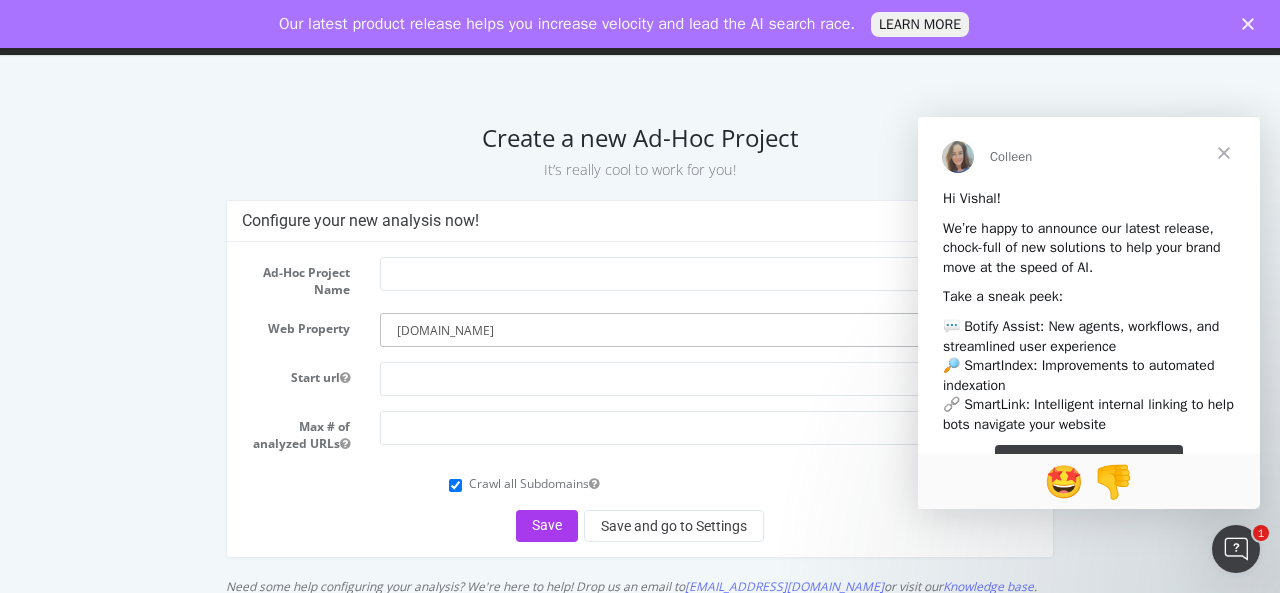 click on "Create a new Ad-Hoc Project It’s really cool to work for you!" at bounding box center (640, 152) 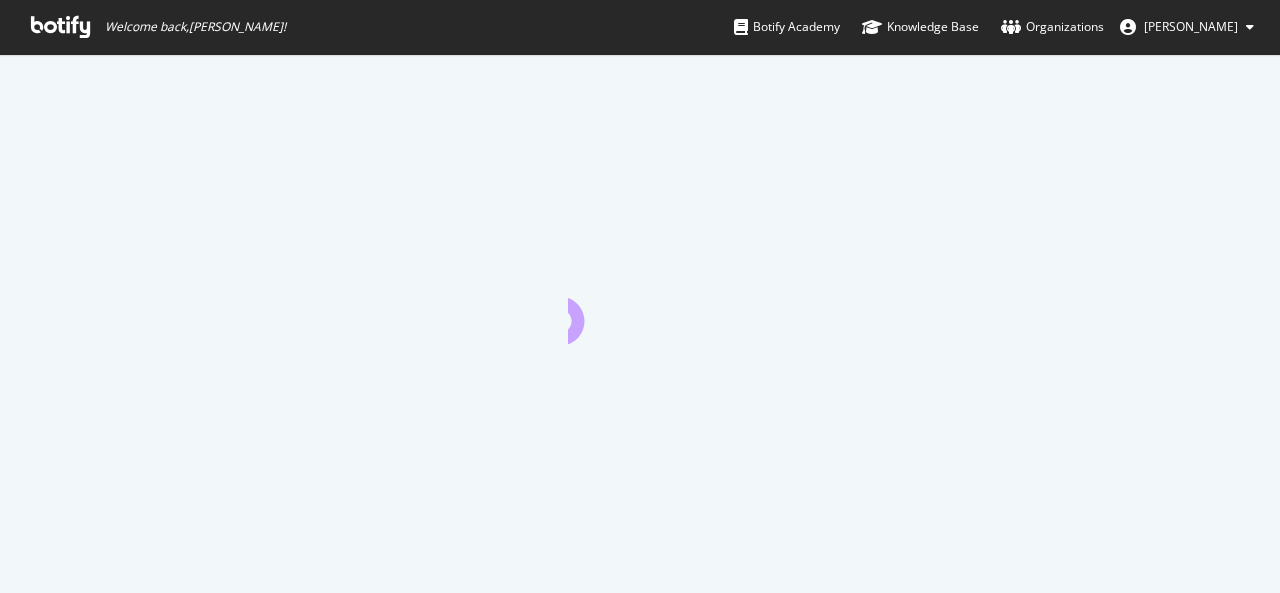 scroll, scrollTop: 0, scrollLeft: 0, axis: both 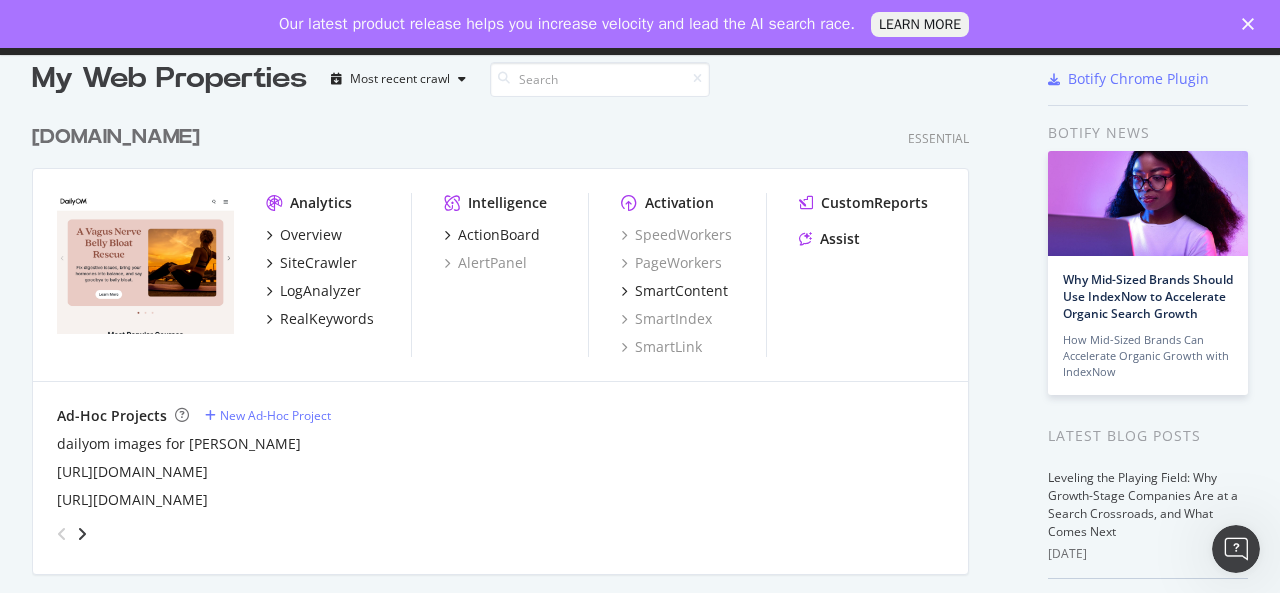 click at bounding box center [1252, 24] 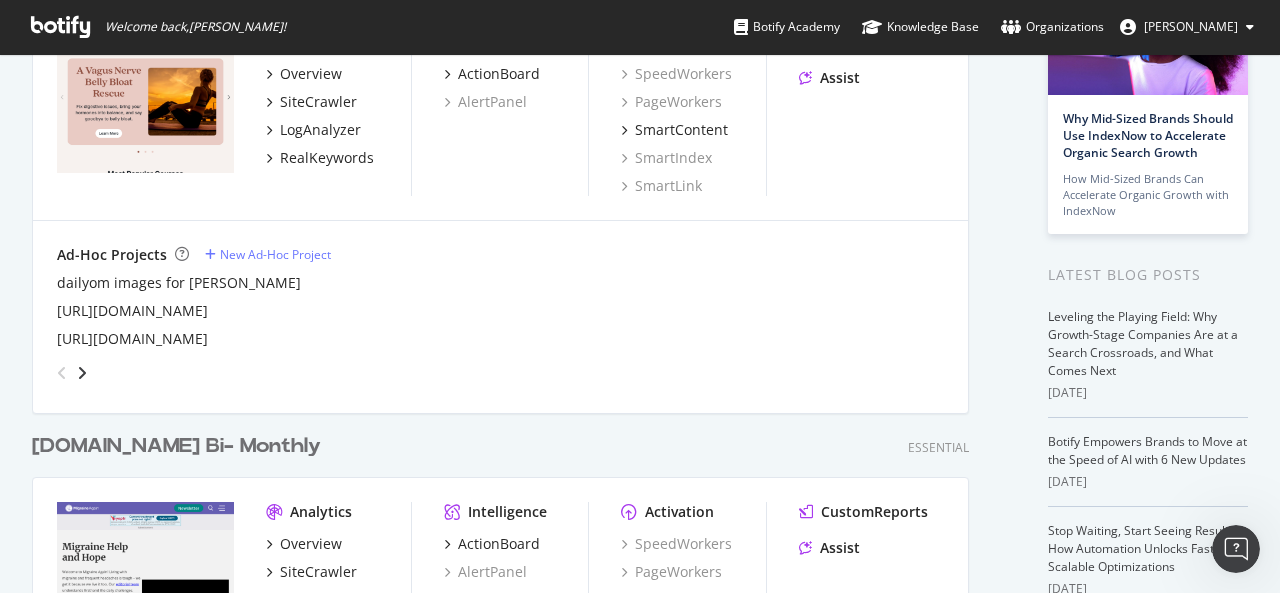 scroll, scrollTop: 183, scrollLeft: 0, axis: vertical 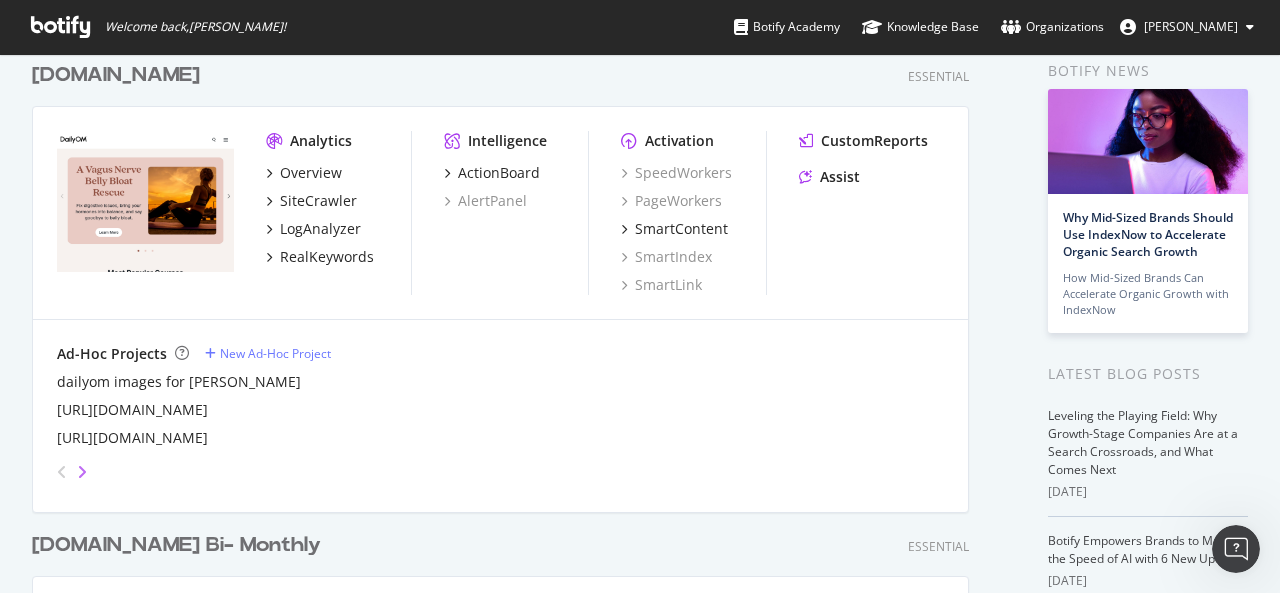 click at bounding box center [82, 472] 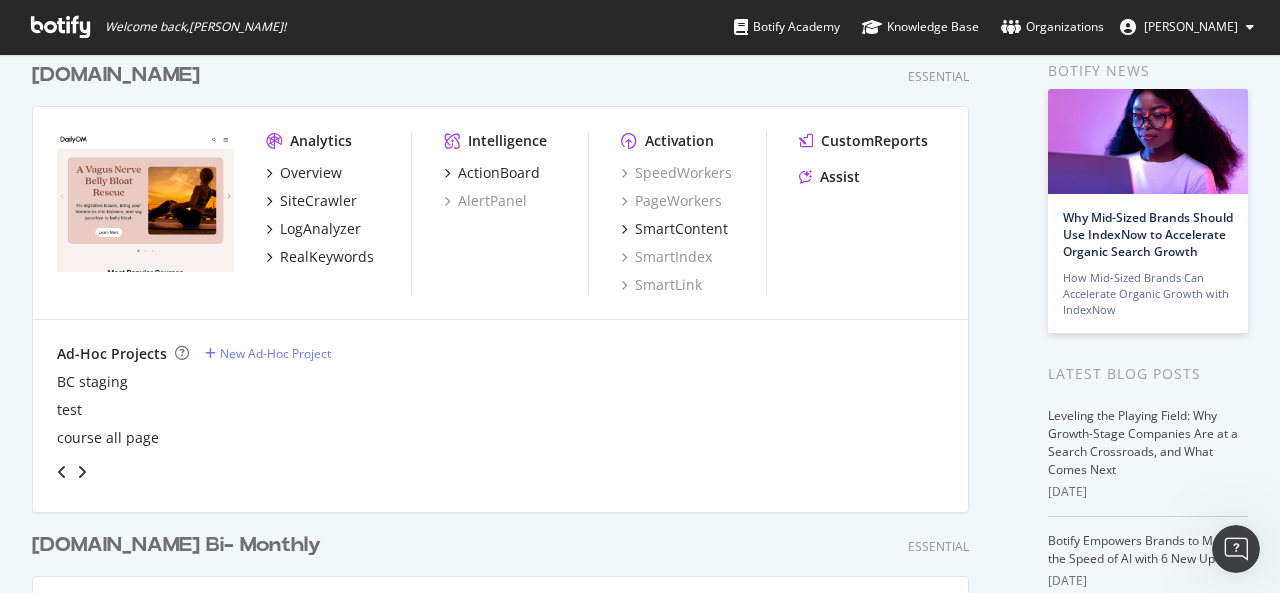 click at bounding box center (62, 472) 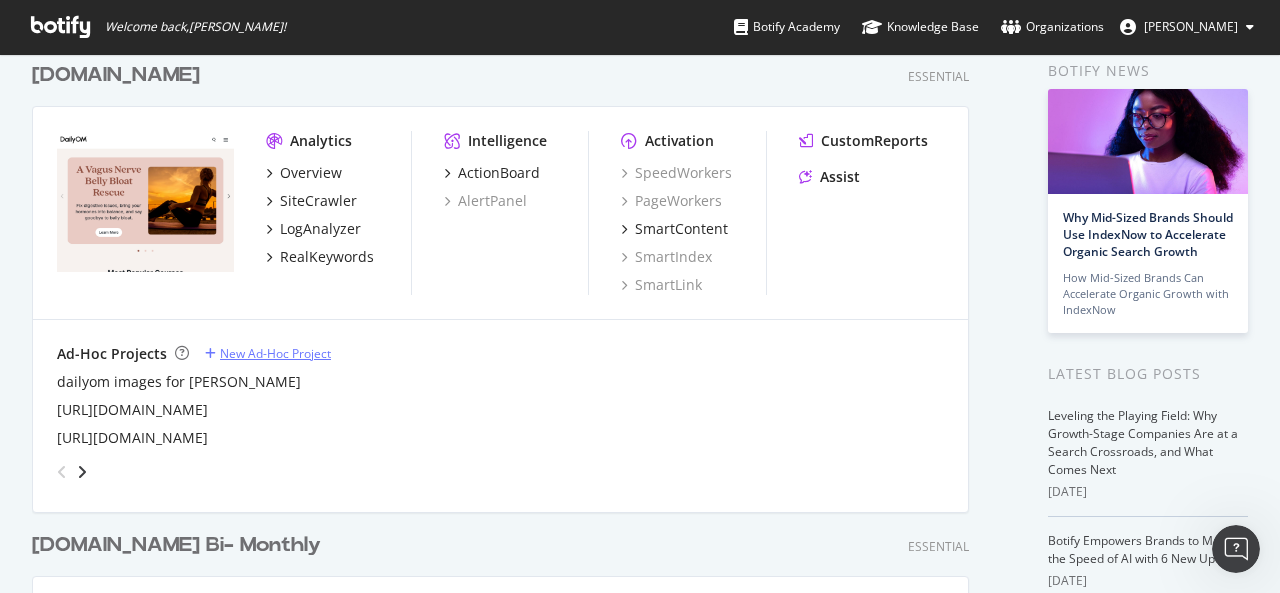 click on "New Ad-Hoc Project" at bounding box center (275, 353) 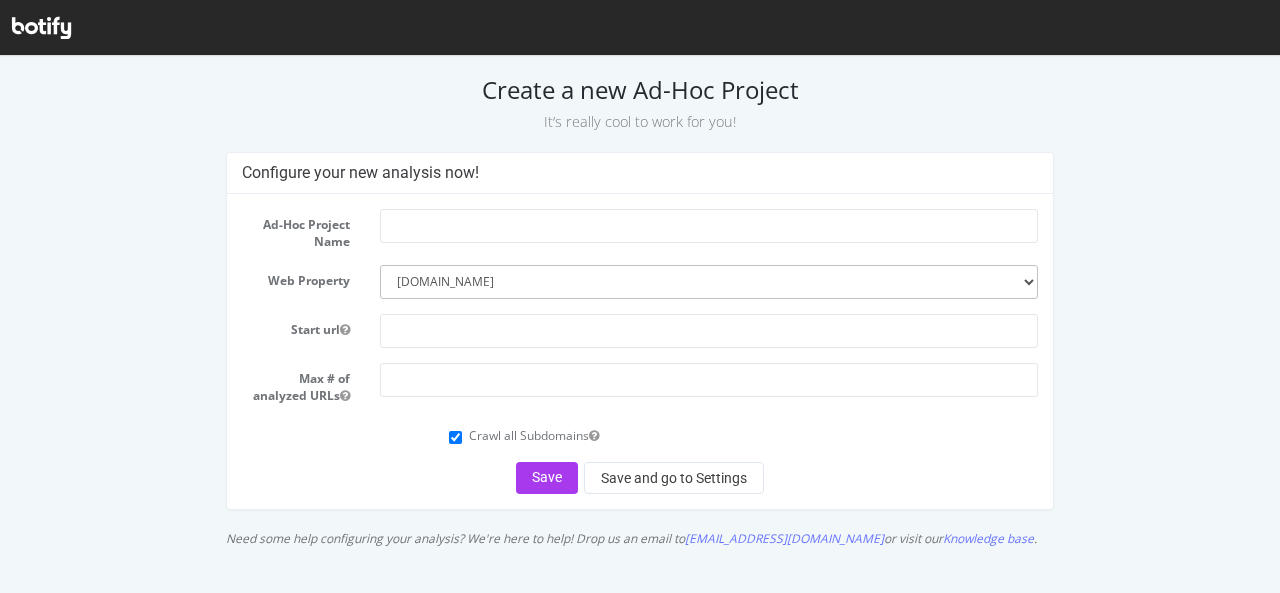 scroll, scrollTop: 0, scrollLeft: 0, axis: both 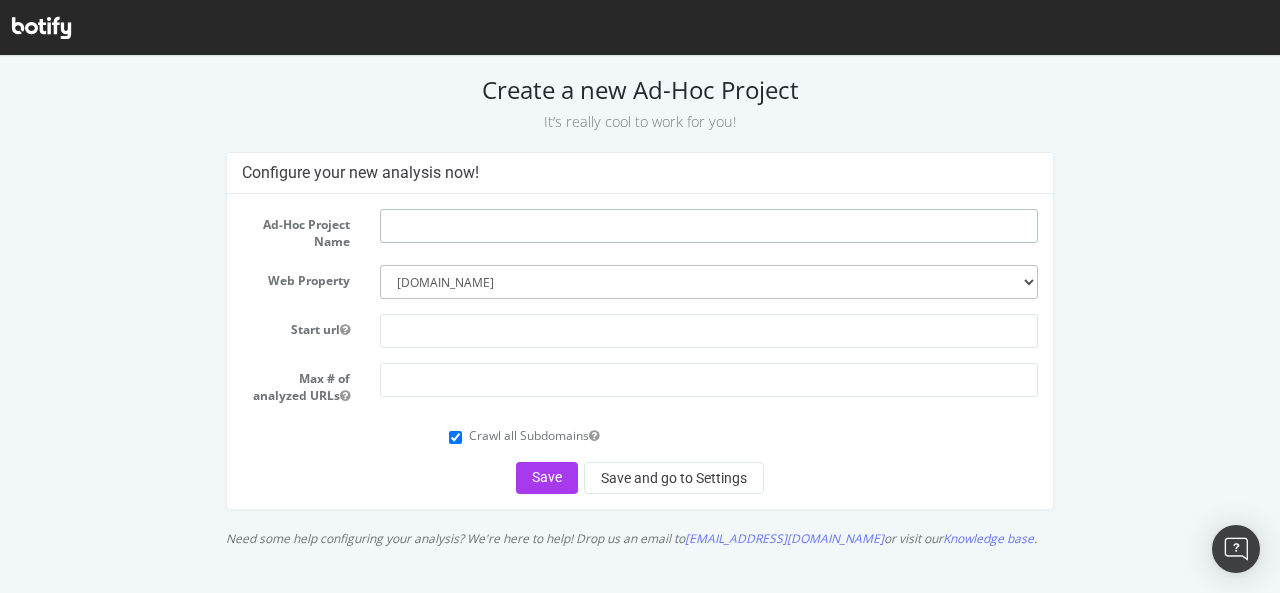click at bounding box center [709, 226] 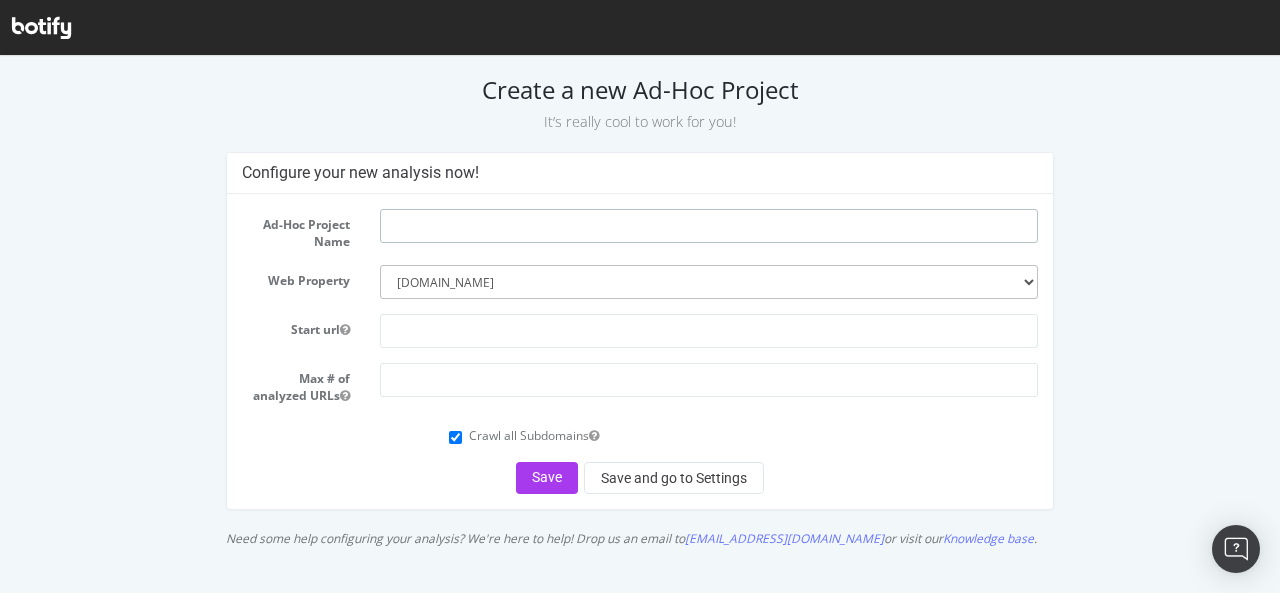 paste on "[URL][DOMAIN_NAME]" 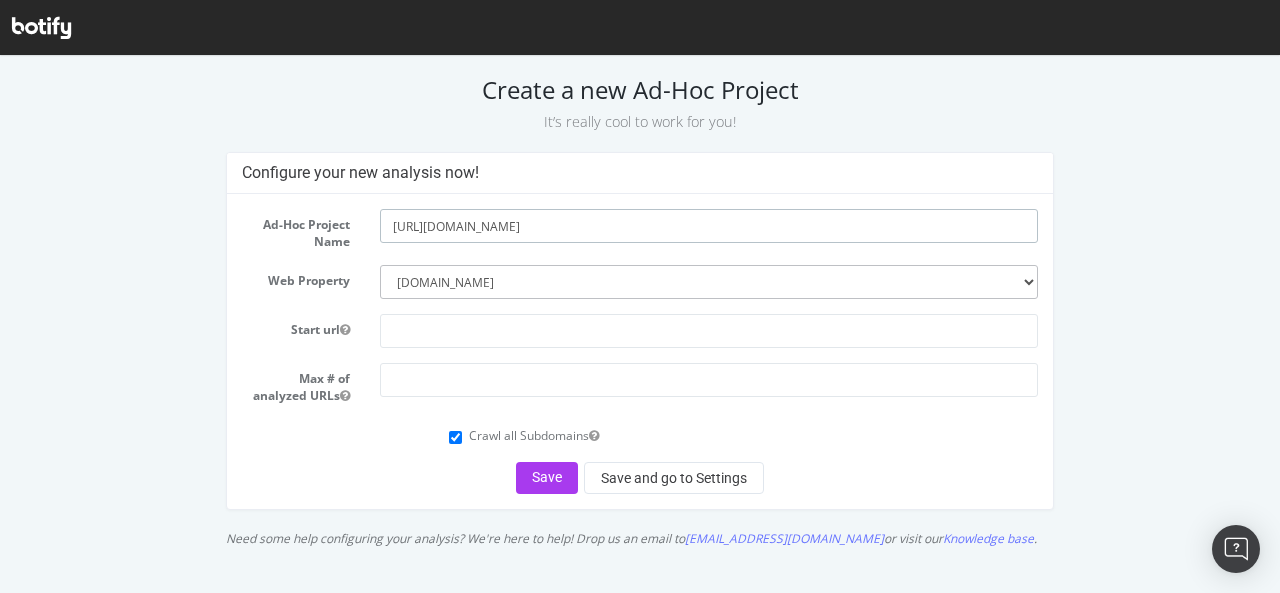 drag, startPoint x: 570, startPoint y: 221, endPoint x: 363, endPoint y: 223, distance: 207.00966 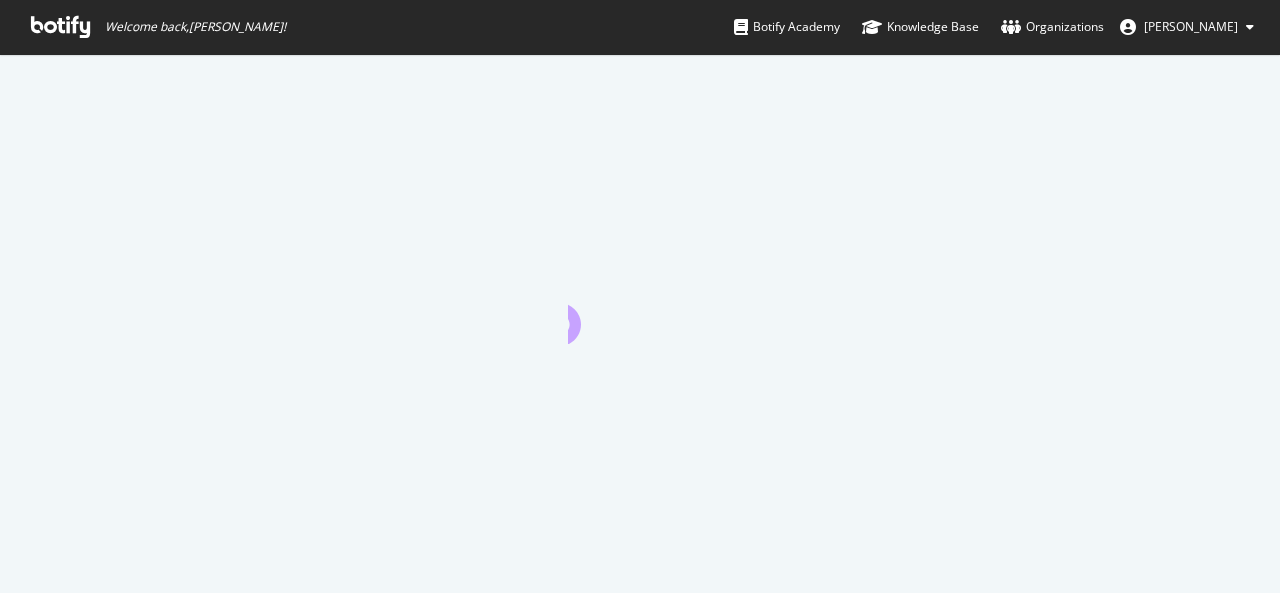 scroll, scrollTop: 0, scrollLeft: 0, axis: both 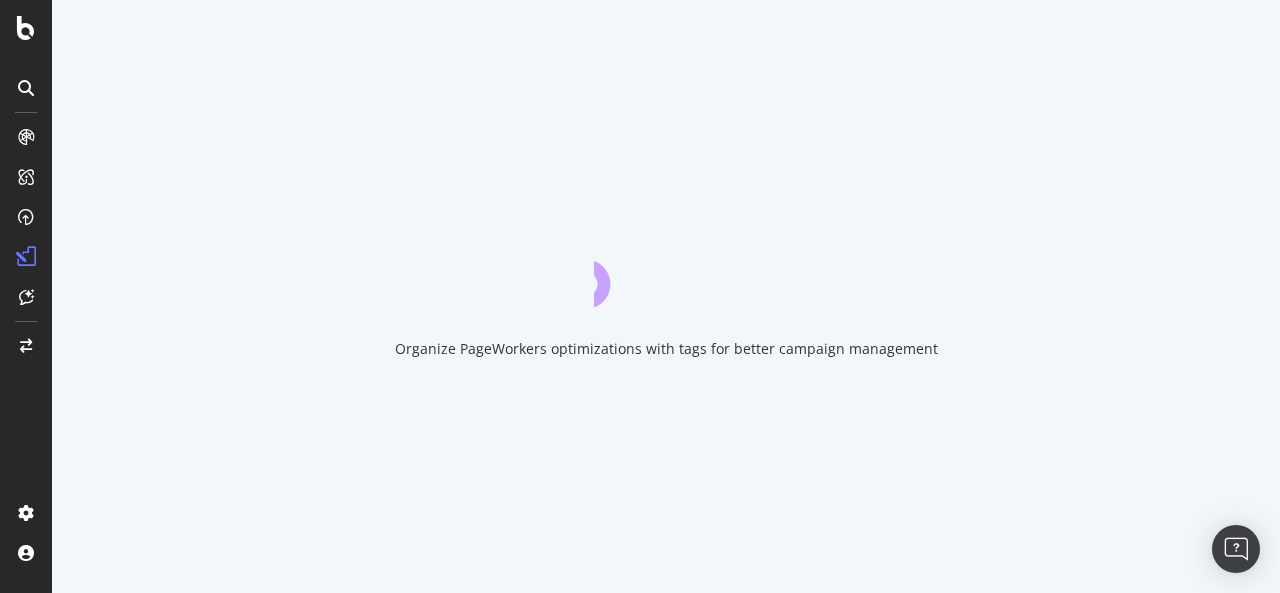 click at bounding box center (26, 88) 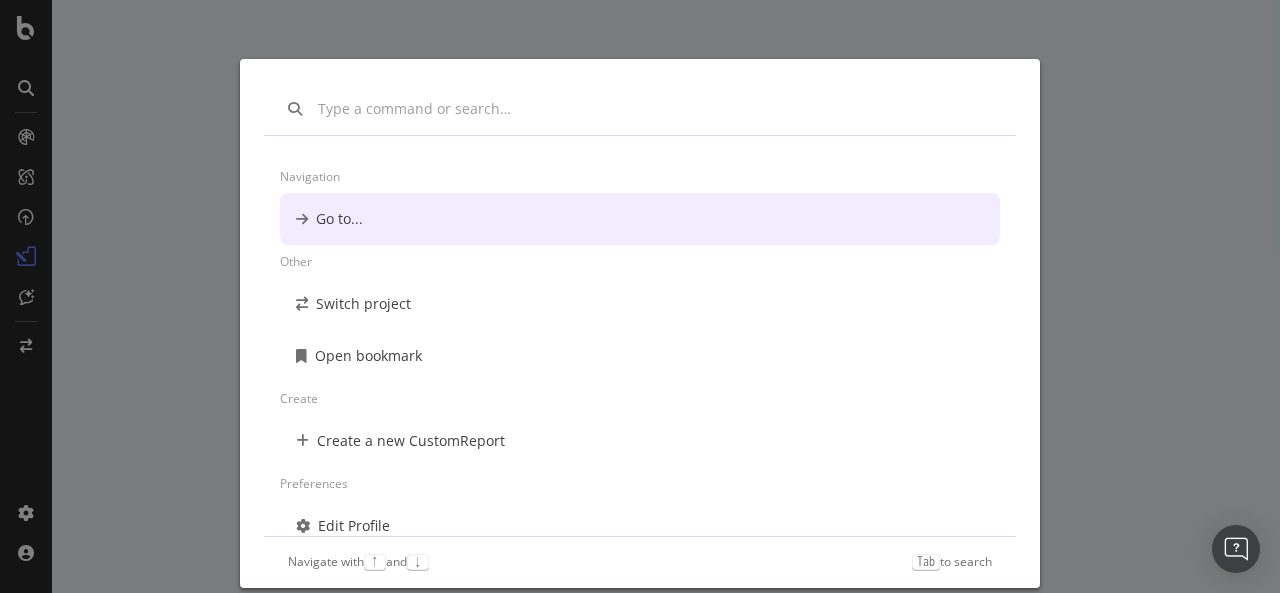 click on "Navigation Go to... Other Switch project Open bookmark Create Create a new CustomReport Preferences Edit Profile Change Password Navigate with  ↑  and  ↓ Tab   to search" at bounding box center [640, 296] 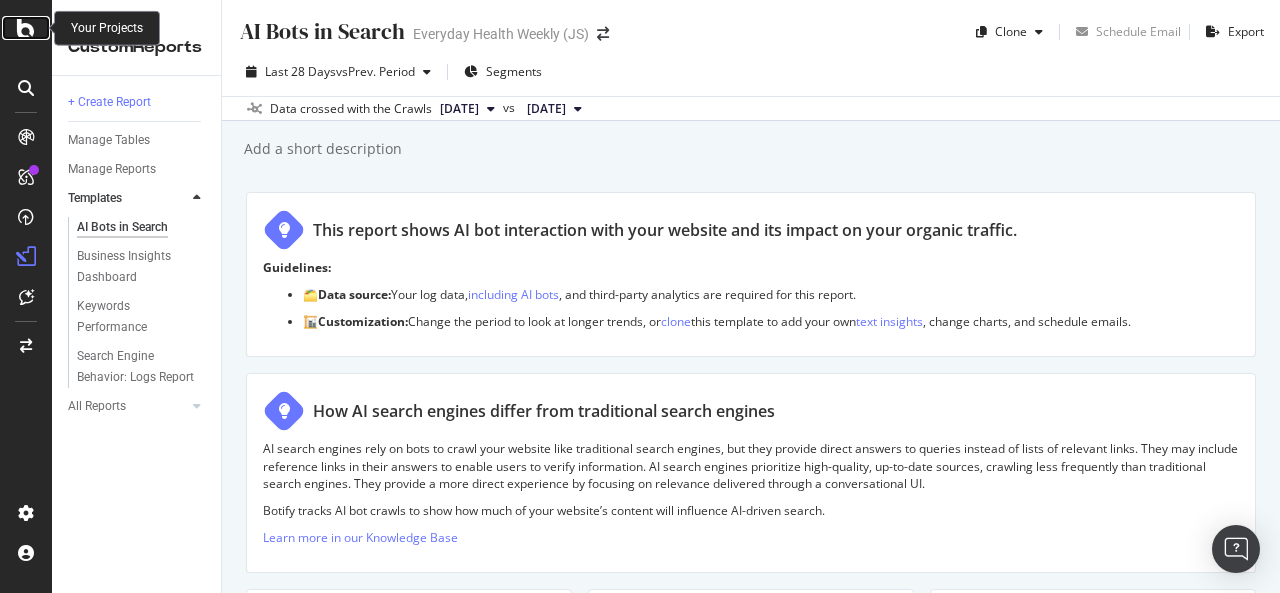 click at bounding box center [26, 28] 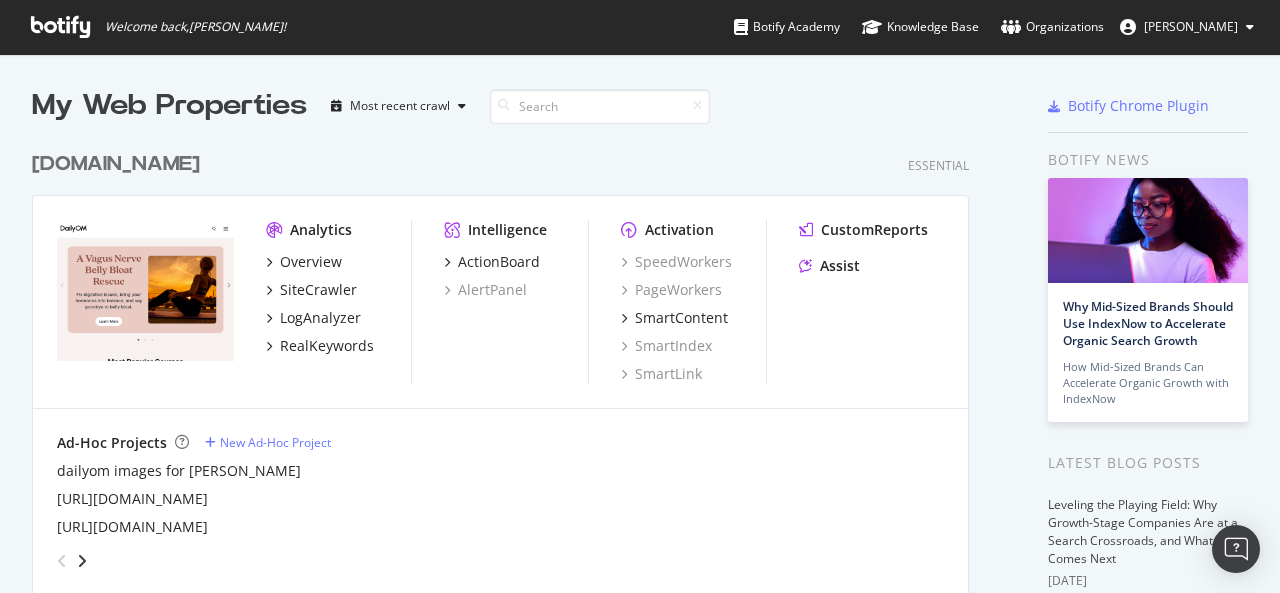 scroll, scrollTop: 16, scrollLeft: 16, axis: both 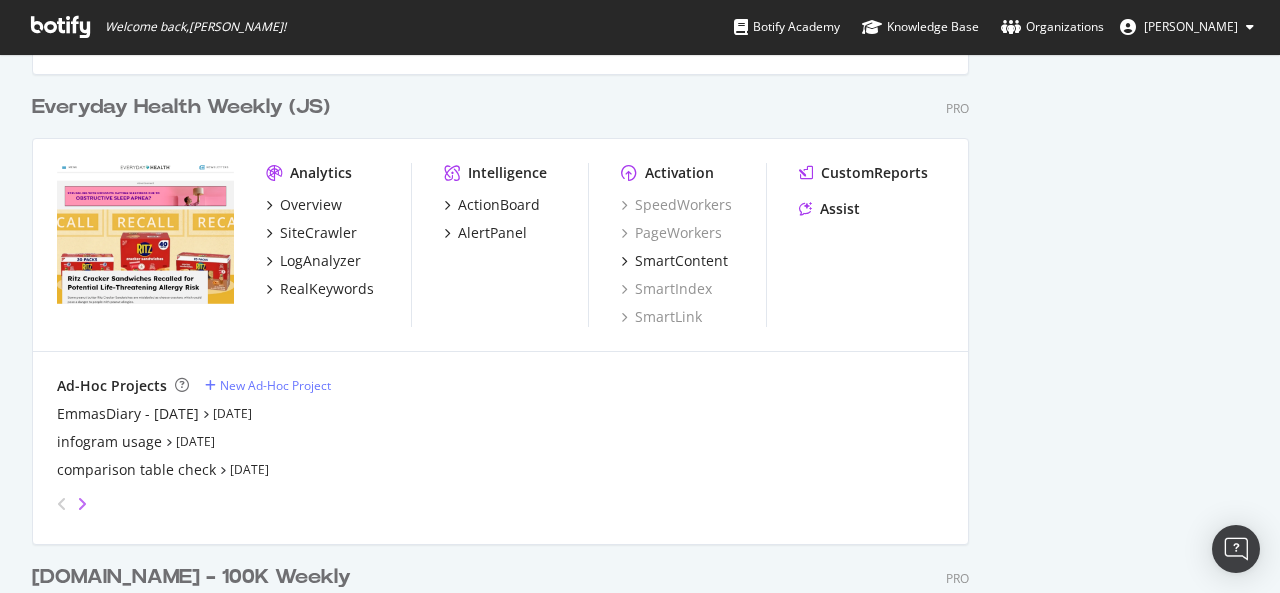 click at bounding box center (82, 504) 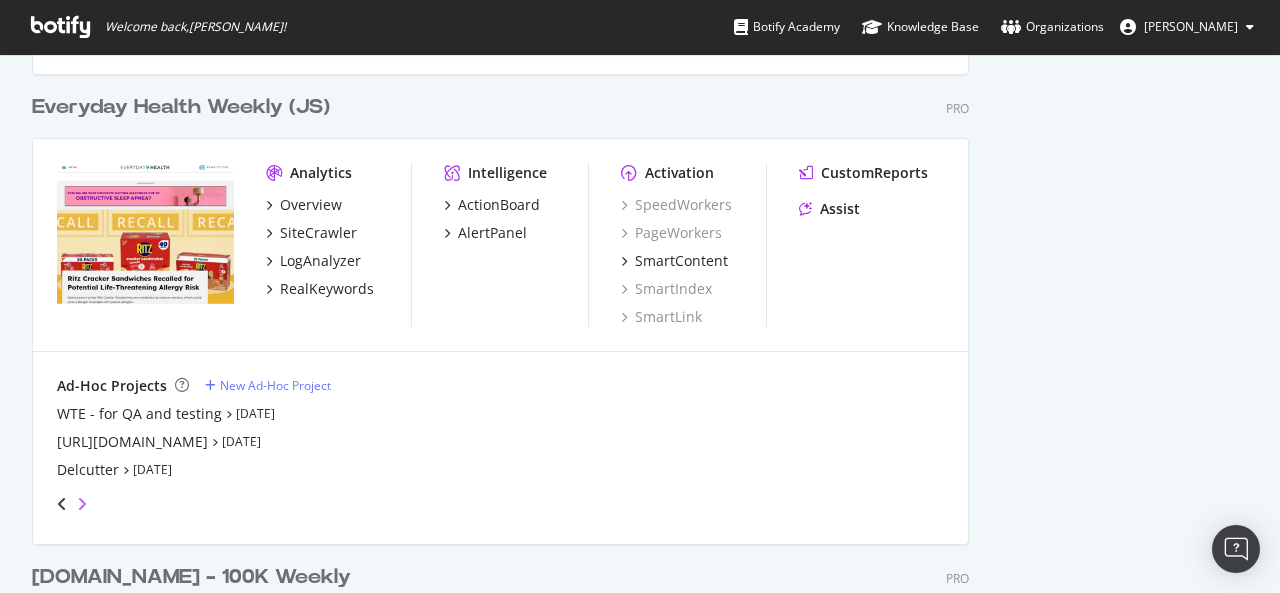 click at bounding box center [82, 504] 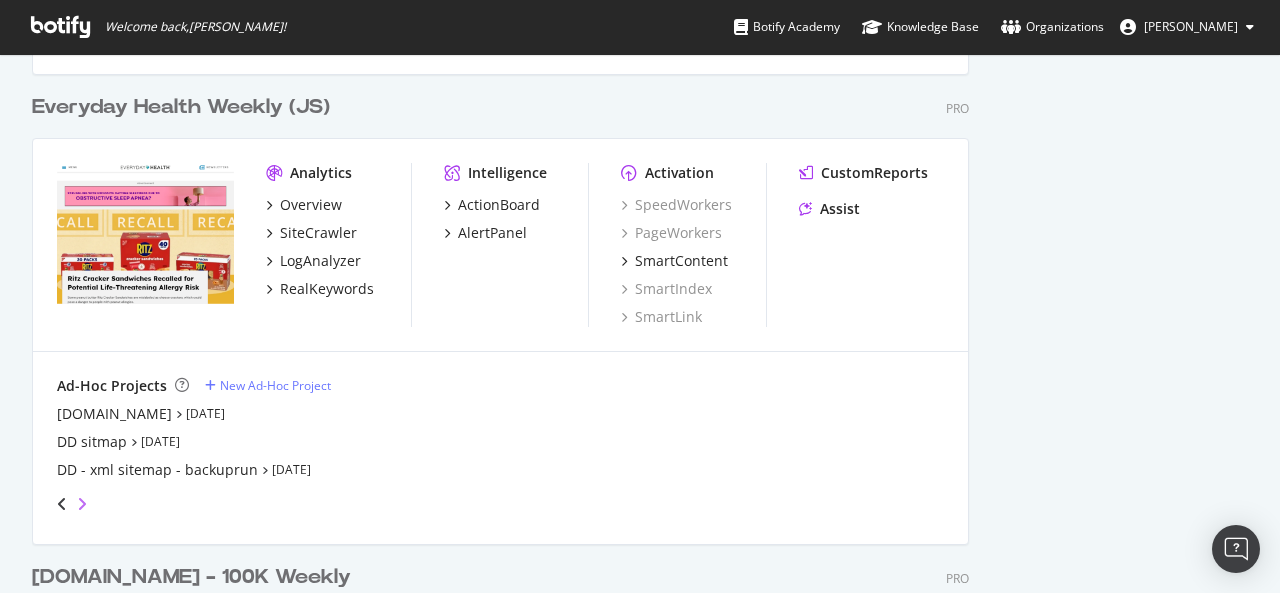 click at bounding box center [82, 504] 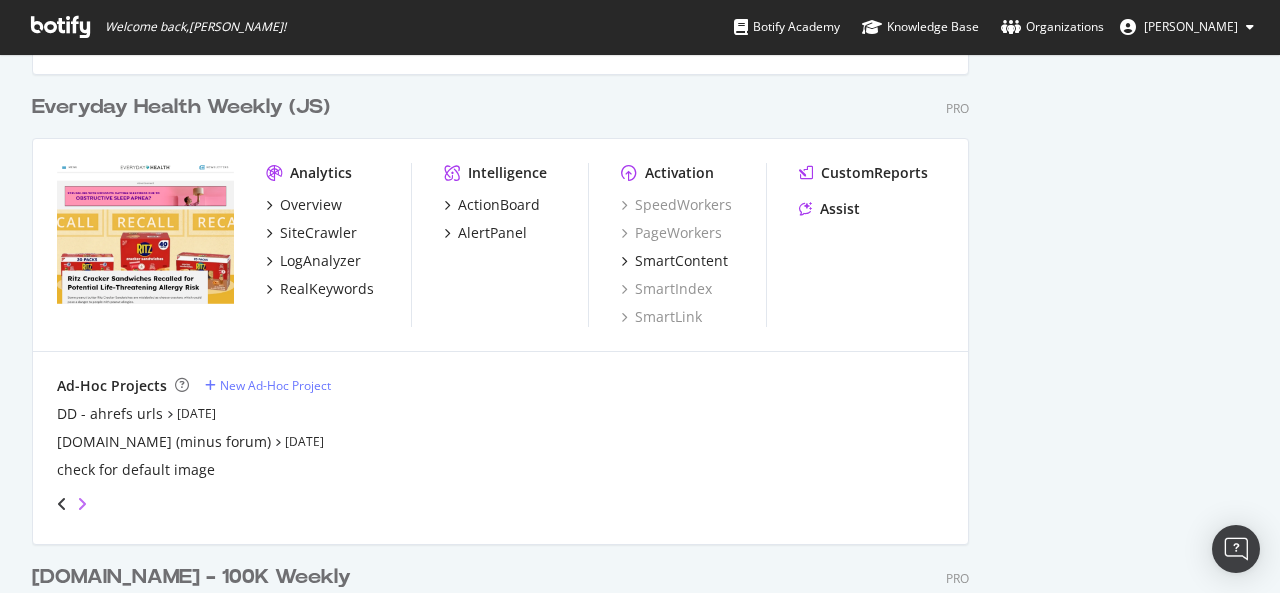 click at bounding box center (82, 504) 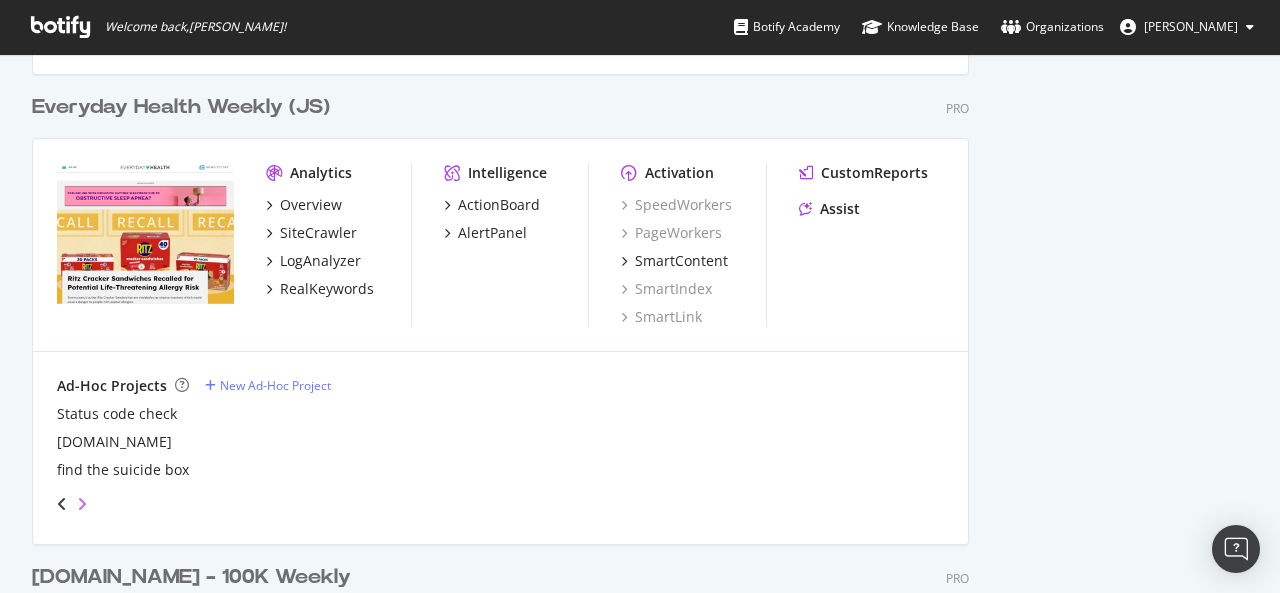 click at bounding box center (82, 504) 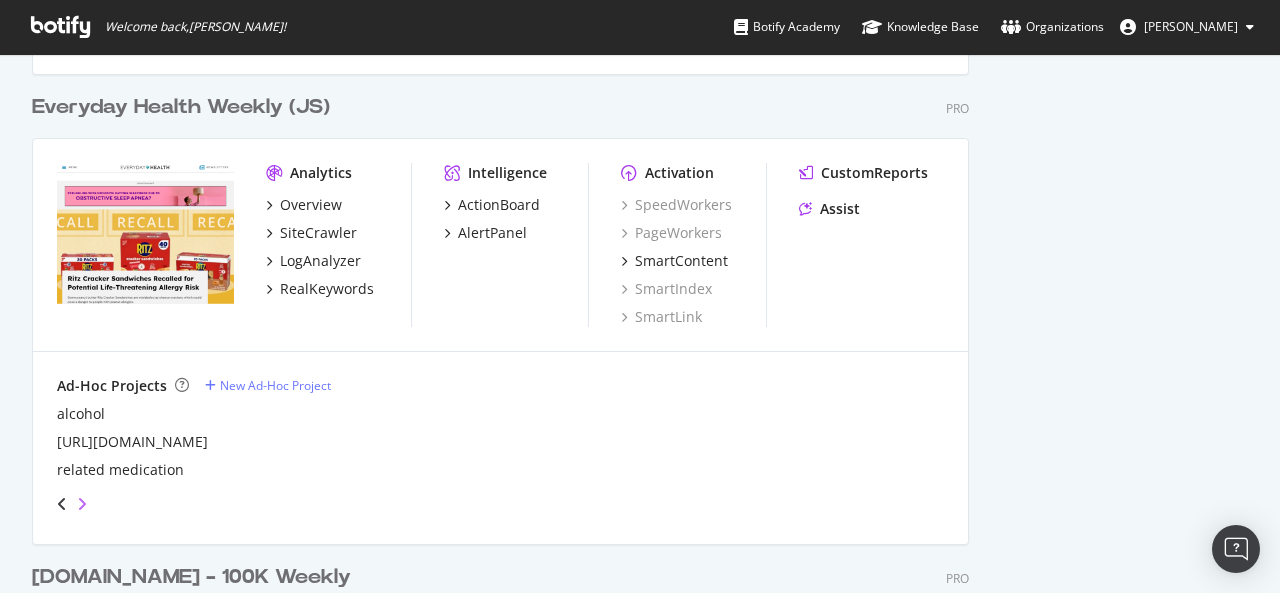 click at bounding box center [82, 504] 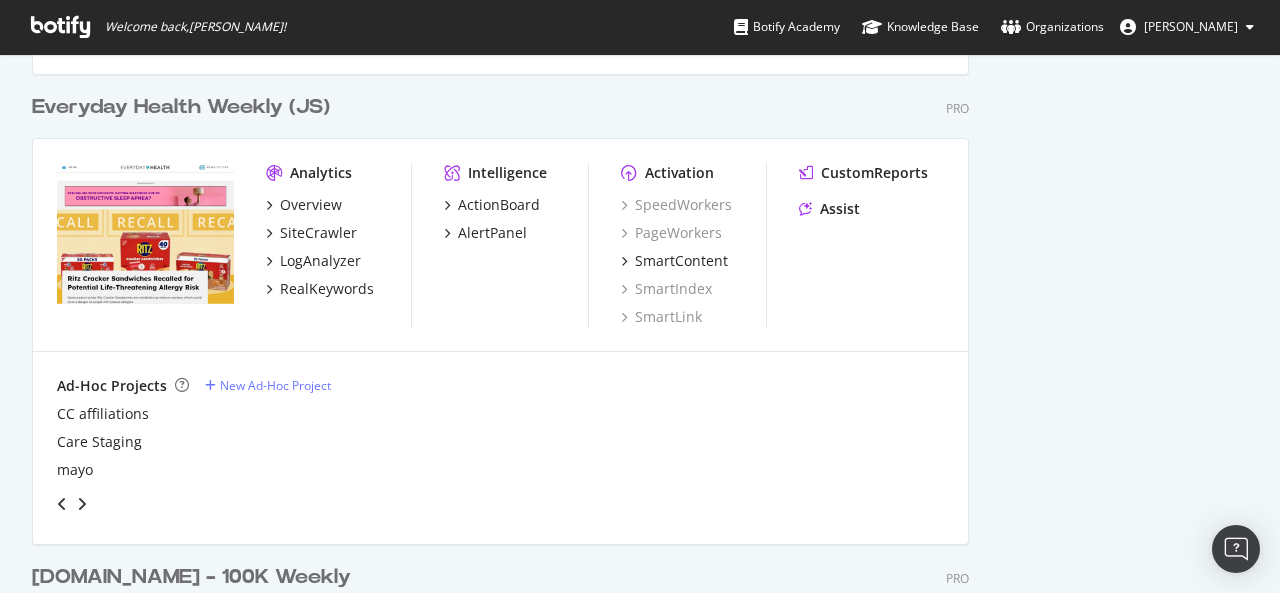 click at bounding box center [62, 504] 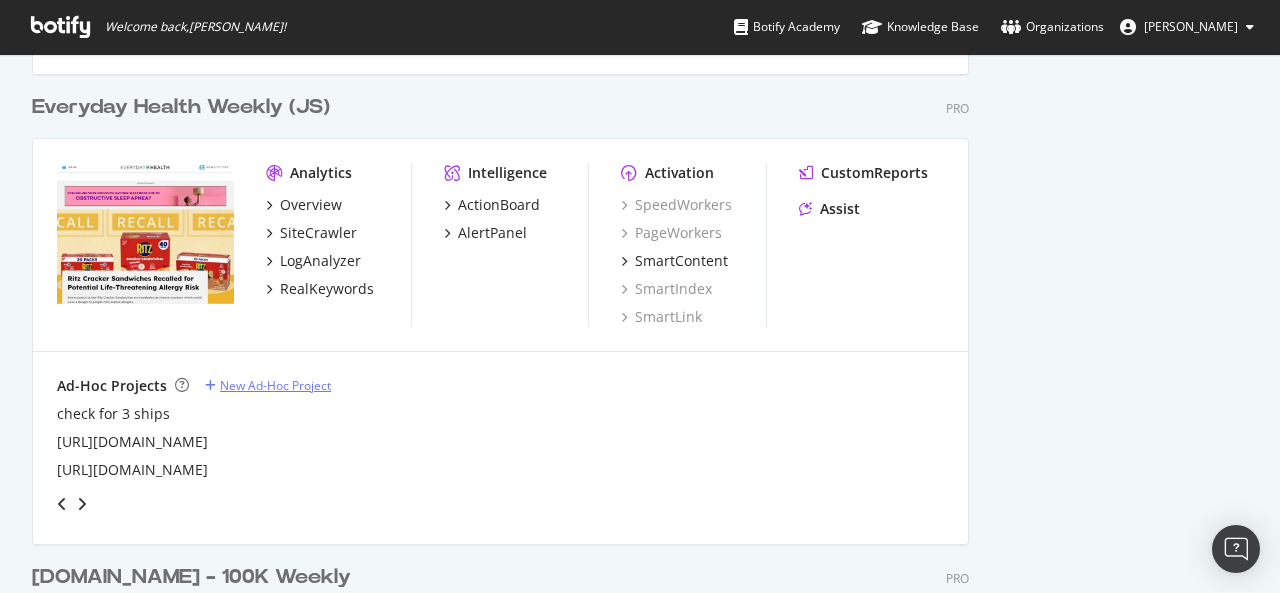click on "New Ad-Hoc Project" at bounding box center (275, 385) 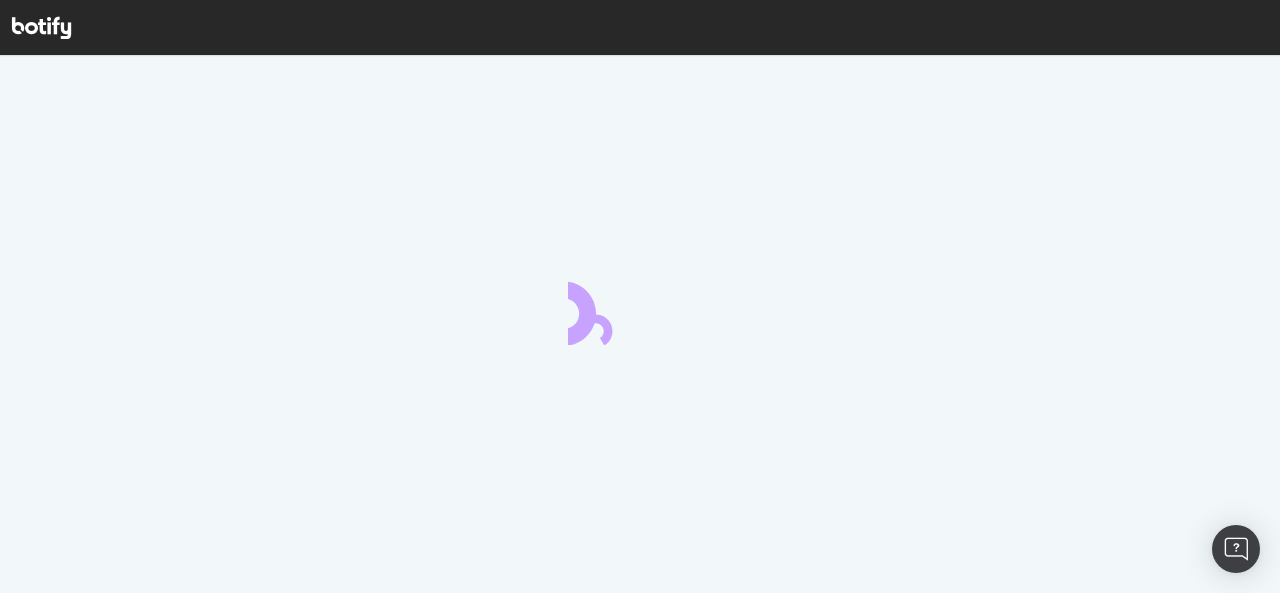 scroll, scrollTop: 0, scrollLeft: 0, axis: both 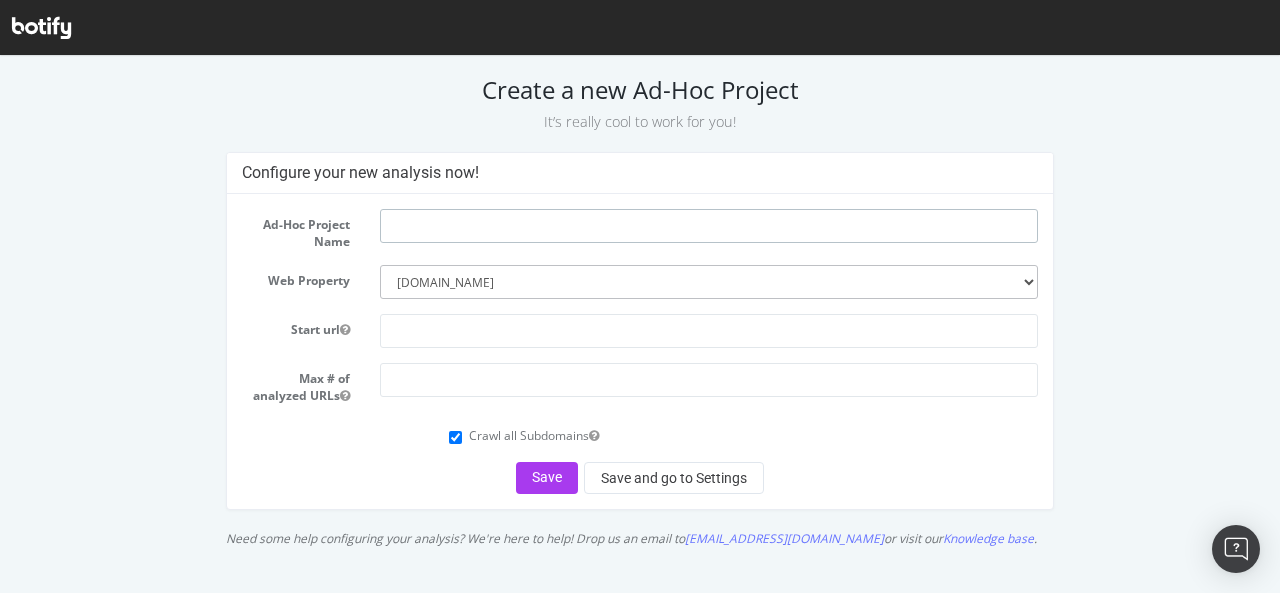 click at bounding box center (709, 226) 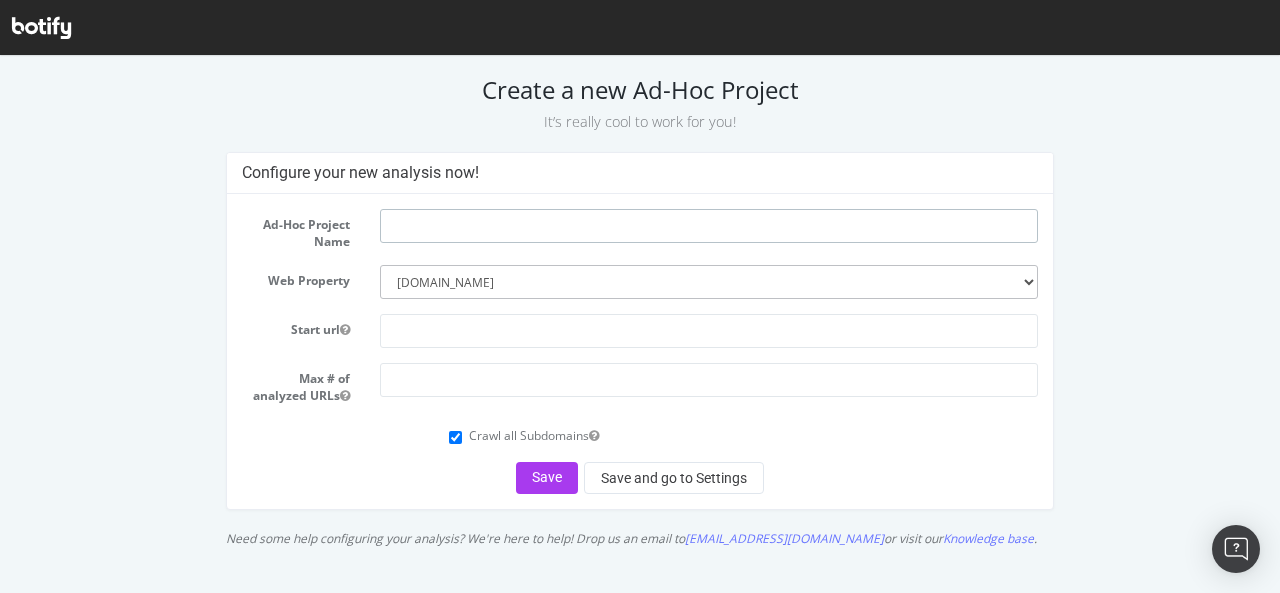 type on "https://wellandgood.com/" 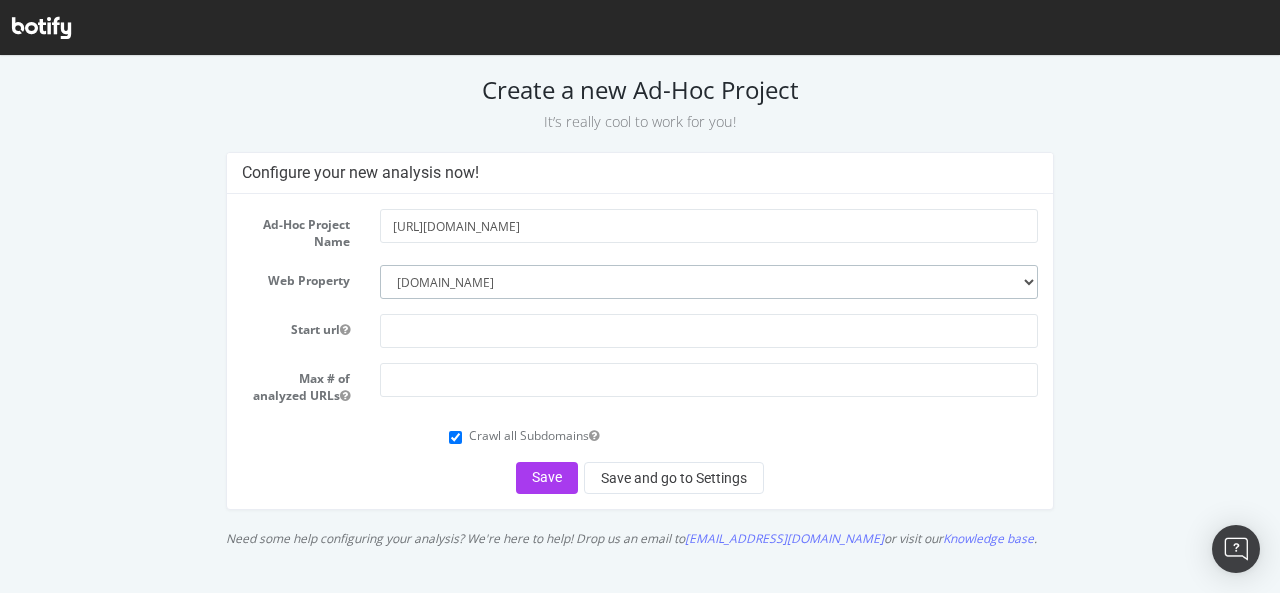 click on "--------- everydayhealth.com castleconnolly.com migraineagain.com whattoexpect.com babycenter.com dailyom.com healthecareers.com hopetocope.com" at bounding box center [709, 282] 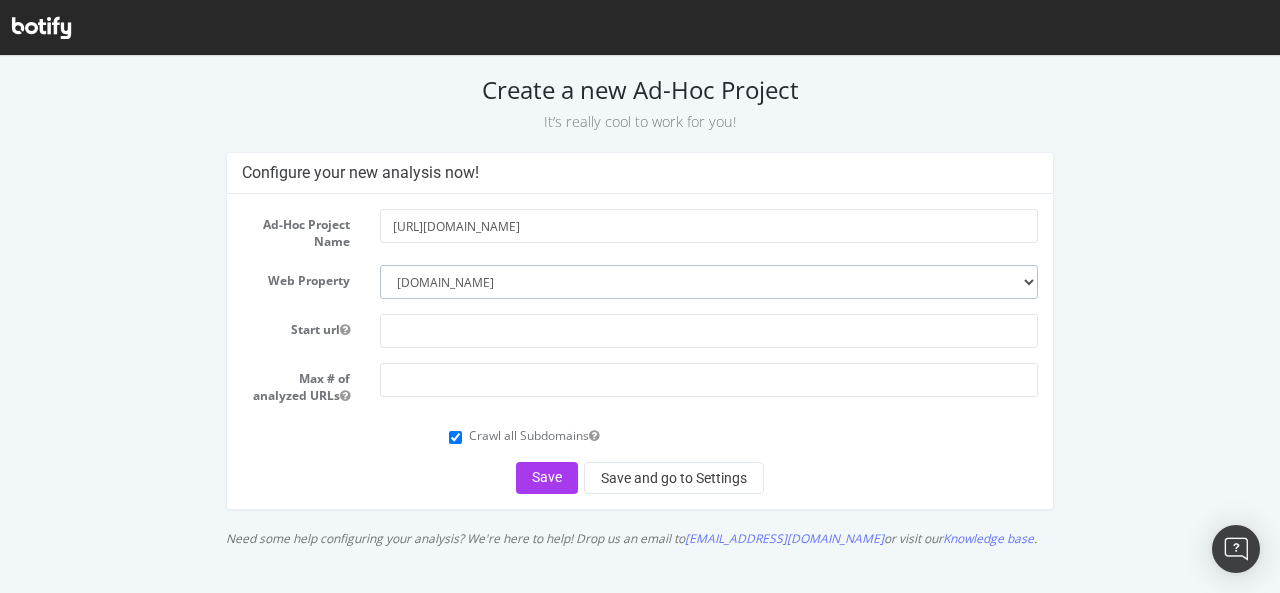select 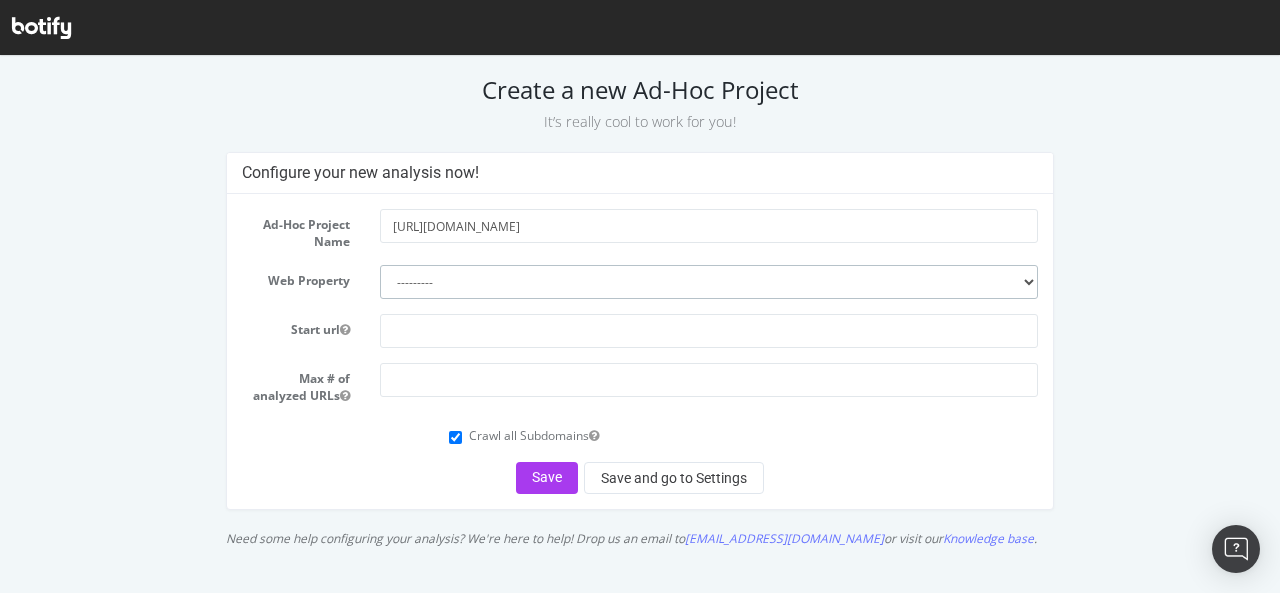 click on "--------- everydayhealth.com castleconnolly.com migraineagain.com whattoexpect.com babycenter.com dailyom.com healthecareers.com hopetocope.com" at bounding box center [709, 282] 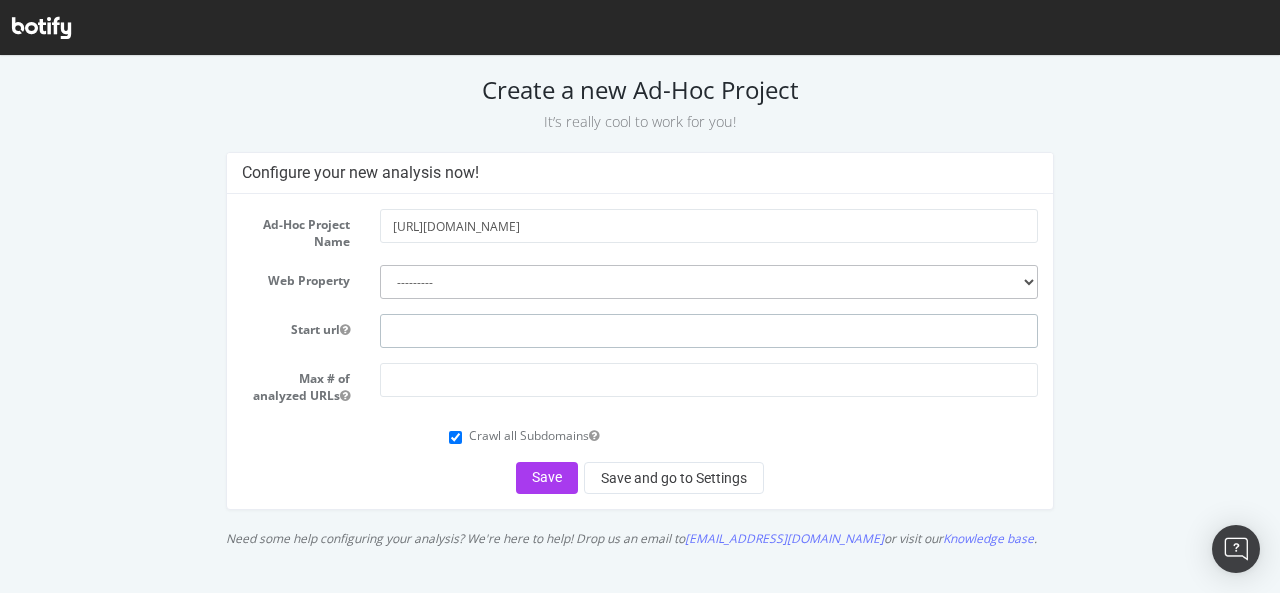 click at bounding box center [709, 331] 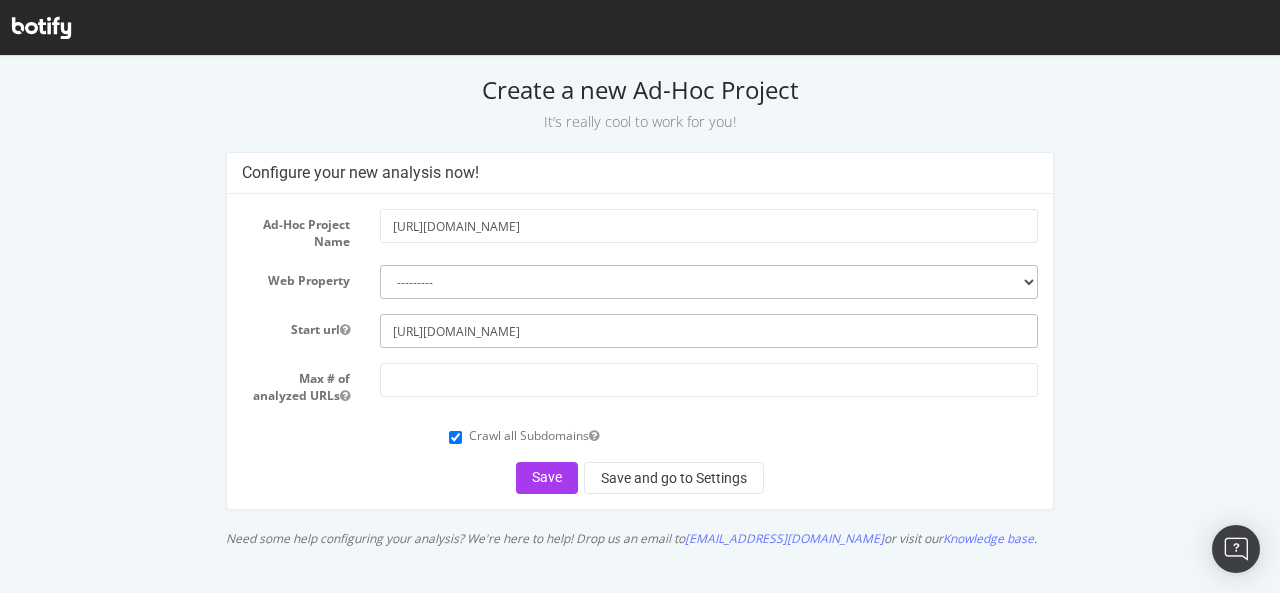 type on "[URL][DOMAIN_NAME]" 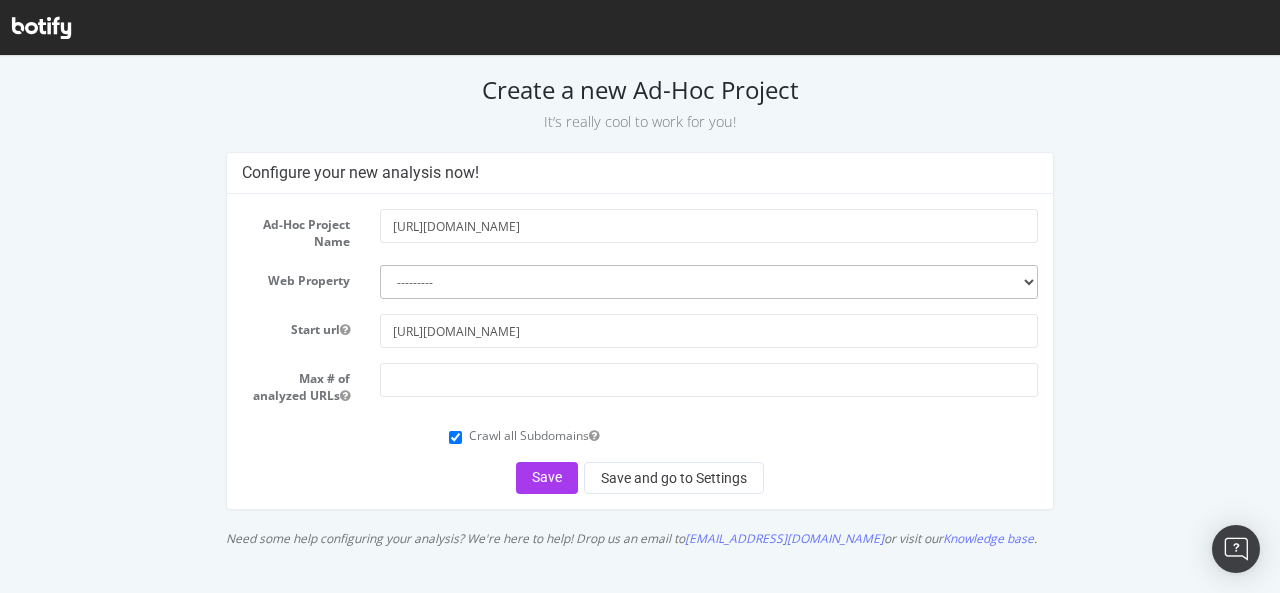 click on "Ad-Hoc Project Name
https://wellandgood.com/ Web Property
--------- everydayhealth.com castleconnolly.com migraineagain.com whattoexpect.com babycenter.com dailyom.com healthecareers.com hopetocope.com Start url
https://wellandgood.com/ Max # of analyzed URLs
Crawl all Subdomains
Save
Save and go to
Settings" at bounding box center (640, 351) 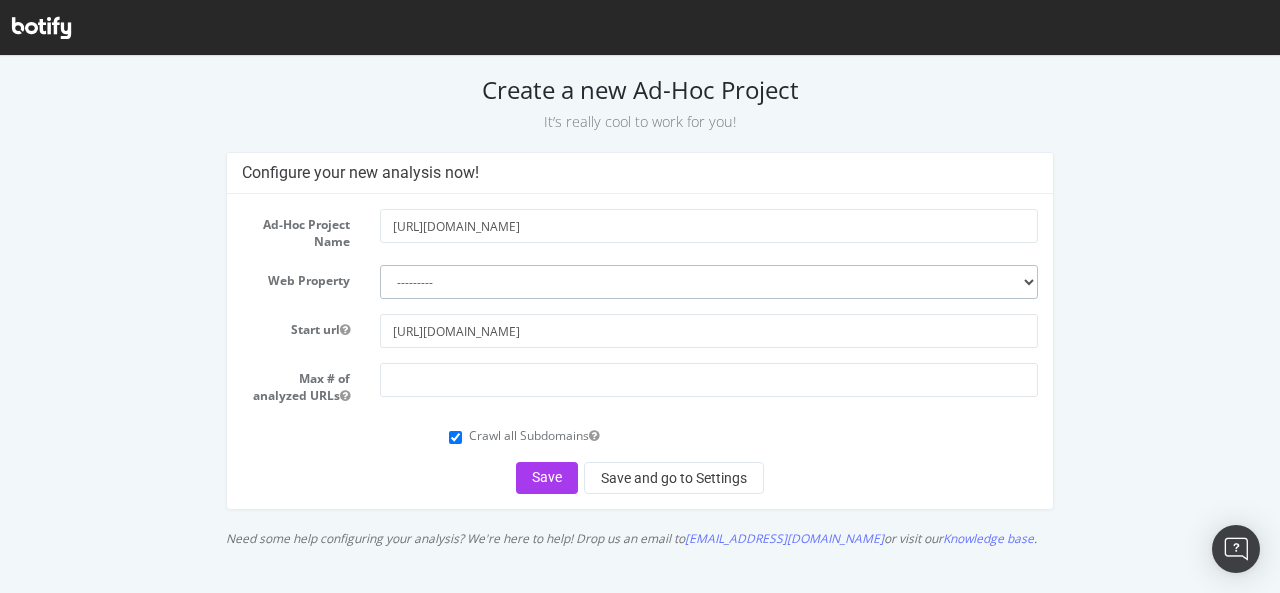 click on "--------- [DOMAIN_NAME] [DOMAIN_NAME] [DOMAIN_NAME] [DOMAIN_NAME] [DOMAIN_NAME] [DOMAIN_NAME] [DOMAIN_NAME] [DOMAIN_NAME]" at bounding box center [709, 282] 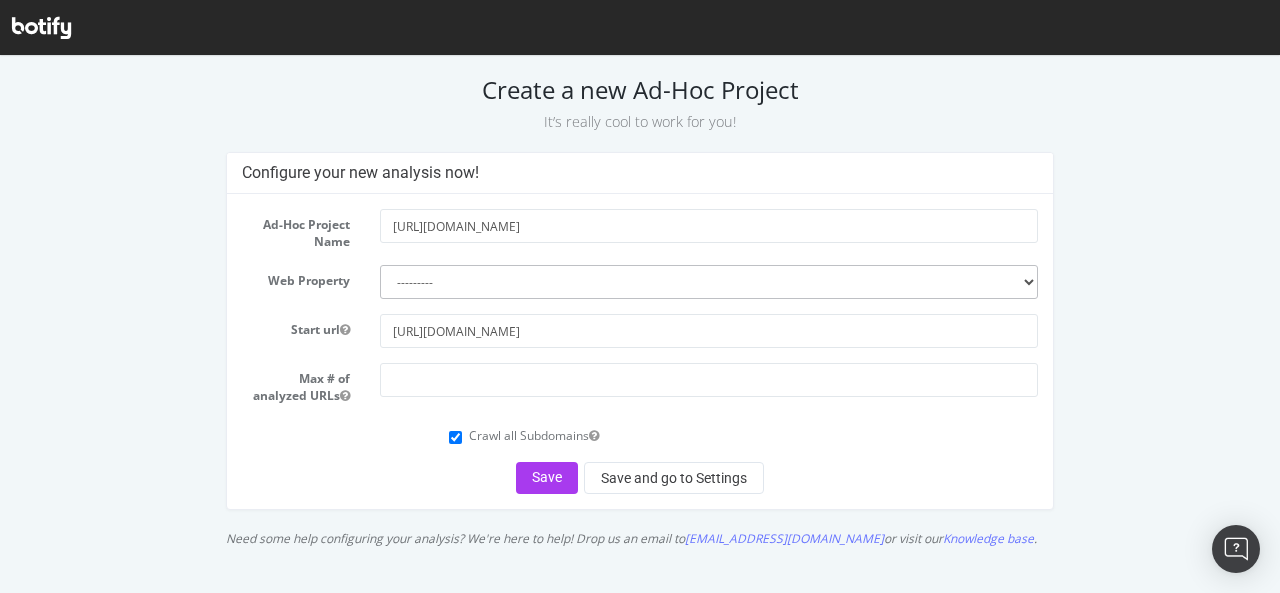 click on "Ad-Hoc Project Name
https://wellandgood.com/ Web Property
--------- everydayhealth.com castleconnolly.com migraineagain.com whattoexpect.com babycenter.com dailyom.com healthecareers.com hopetocope.com Start url
https://wellandgood.com/ Max # of analyzed URLs
Crawl all Subdomains
Save
Save and go to
Settings" at bounding box center [640, 351] 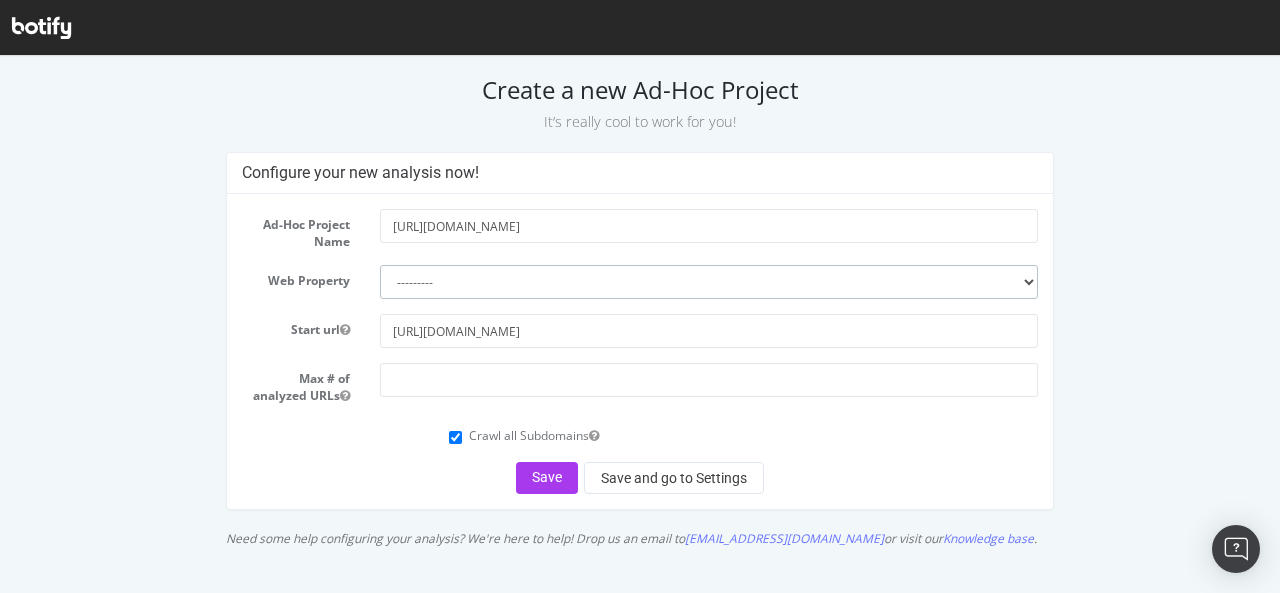 click on "--------- [DOMAIN_NAME] [DOMAIN_NAME] [DOMAIN_NAME] [DOMAIN_NAME] [DOMAIN_NAME] [DOMAIN_NAME] [DOMAIN_NAME] [DOMAIN_NAME]" at bounding box center (709, 282) 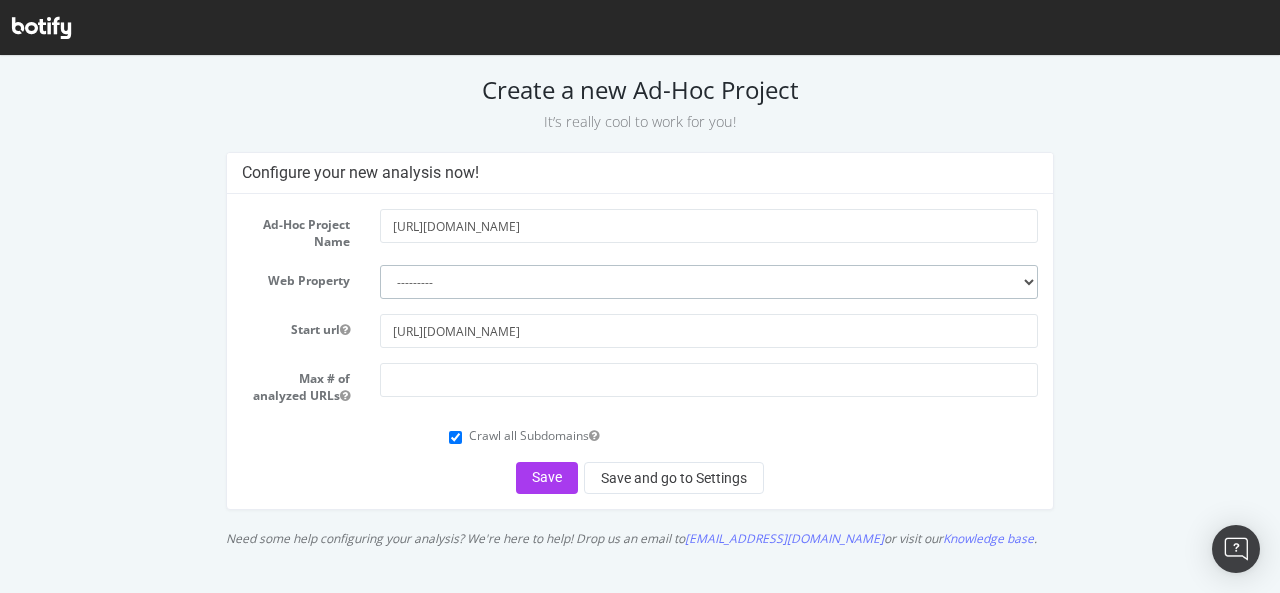 select on "2273" 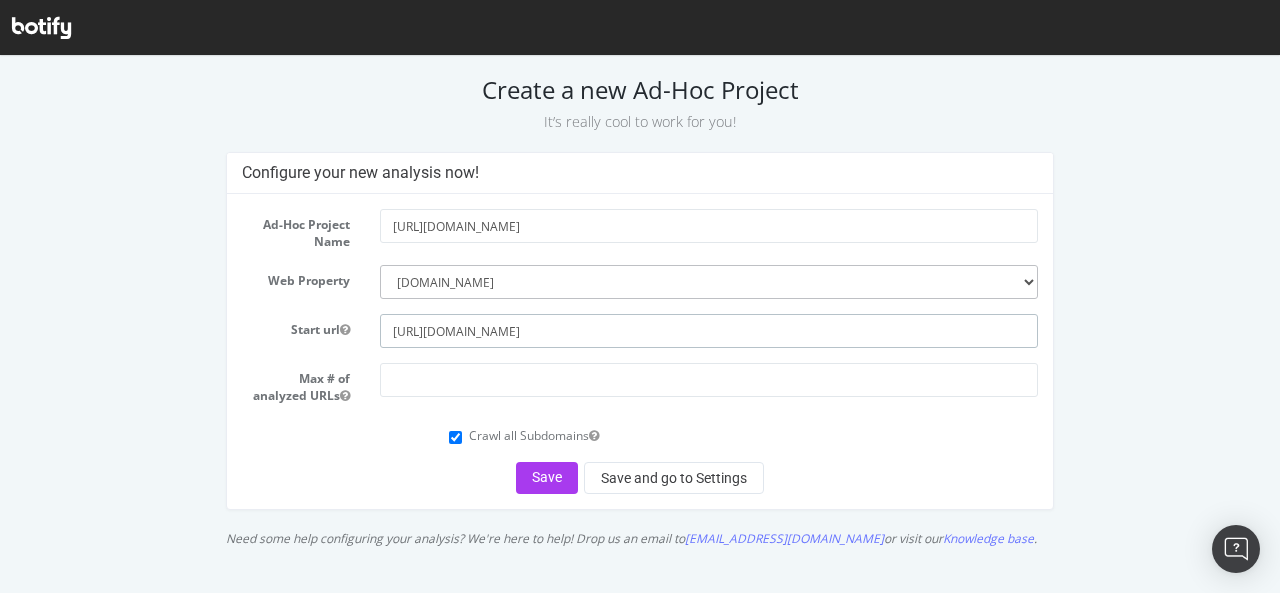 click on "[URL][DOMAIN_NAME]" at bounding box center [709, 331] 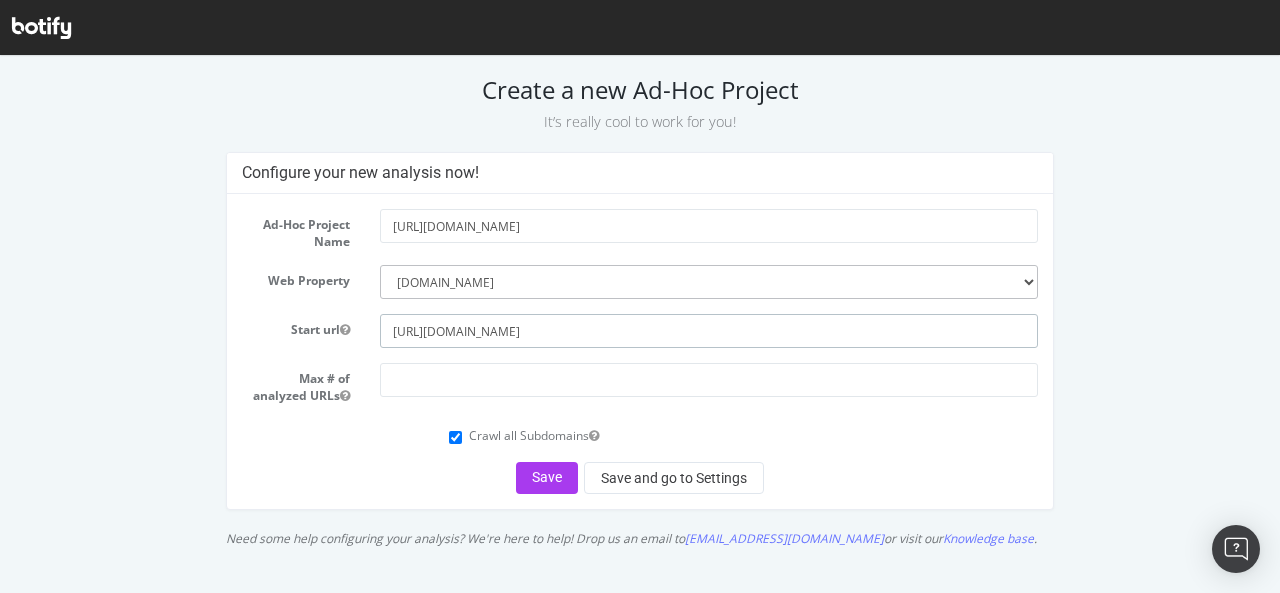 drag, startPoint x: 564, startPoint y: 329, endPoint x: 324, endPoint y: 297, distance: 242.12393 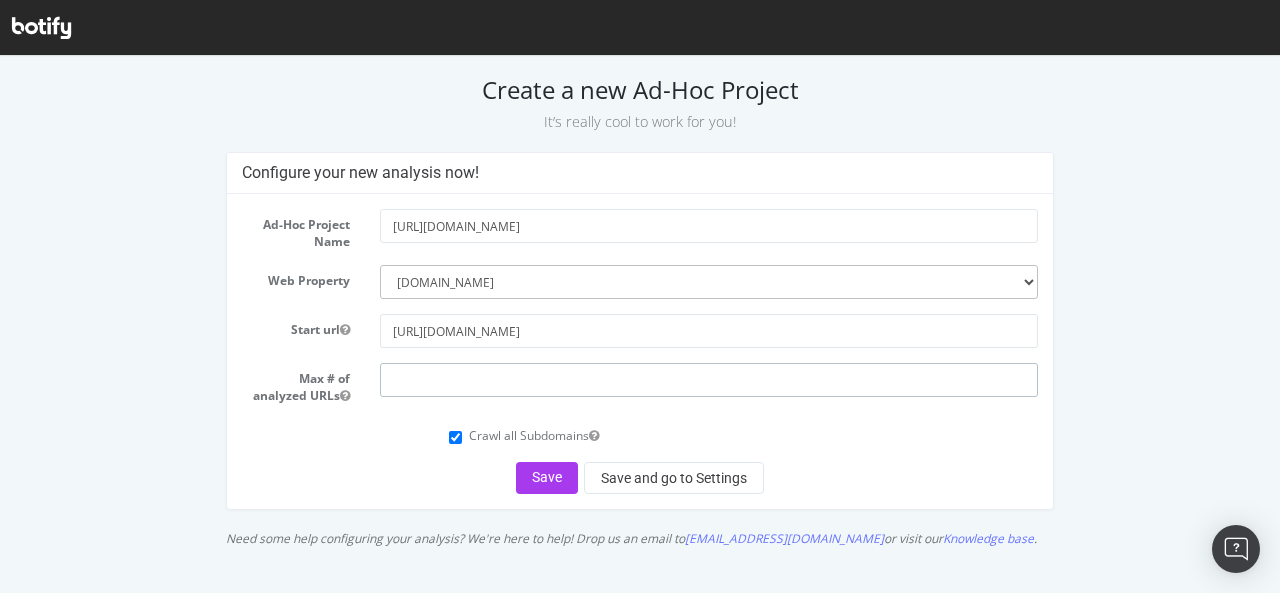 click at bounding box center [709, 380] 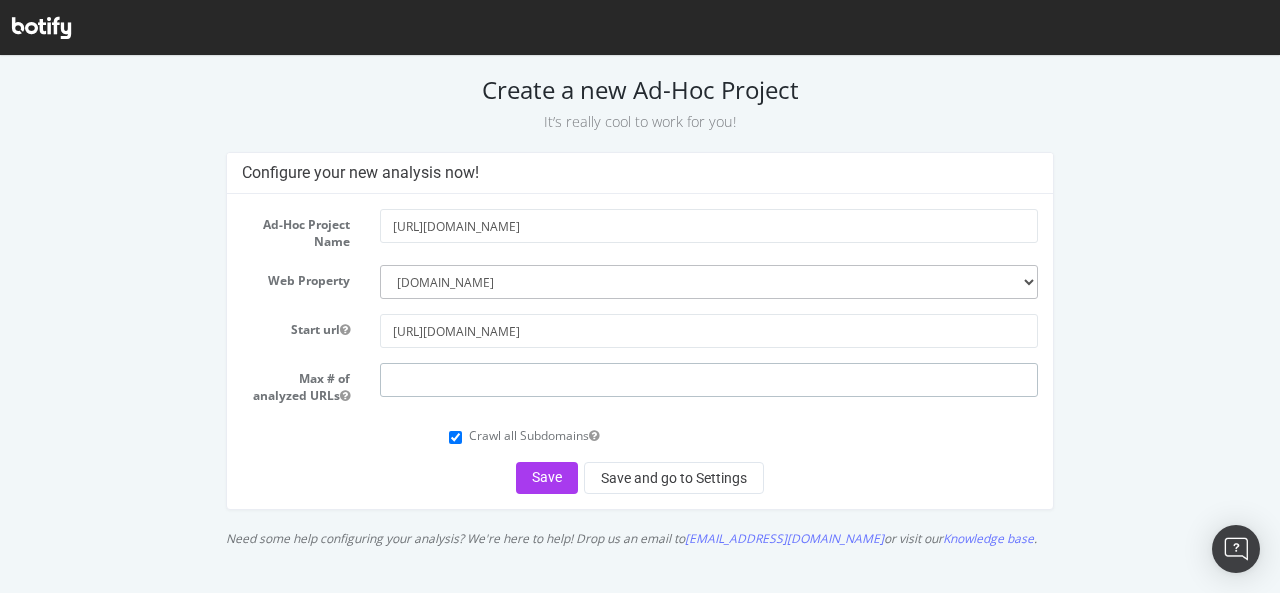 click at bounding box center [709, 380] 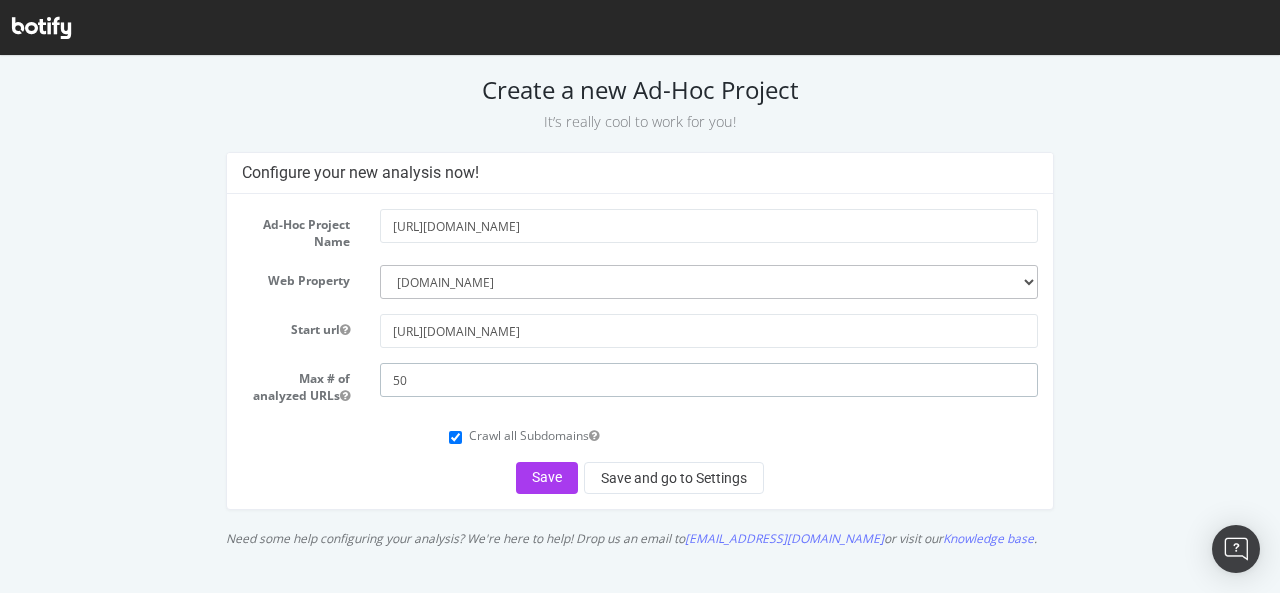 type on "5" 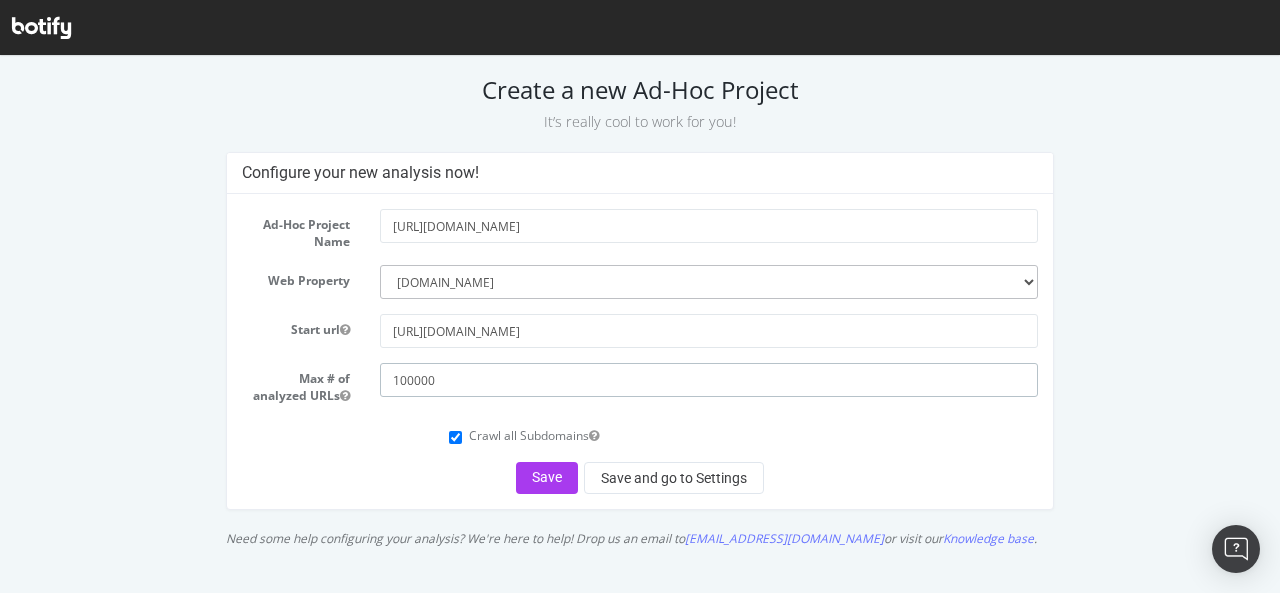 type on "100000" 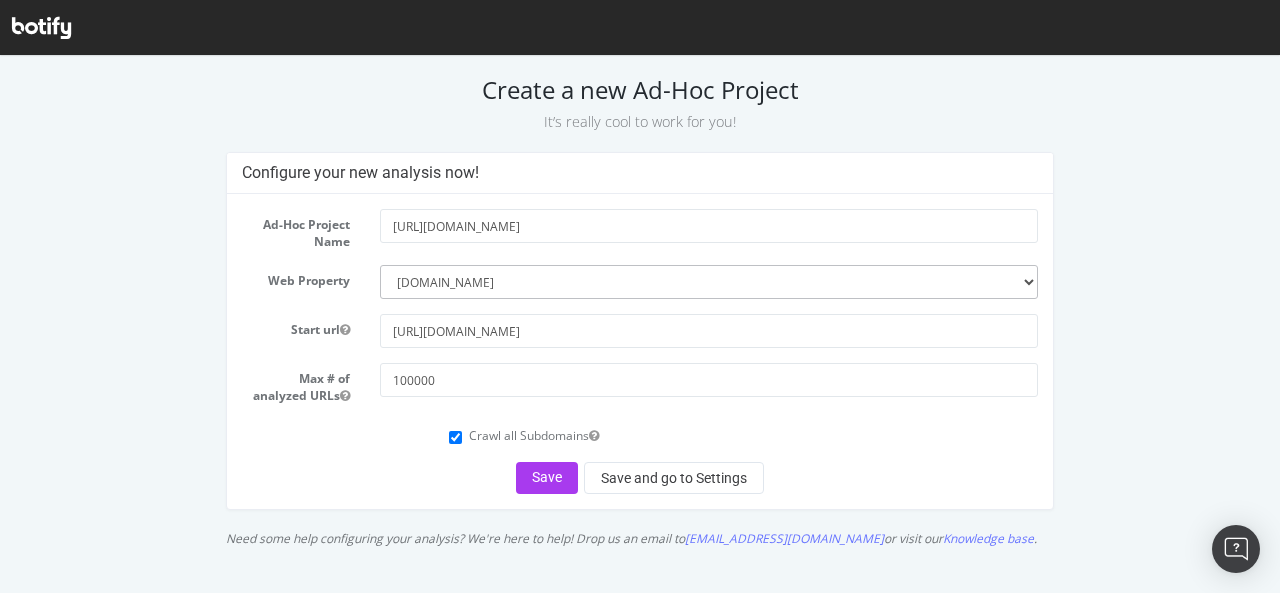 click on "Crawl all Subdomains" at bounding box center [640, 433] 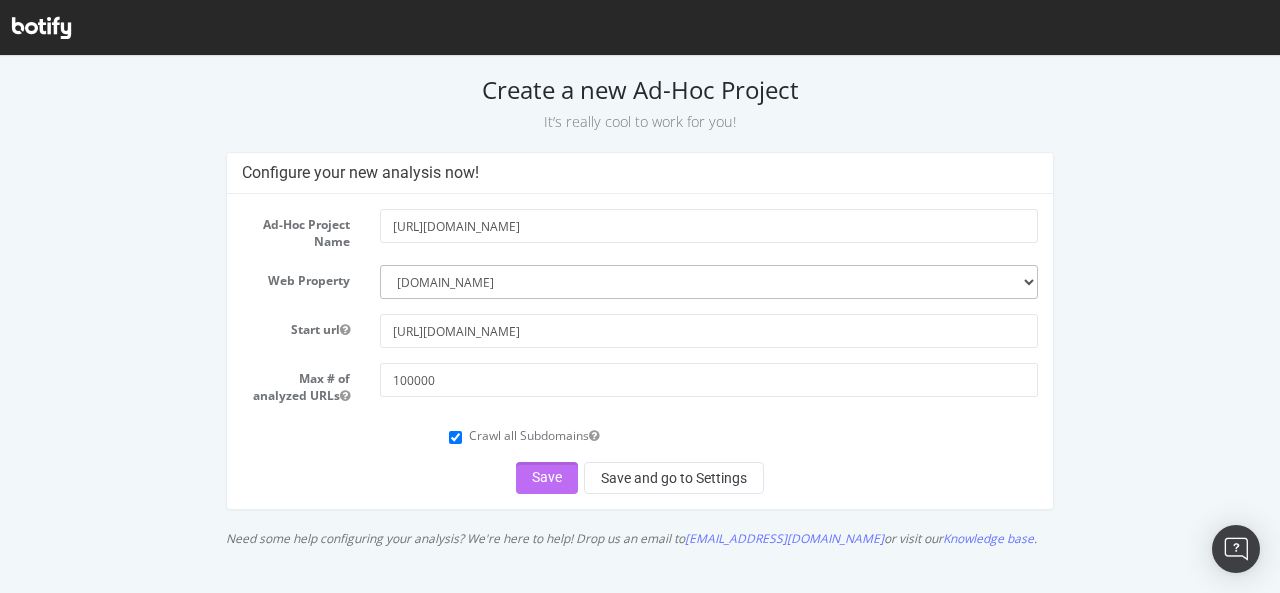 click on "Save" at bounding box center (547, 478) 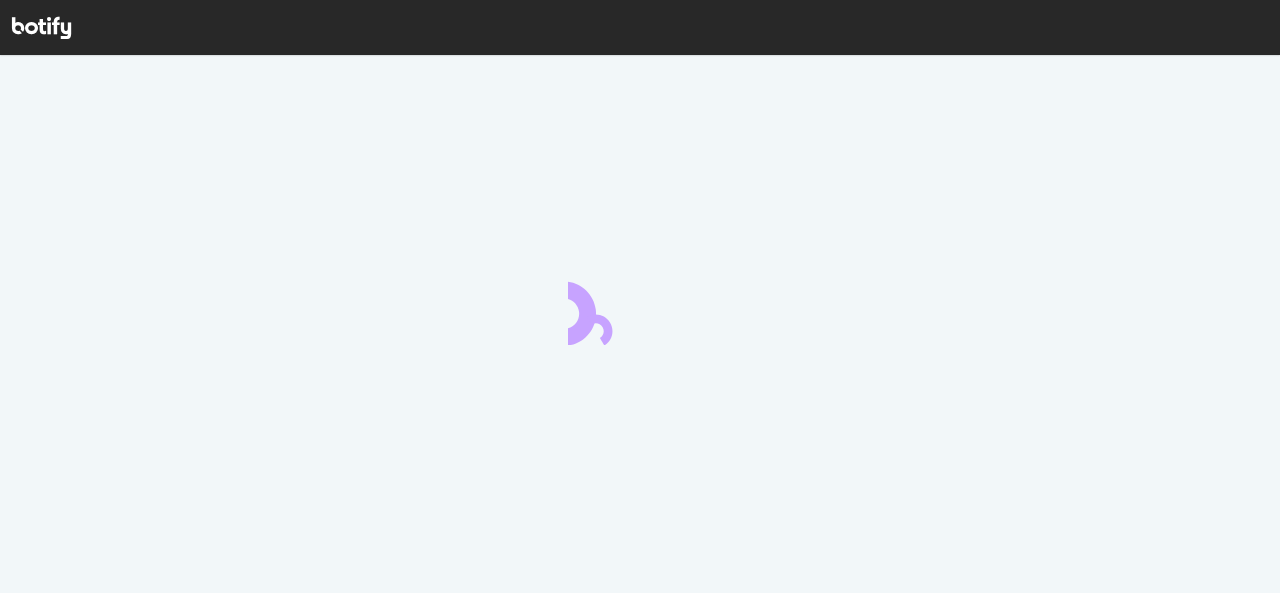scroll, scrollTop: 0, scrollLeft: 0, axis: both 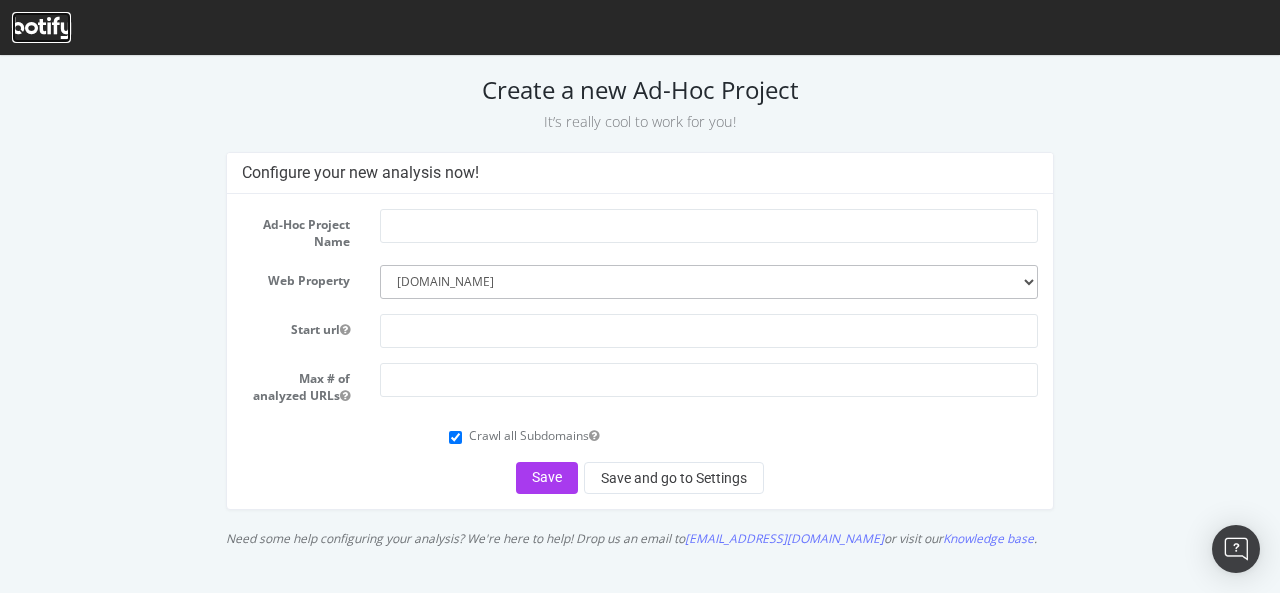 click at bounding box center (41, 28) 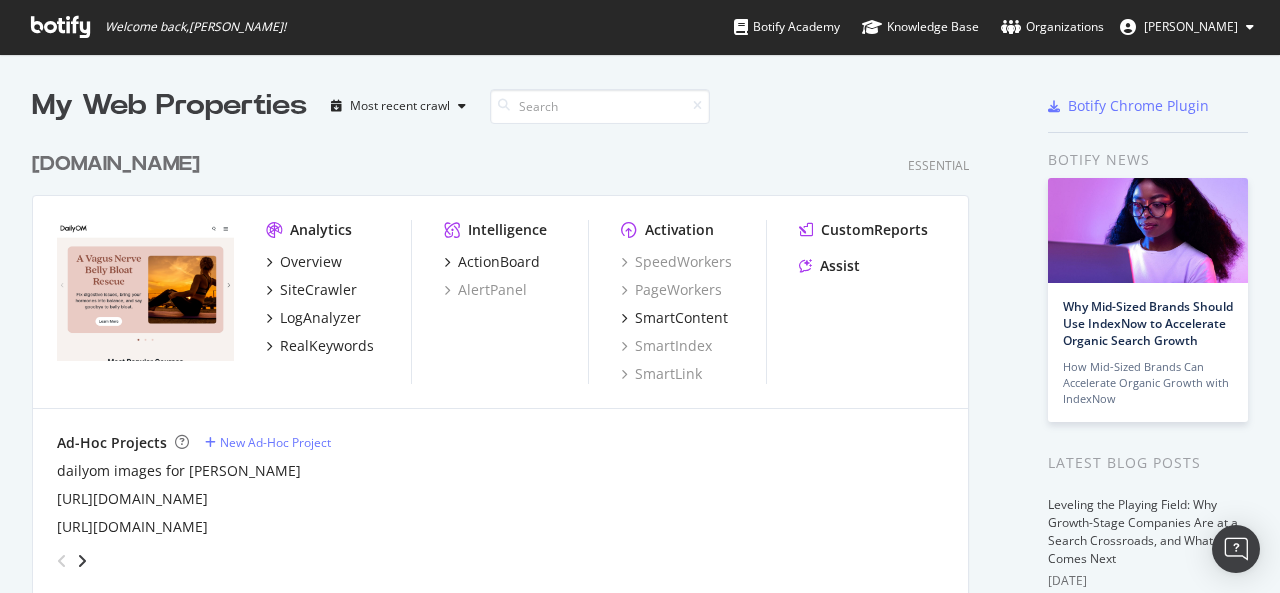 scroll, scrollTop: 16, scrollLeft: 16, axis: both 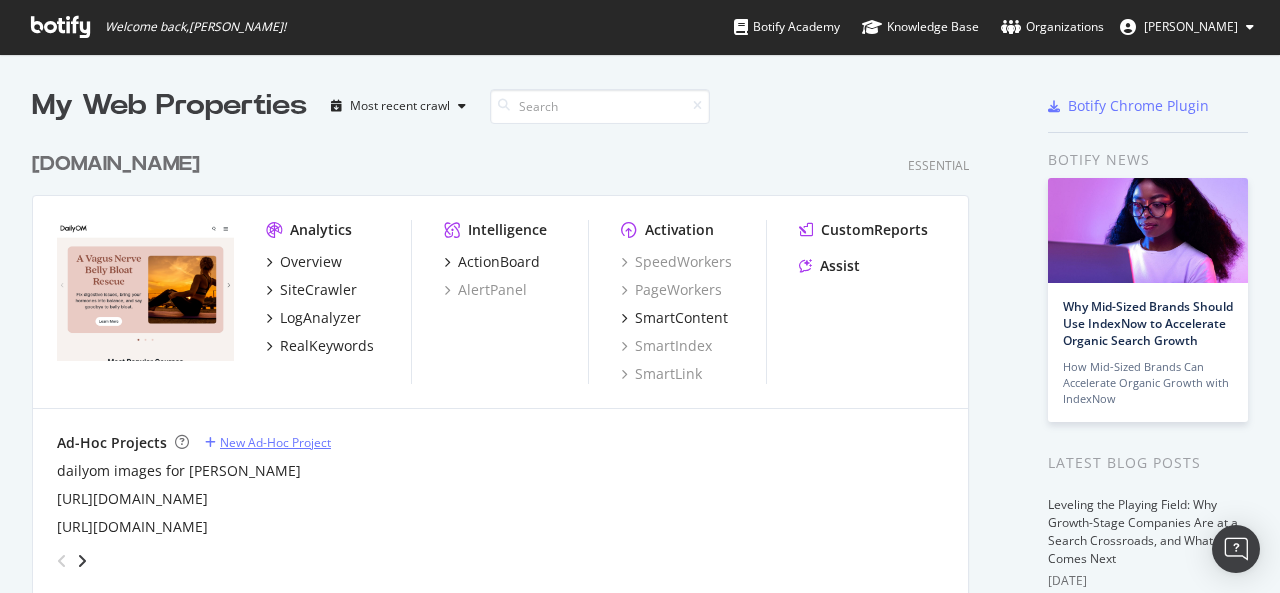 click on "New Ad-Hoc Project" at bounding box center [275, 442] 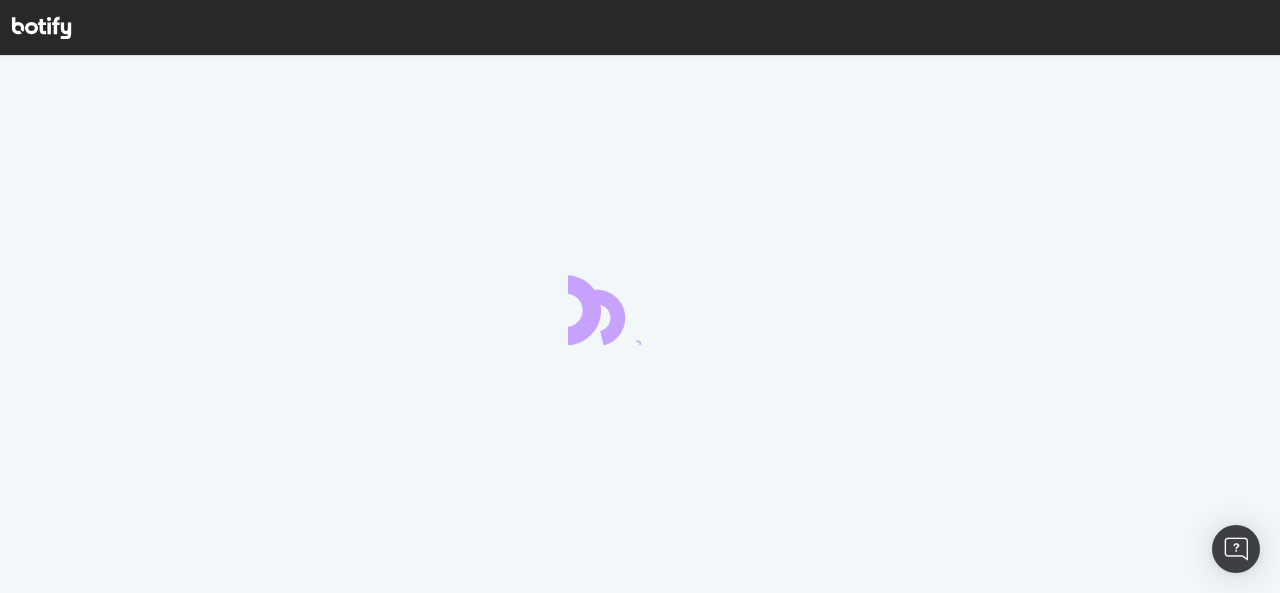 scroll, scrollTop: 0, scrollLeft: 0, axis: both 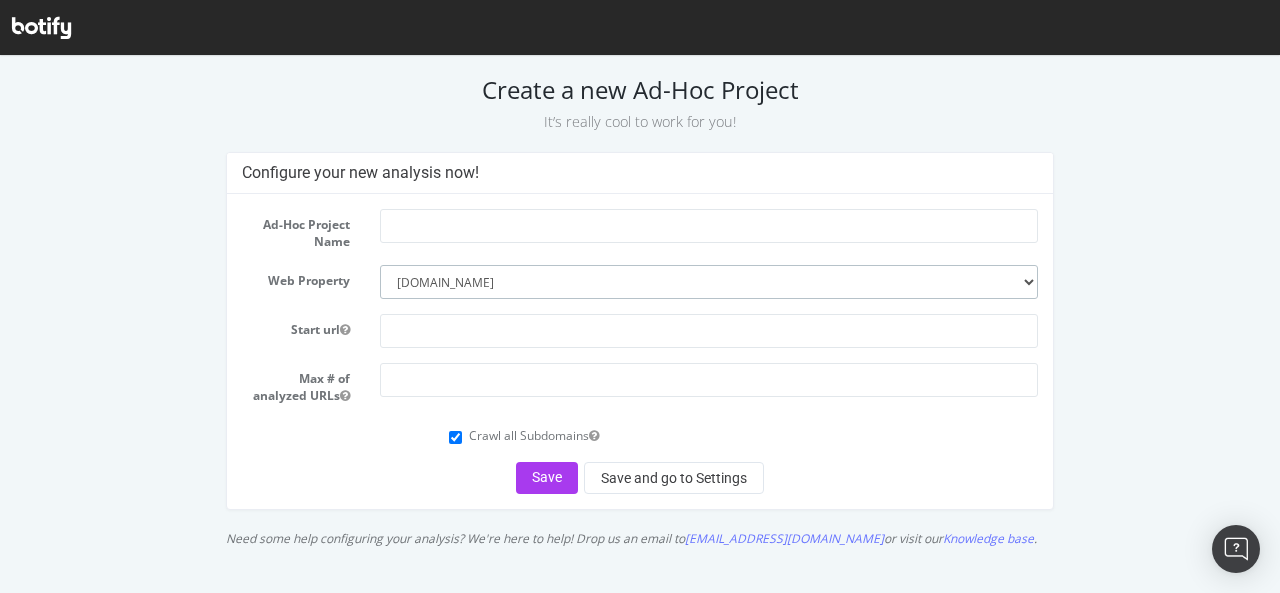 click on "--------- [DOMAIN_NAME] [DOMAIN_NAME] [DOMAIN_NAME] [DOMAIN_NAME] [DOMAIN_NAME] [DOMAIN_NAME] [DOMAIN_NAME] [DOMAIN_NAME]" at bounding box center [709, 282] 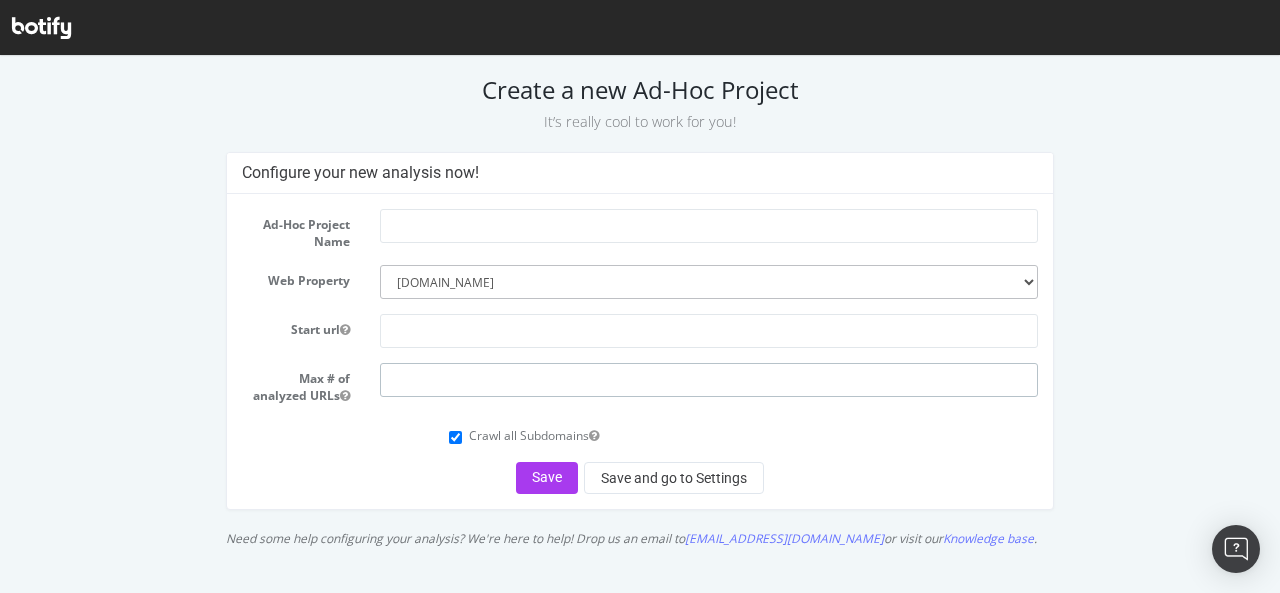 click at bounding box center [709, 380] 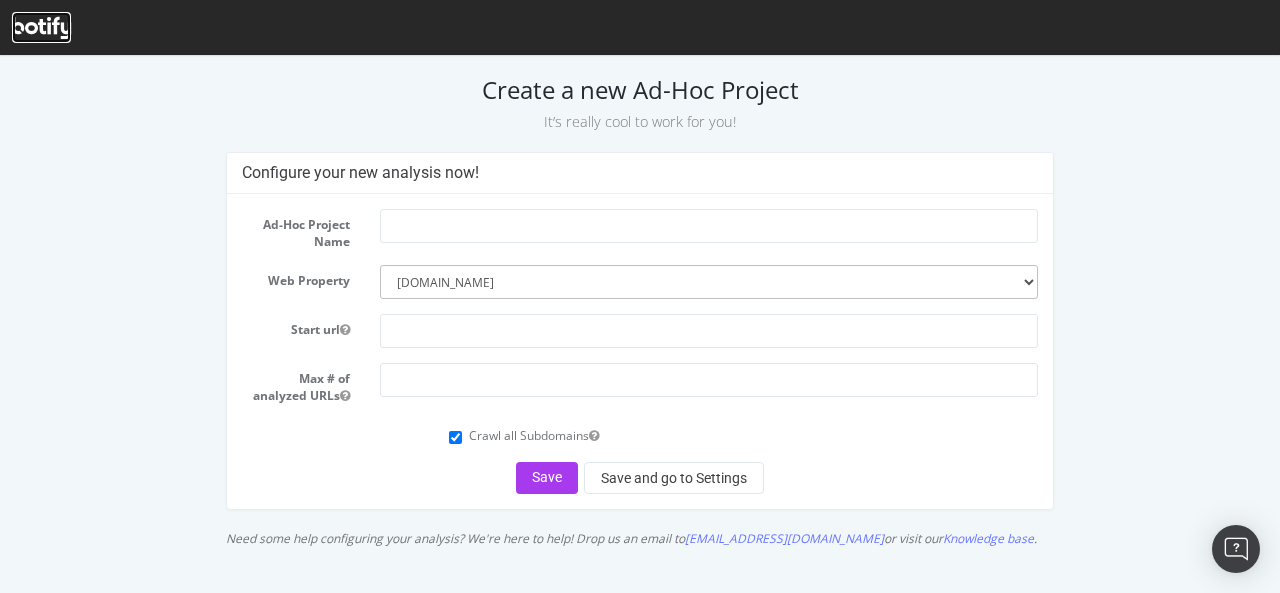 click at bounding box center (41, 27) 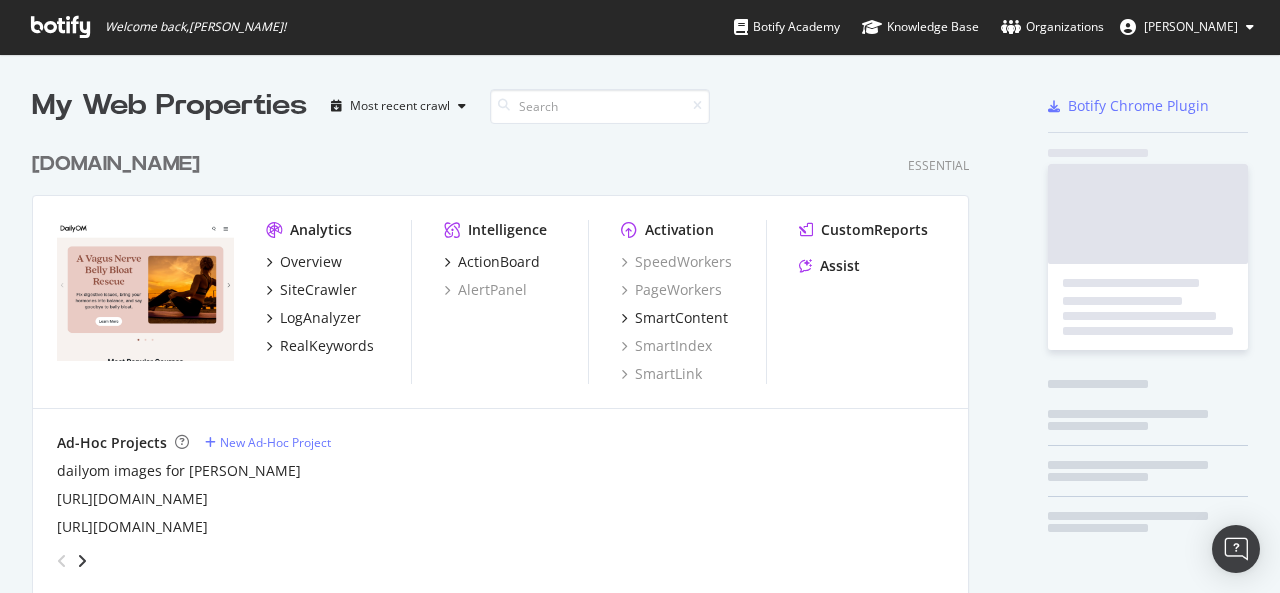 scroll, scrollTop: 16, scrollLeft: 16, axis: both 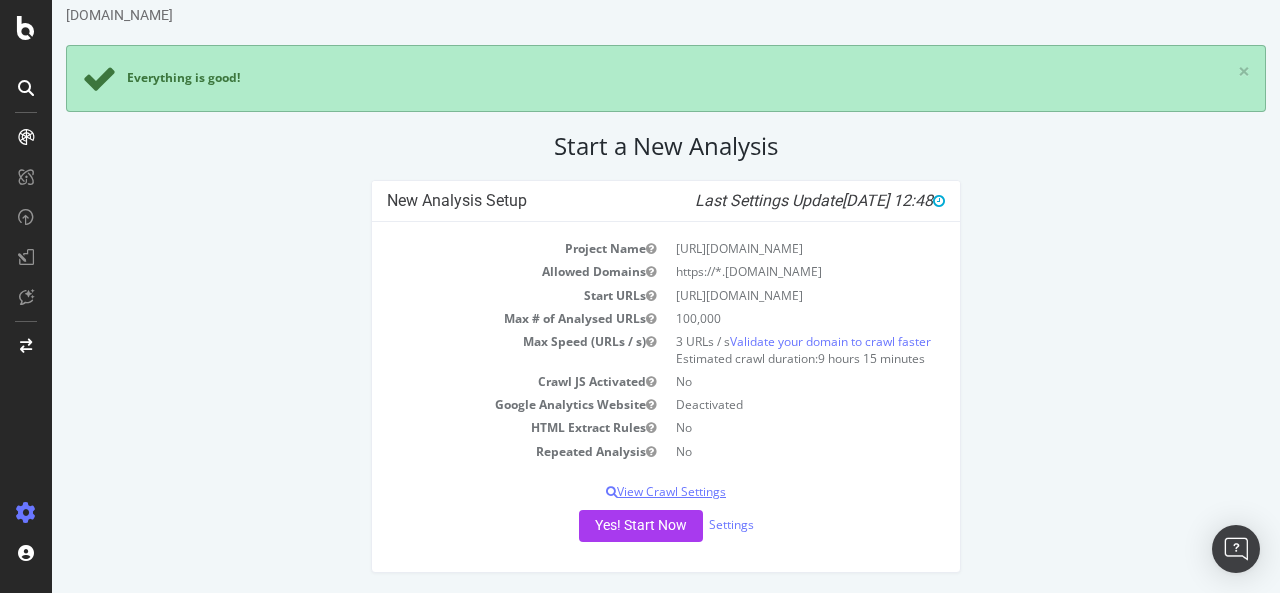 click on "View Crawl Settings" at bounding box center (666, 491) 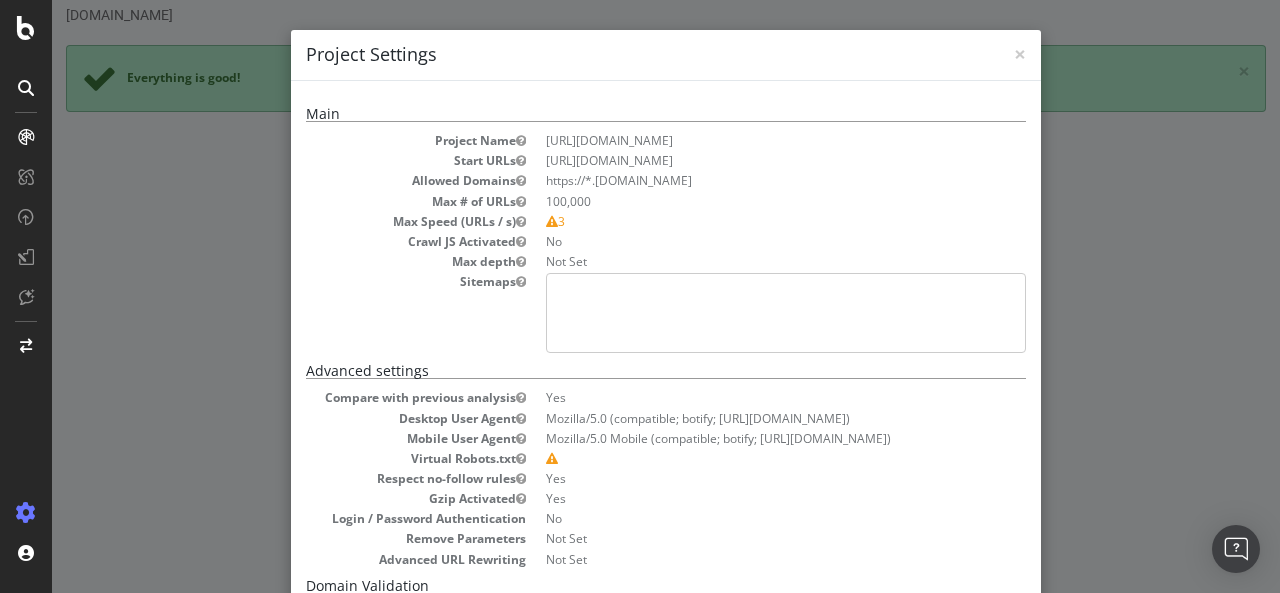 click at bounding box center (786, 313) 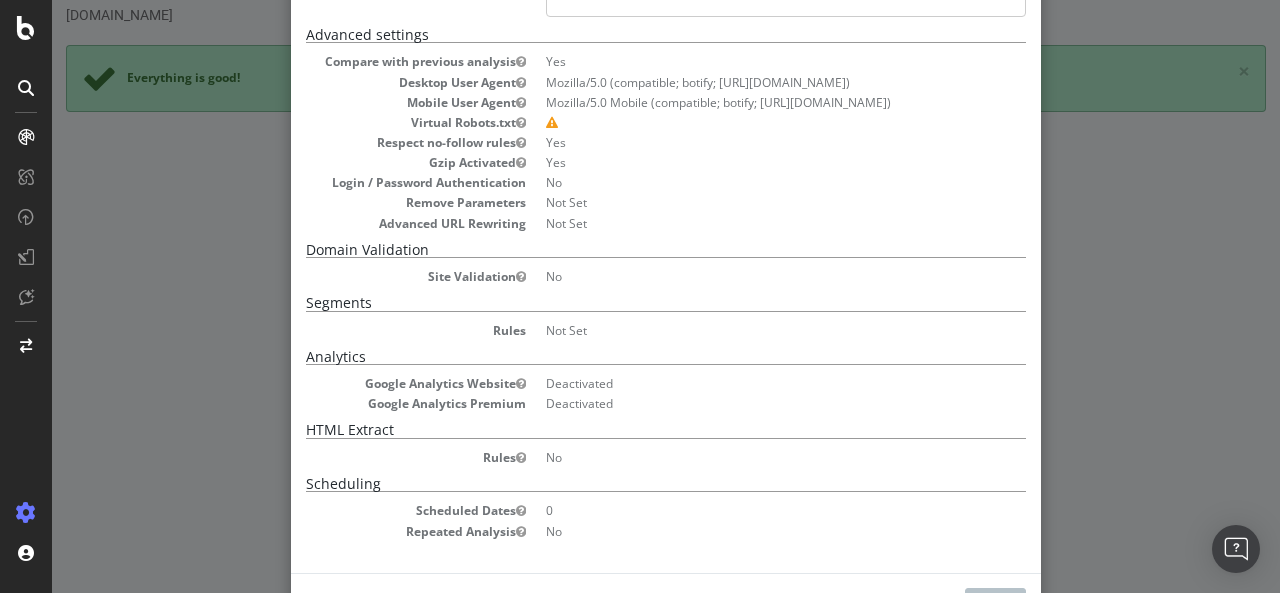 scroll, scrollTop: 305, scrollLeft: 0, axis: vertical 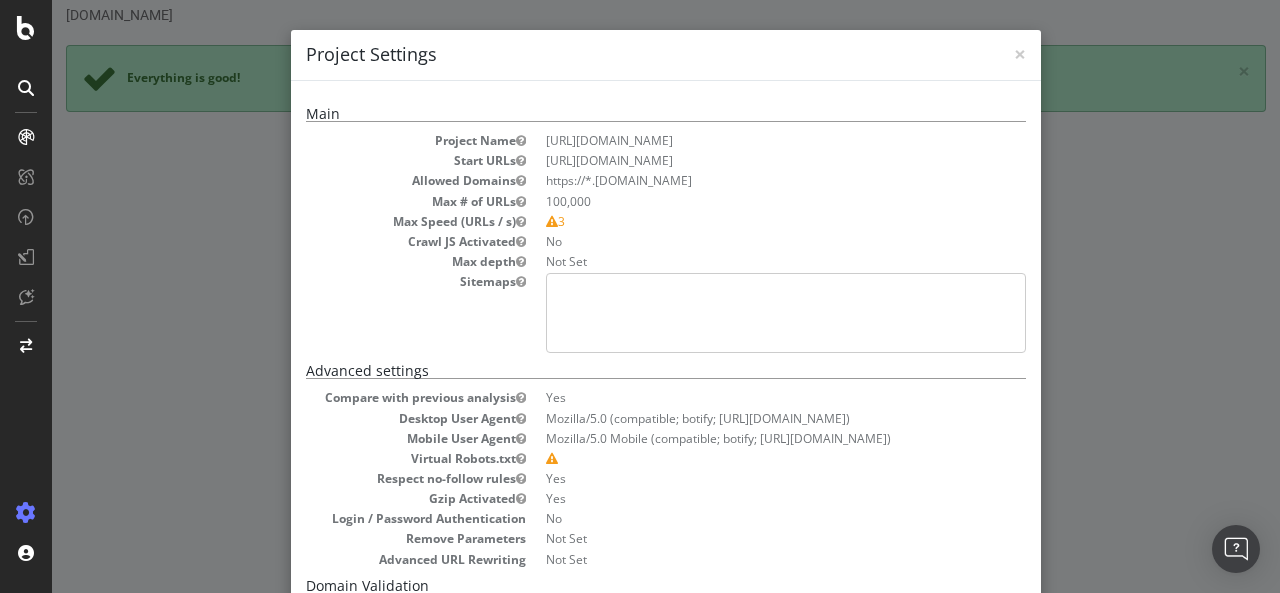 click at bounding box center [786, 313] 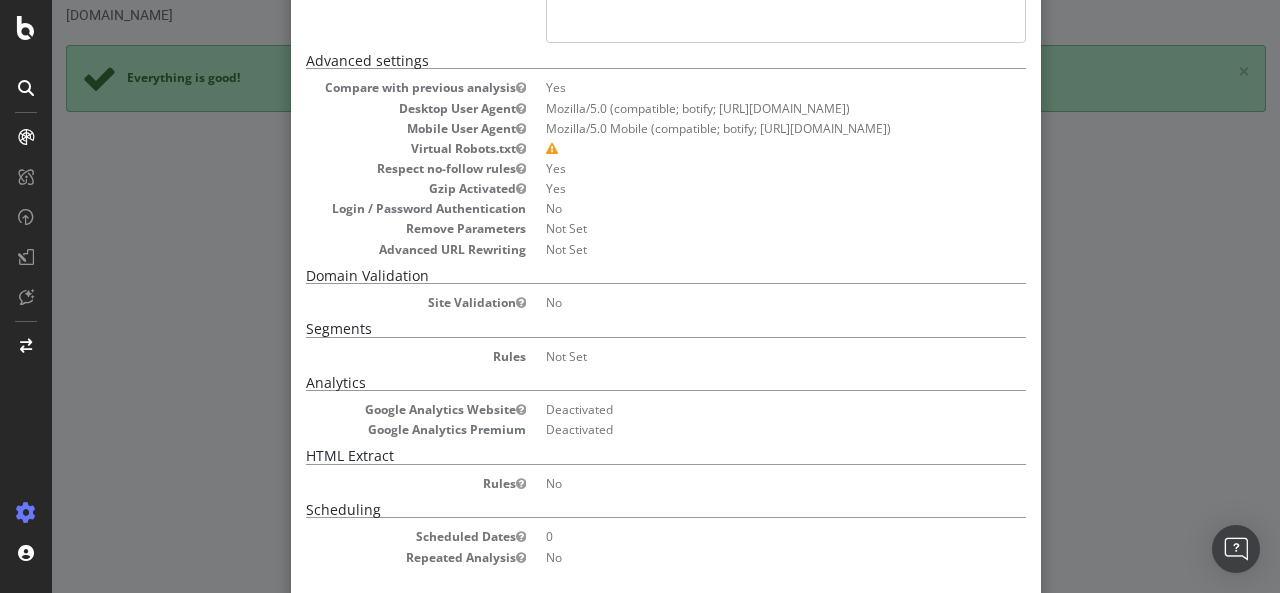 scroll, scrollTop: 405, scrollLeft: 0, axis: vertical 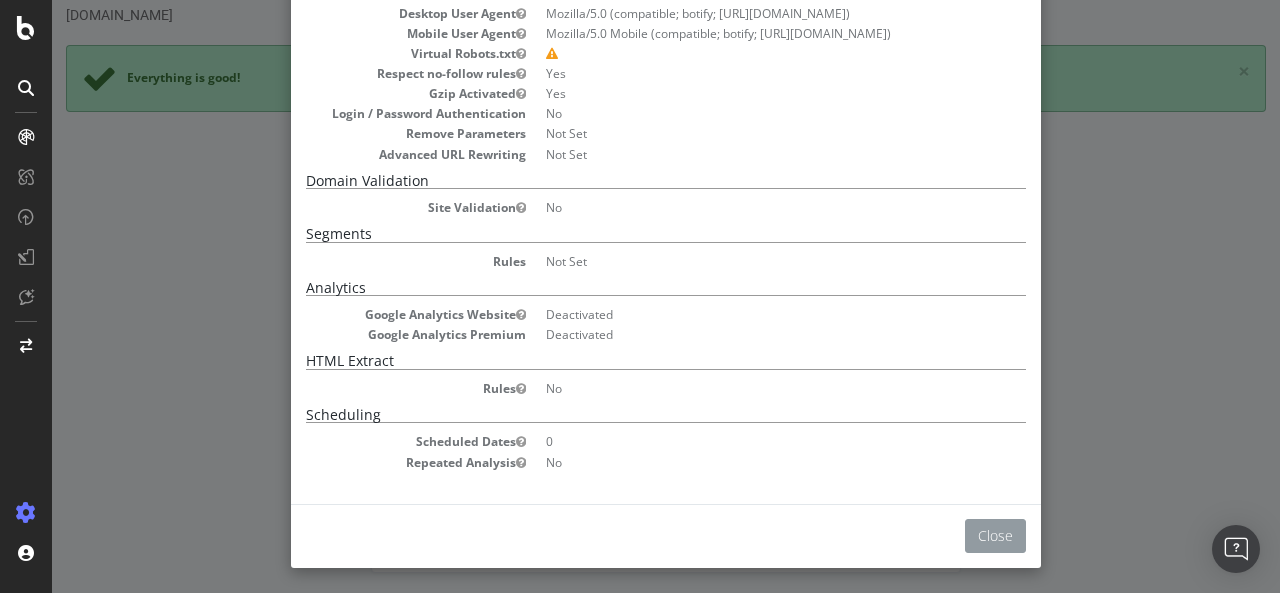 click on "Close" at bounding box center [995, 536] 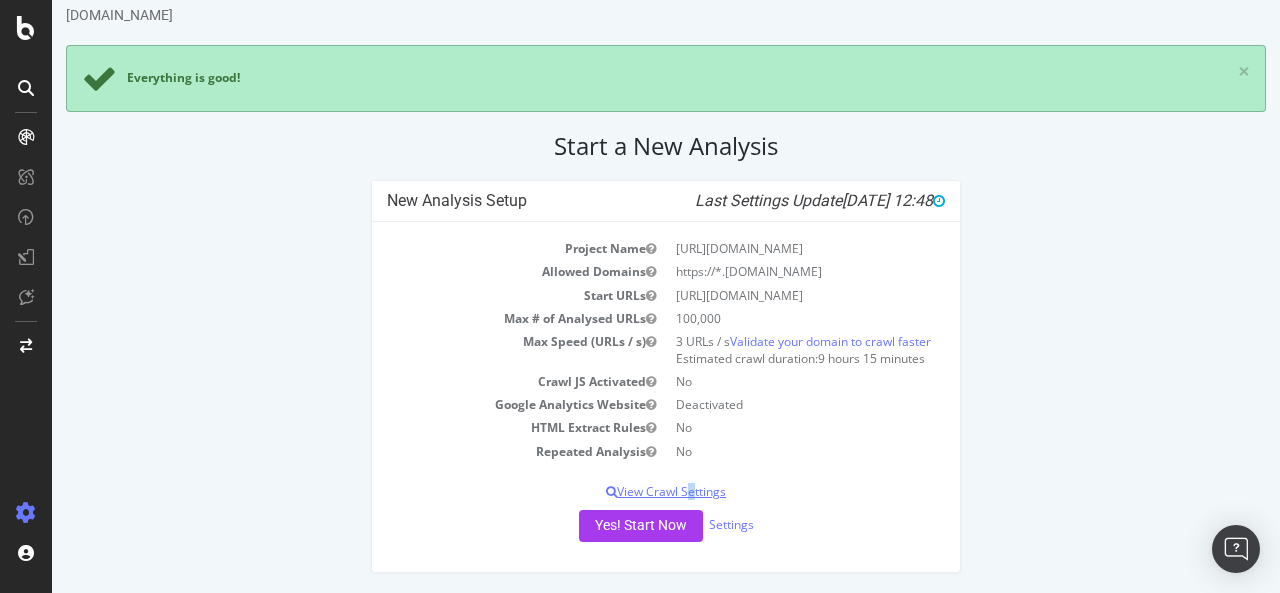 click on "View Crawl Settings" at bounding box center [666, 491] 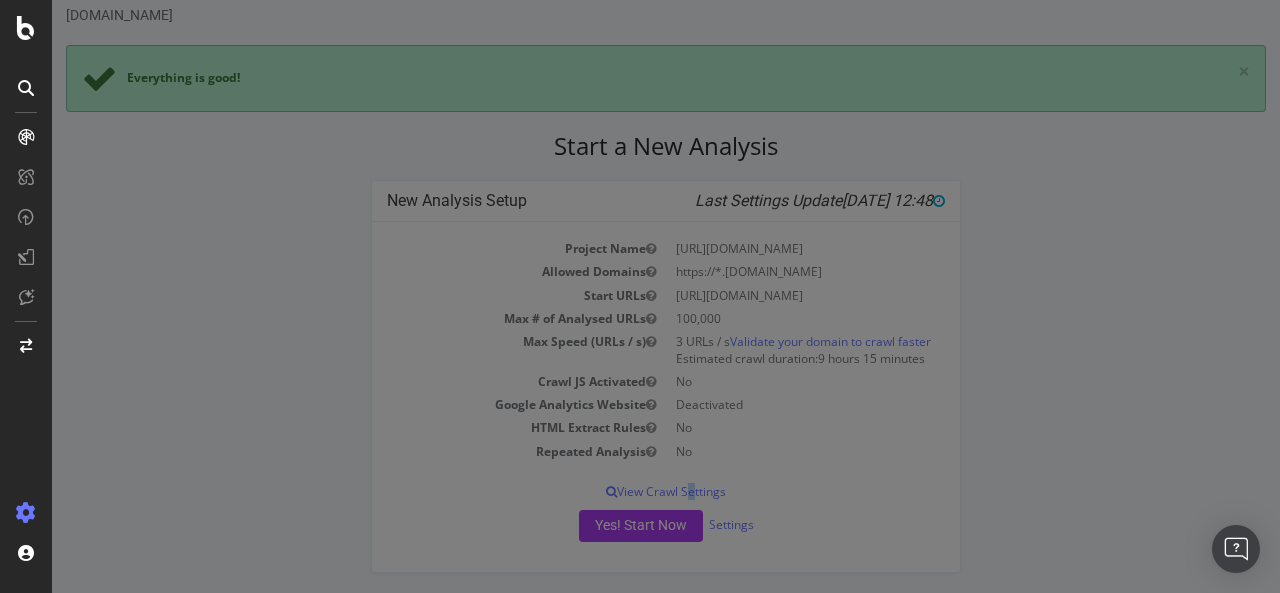 scroll, scrollTop: 0, scrollLeft: 0, axis: both 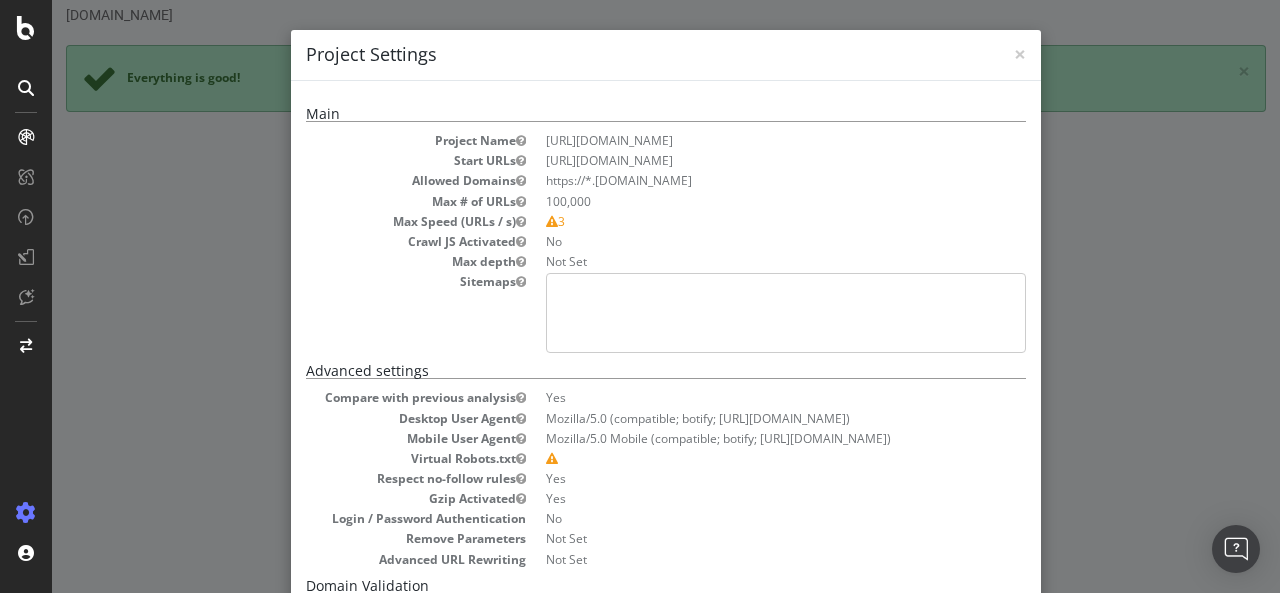 click on "× Close
Project Settings
Main Project Name
https://wellandgood.com/ Start URLs
https://www.wellandgood.com/
Allowed Domains
https://*.wellandgood.com Max # of URLs
100,000 Max Speed (URLs / s)
3
Crawl JS Activated
No Max depth
Not Set
Sitemaps
Advanced settings Compare with previous analysis
Yes Desktop User Agent
Mozilla/5.0 (compatible; botify; http://botify.com) Mobile User Agent
Mozilla/5.0 Mobile (compatible; botify; http://botify.com) Virtual Robots.txt
Respect no-follow rules
Yes Gzip Activated
Yes Login / Password Authentication
No
Remove Parameters
Not Set
Advanced URL Rewriting
Not Set
Domain Validation Site Validation
No Segments Rules
Not Set
0 No" at bounding box center (666, 296) 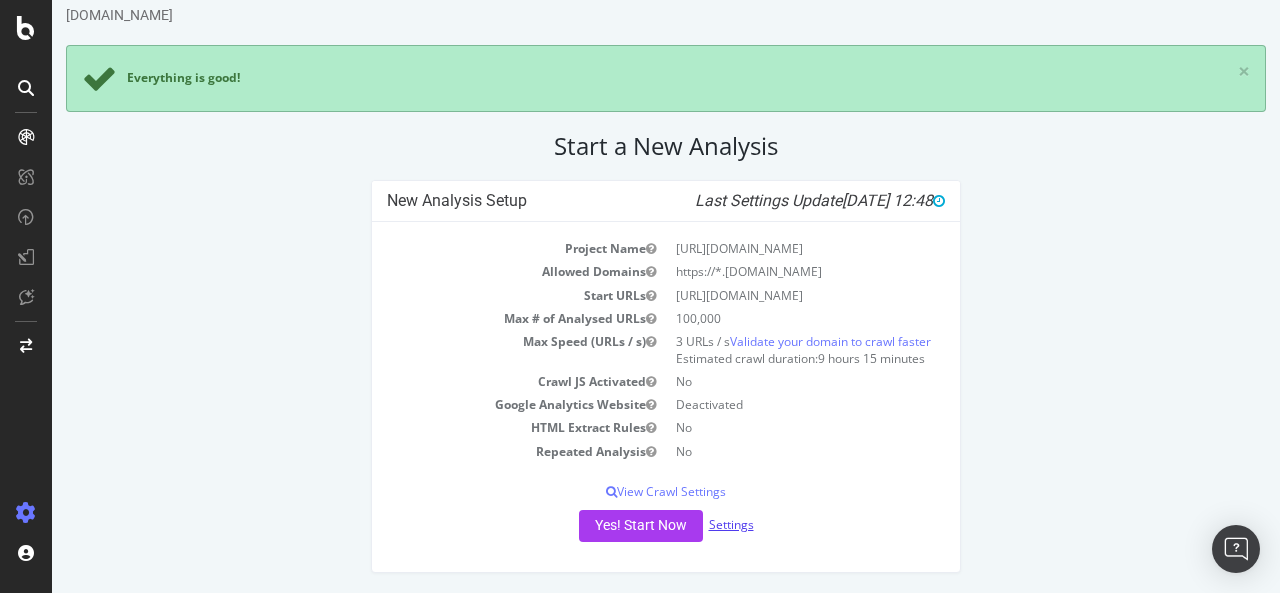 click on "Settings" at bounding box center (731, 524) 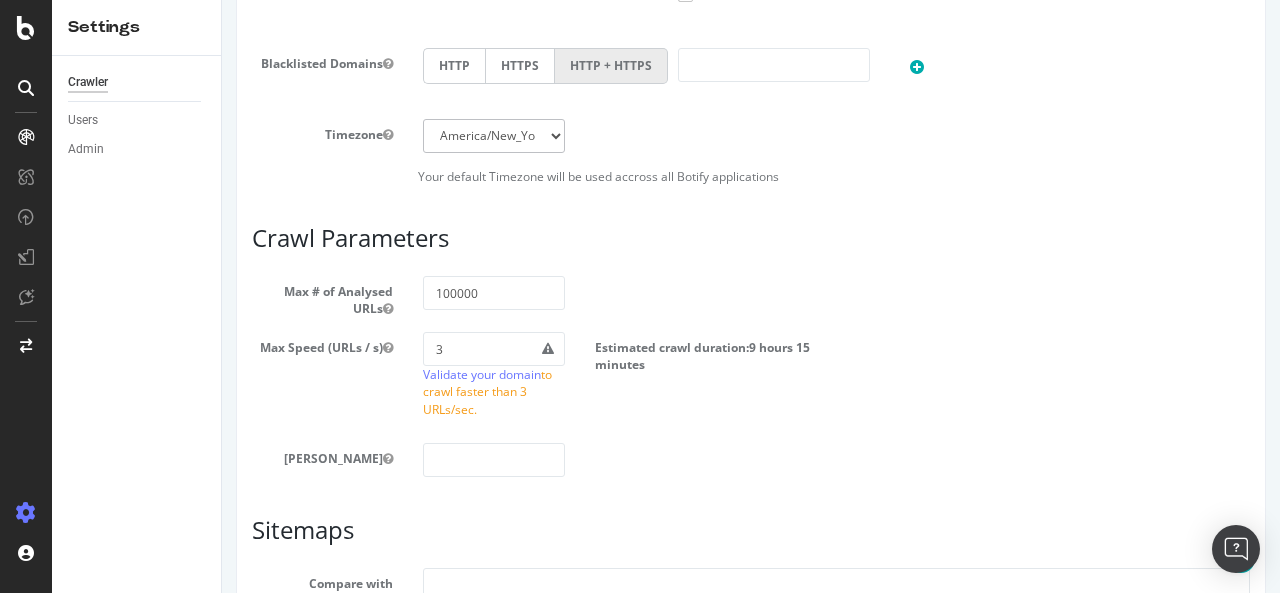 scroll, scrollTop: 1053, scrollLeft: 0, axis: vertical 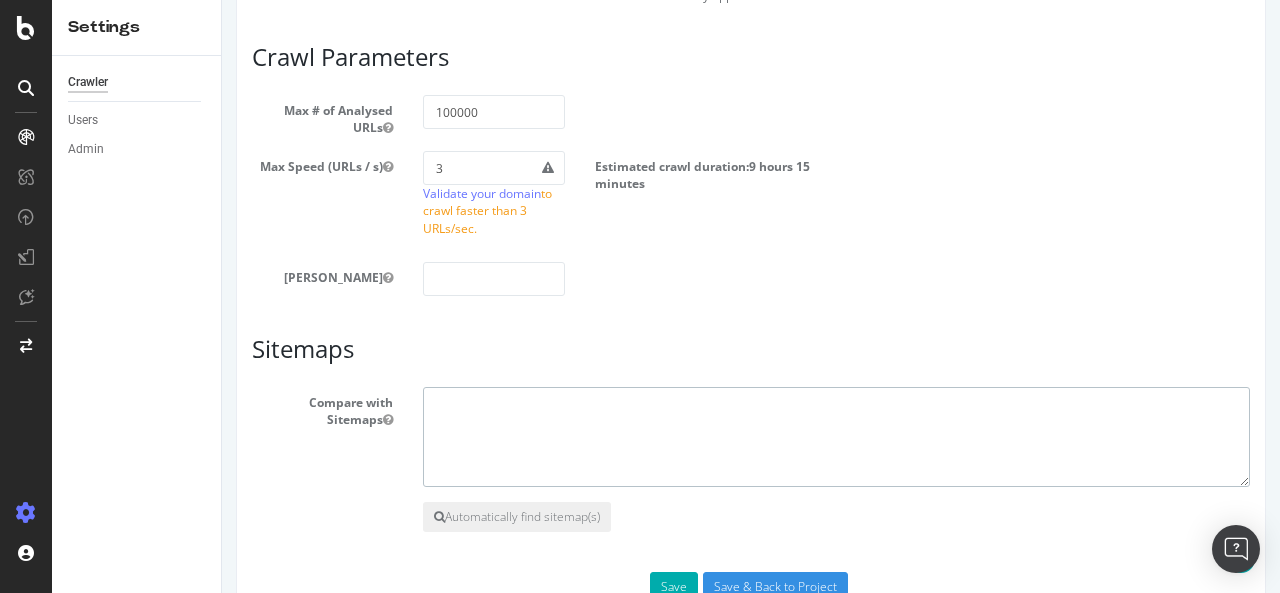 click at bounding box center [836, 437] 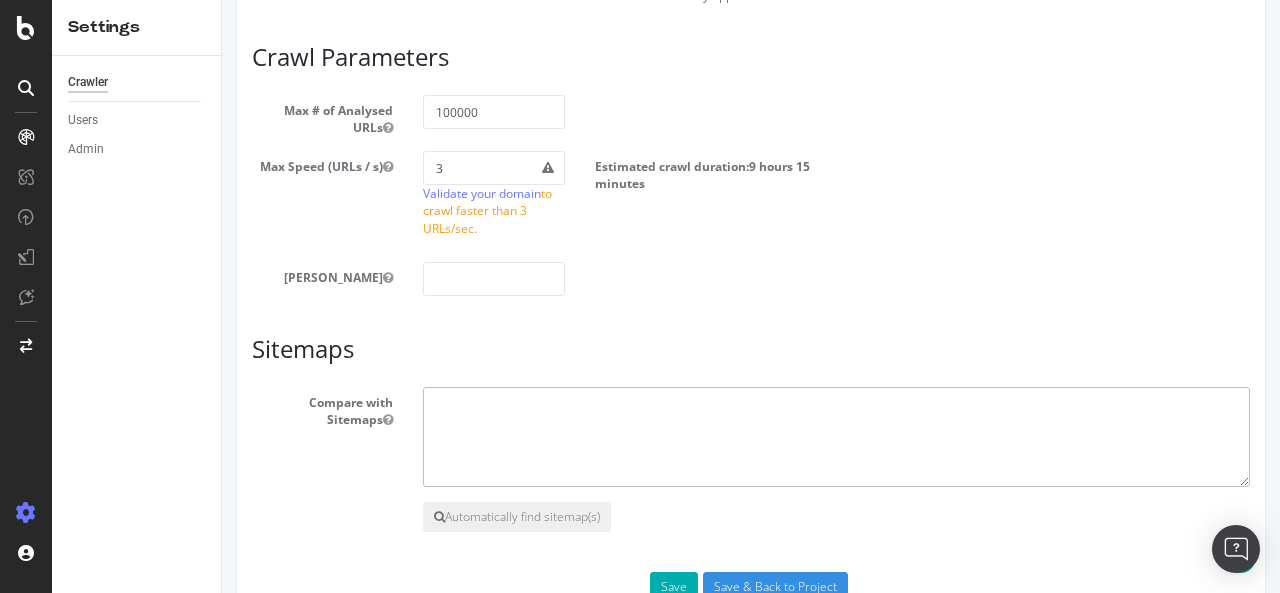 paste on "https://www.wellandgood.com/sitemap.xml" 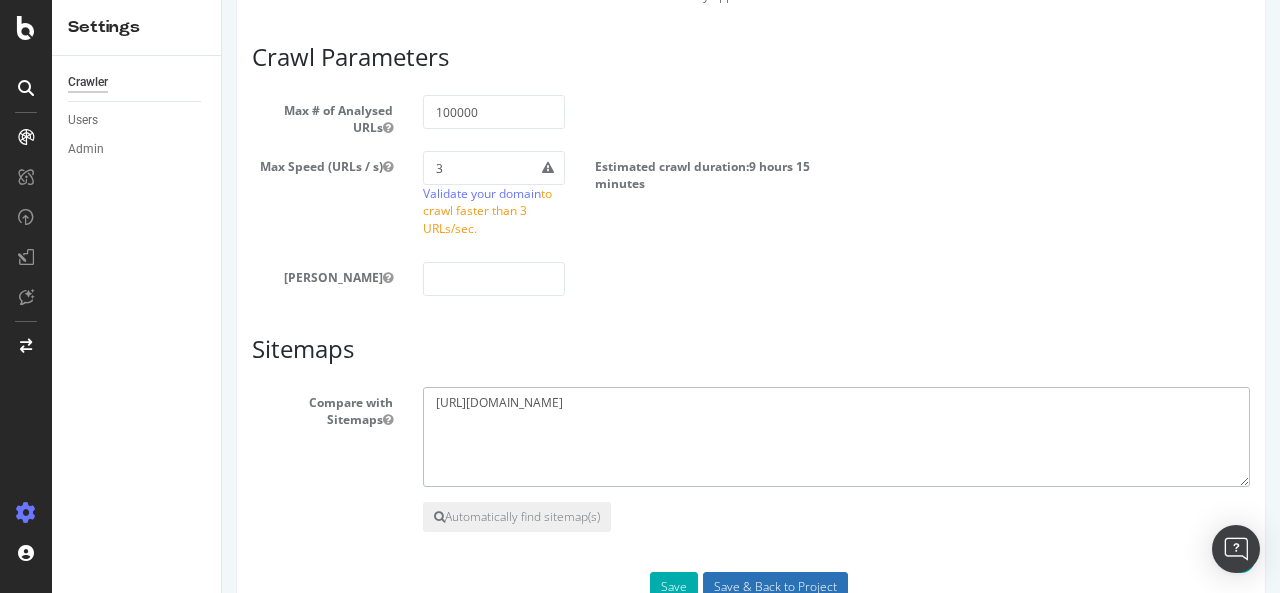 type on "https://www.wellandgood.com/sitemap.xml" 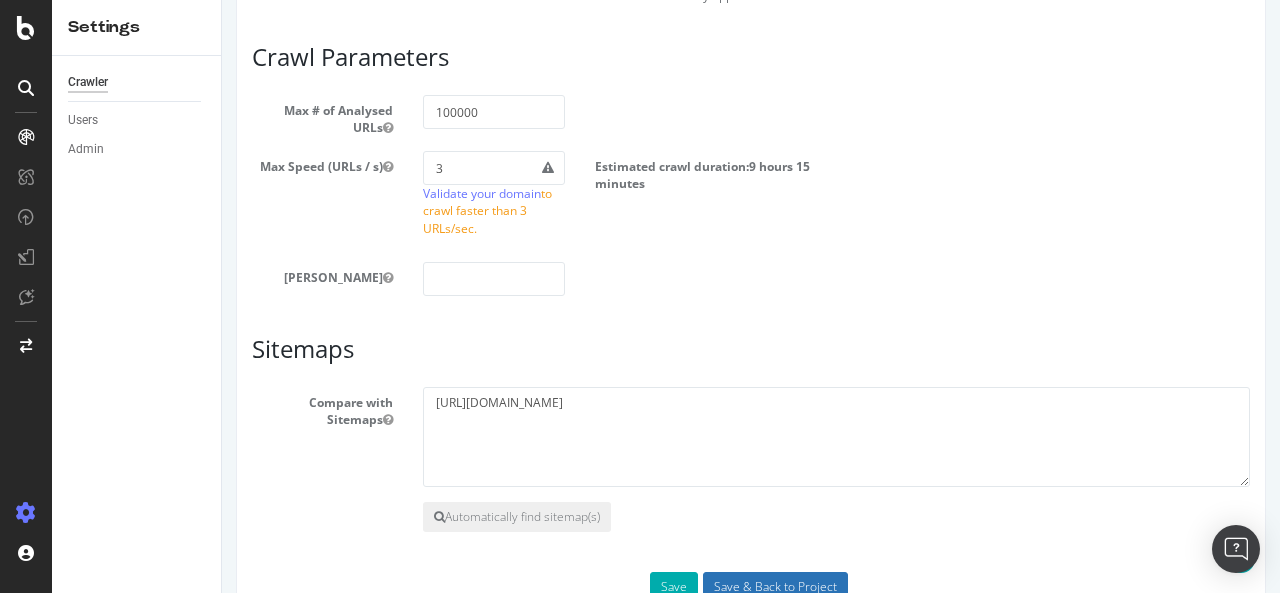 click on "Save & Back to Project" at bounding box center [775, 587] 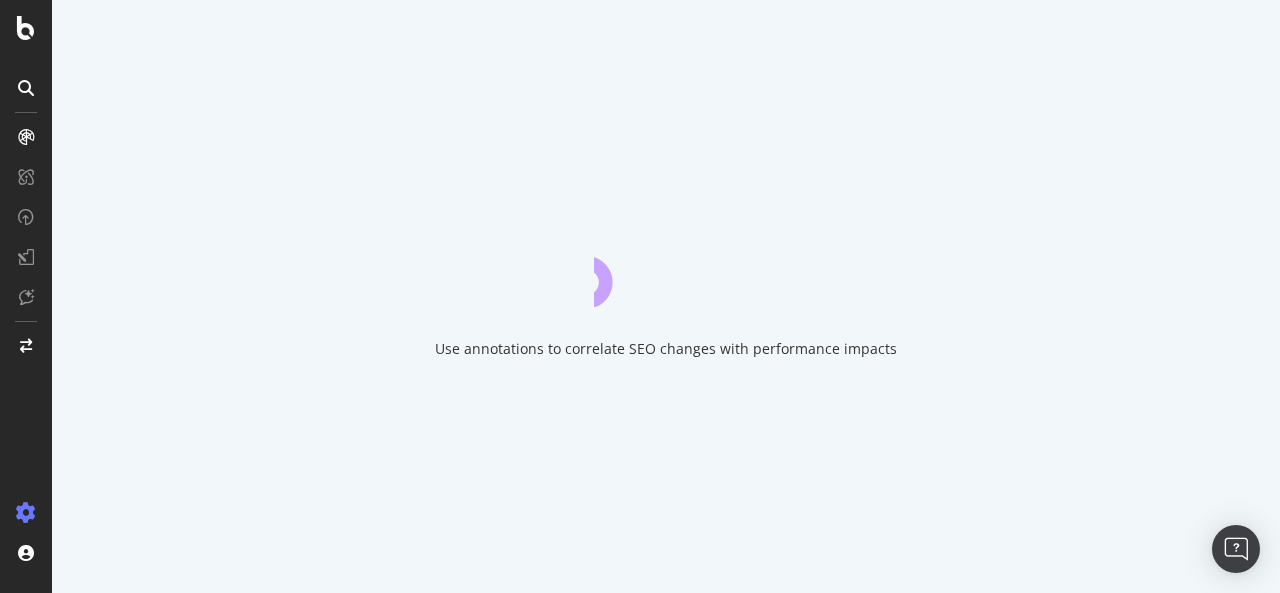 scroll, scrollTop: 0, scrollLeft: 0, axis: both 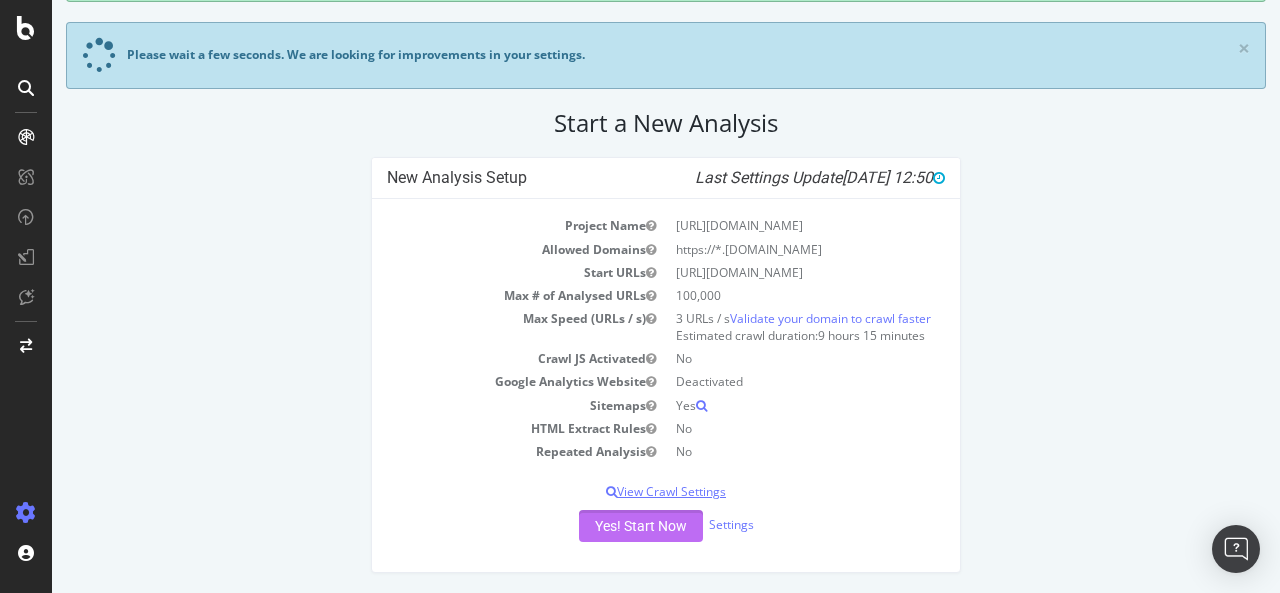 drag, startPoint x: 626, startPoint y: 533, endPoint x: 405, endPoint y: 484, distance: 226.36696 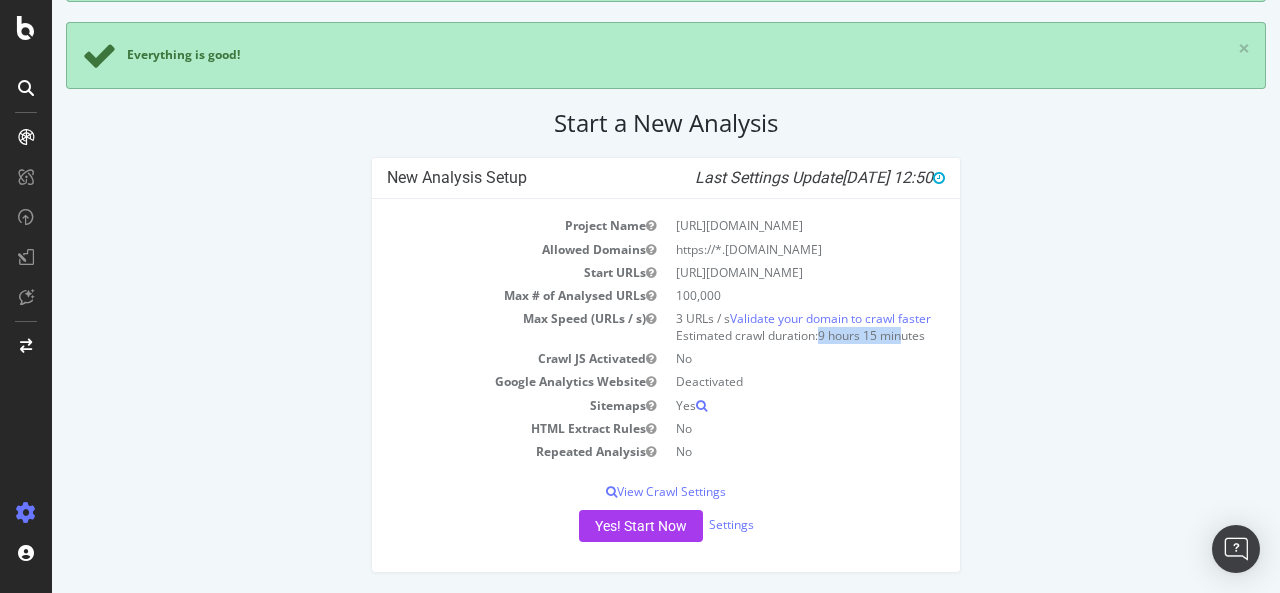 drag, startPoint x: 814, startPoint y: 336, endPoint x: 898, endPoint y: 341, distance: 84.14868 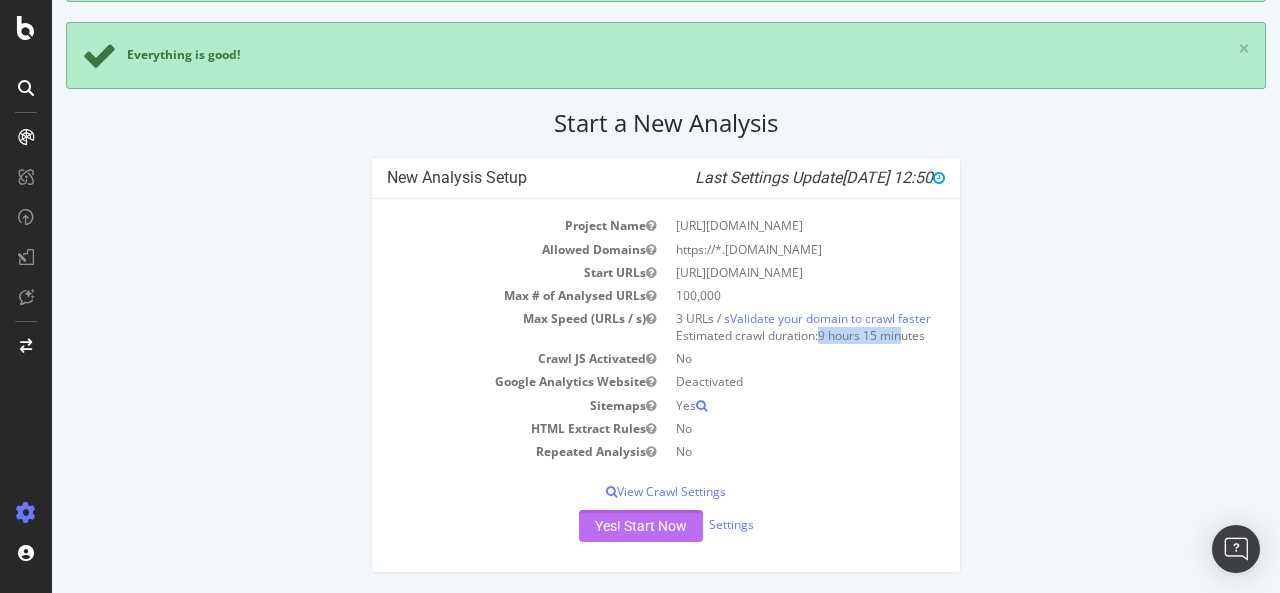 click on "Yes! Start Now" at bounding box center (641, 526) 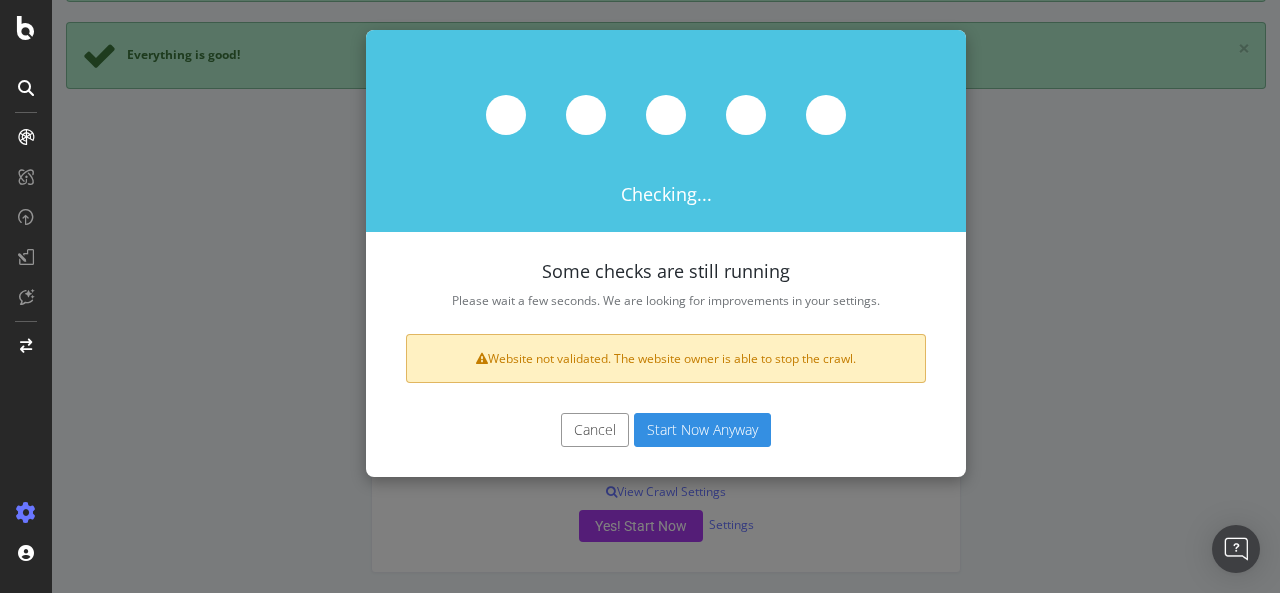 click on "Start Now Anyway" at bounding box center [702, 430] 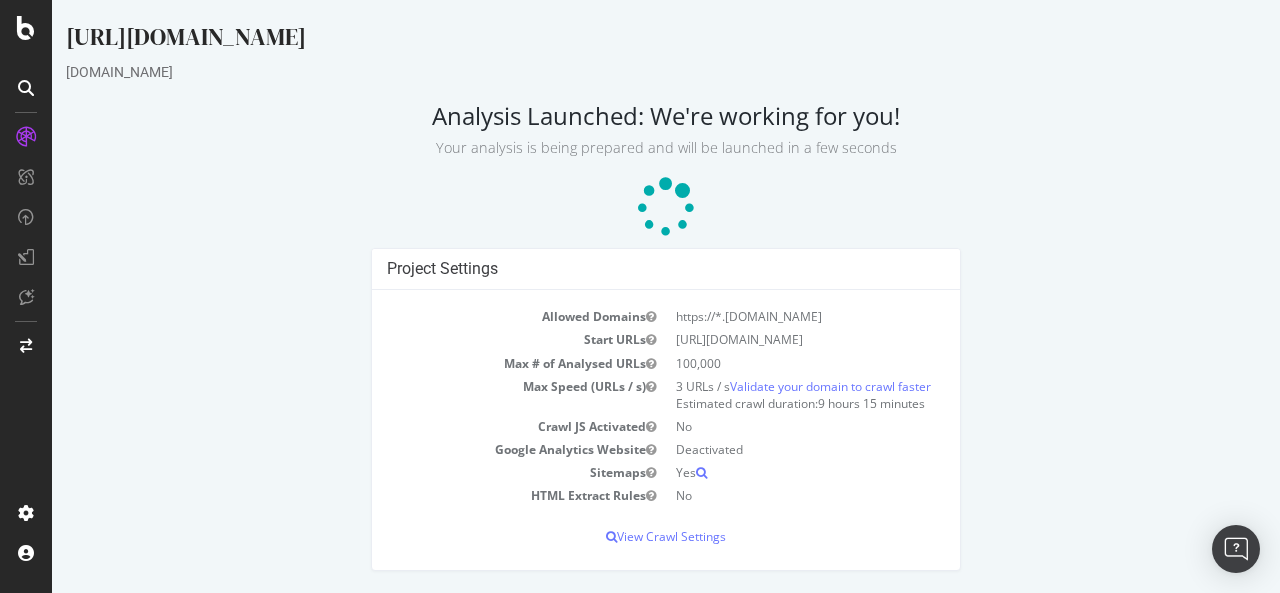 scroll, scrollTop: 0, scrollLeft: 0, axis: both 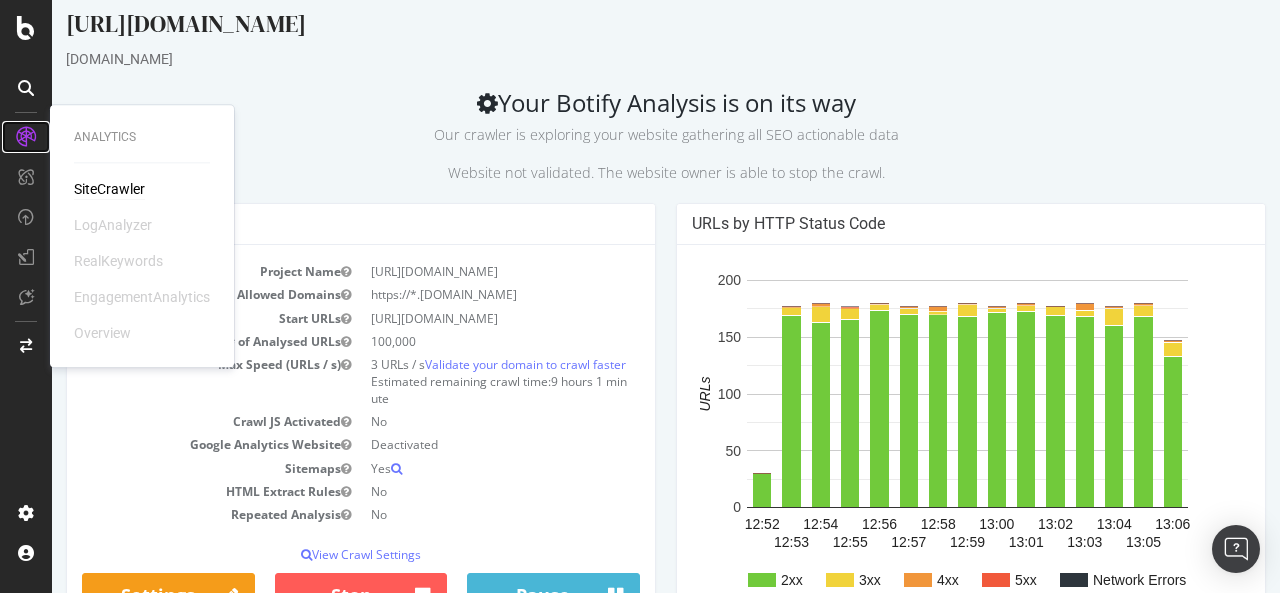 click at bounding box center (26, 137) 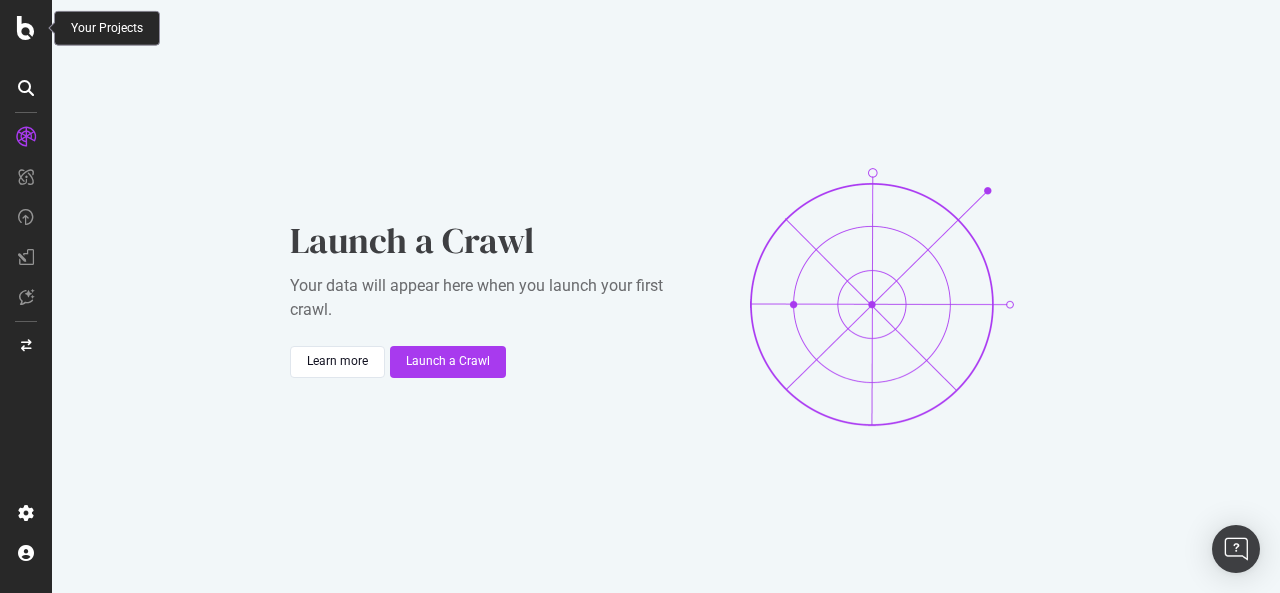 click at bounding box center (26, 28) 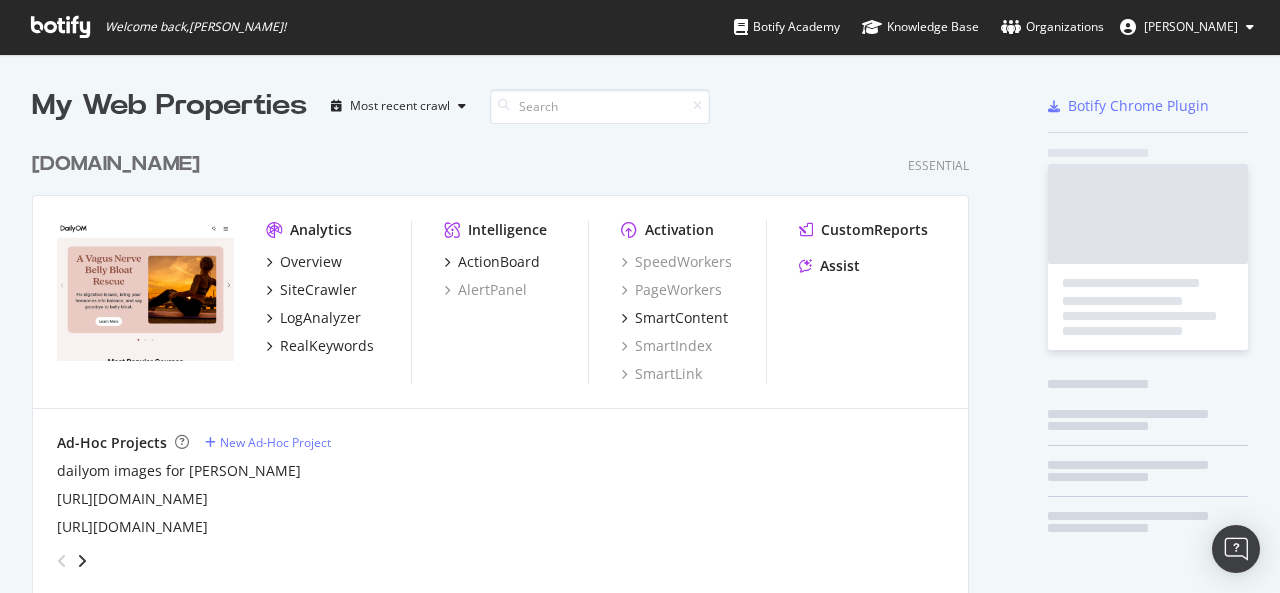 scroll, scrollTop: 16, scrollLeft: 16, axis: both 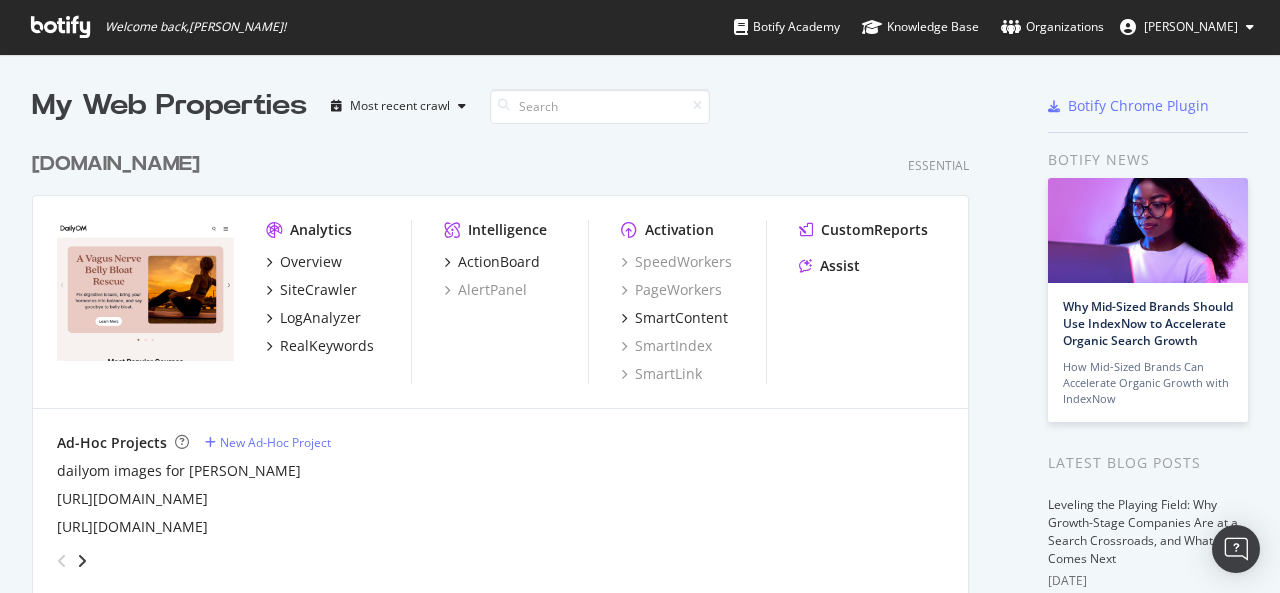 click on "My Web Properties Most recent crawl" at bounding box center (467, 106) 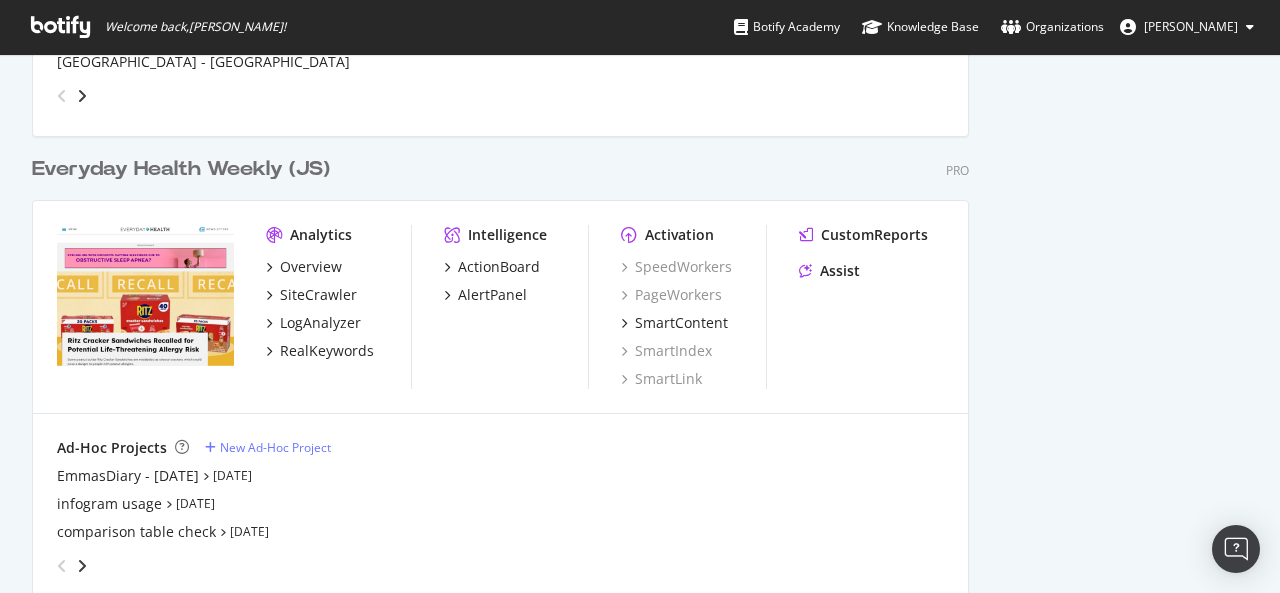 scroll, scrollTop: 1788, scrollLeft: 0, axis: vertical 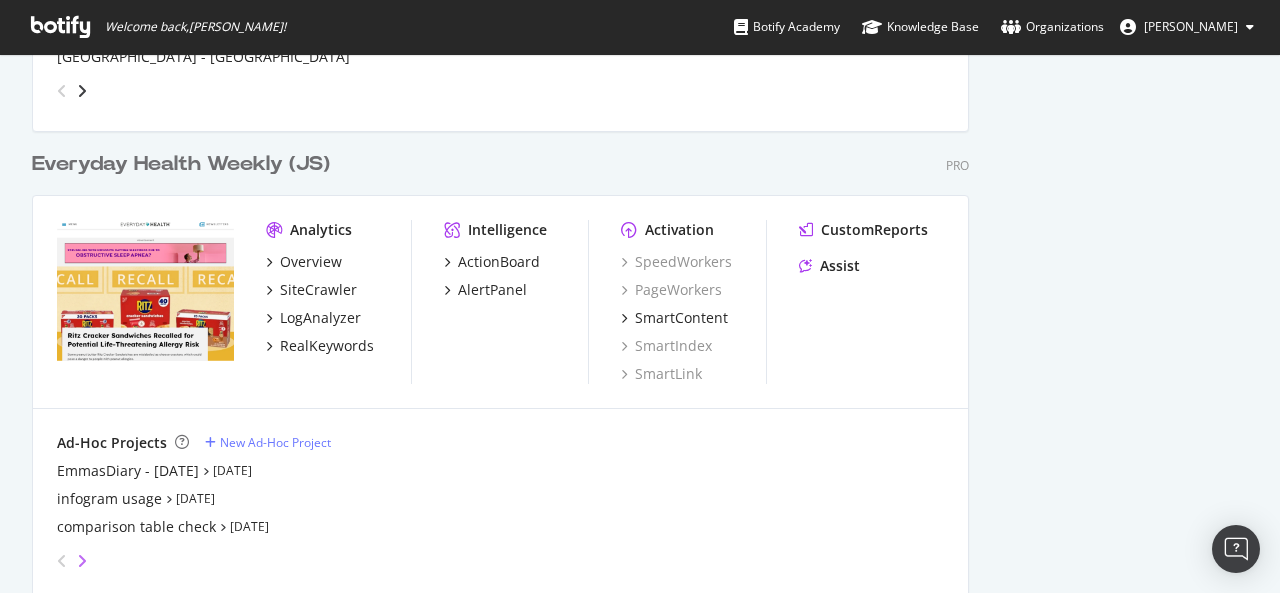 click at bounding box center (82, 561) 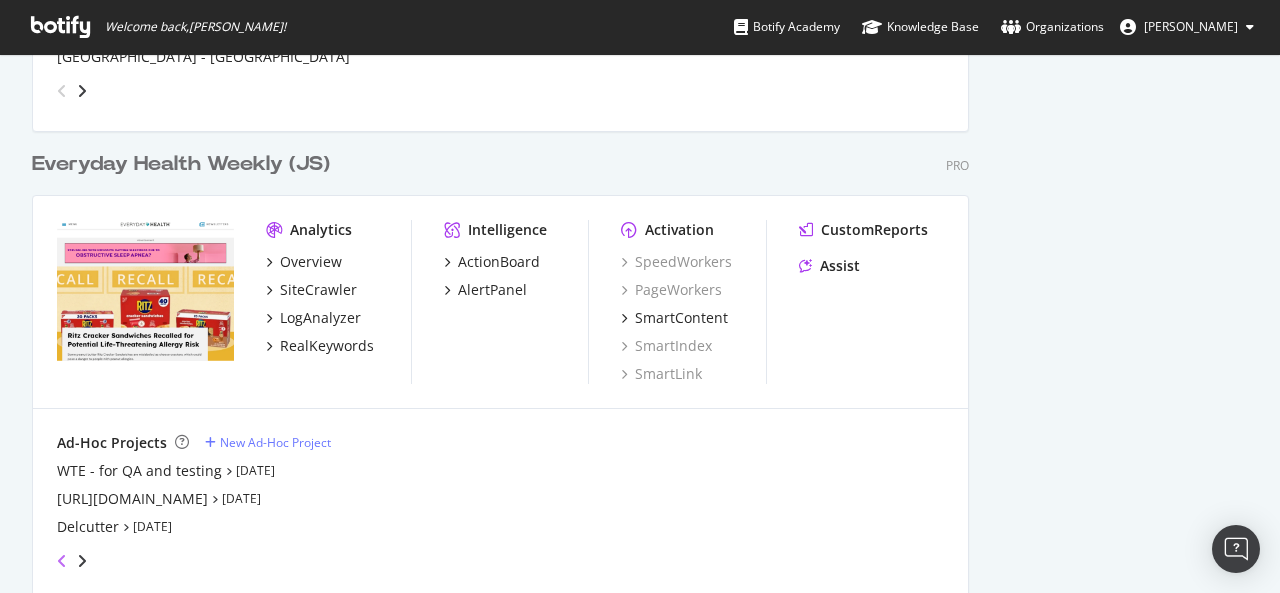 click at bounding box center (62, 561) 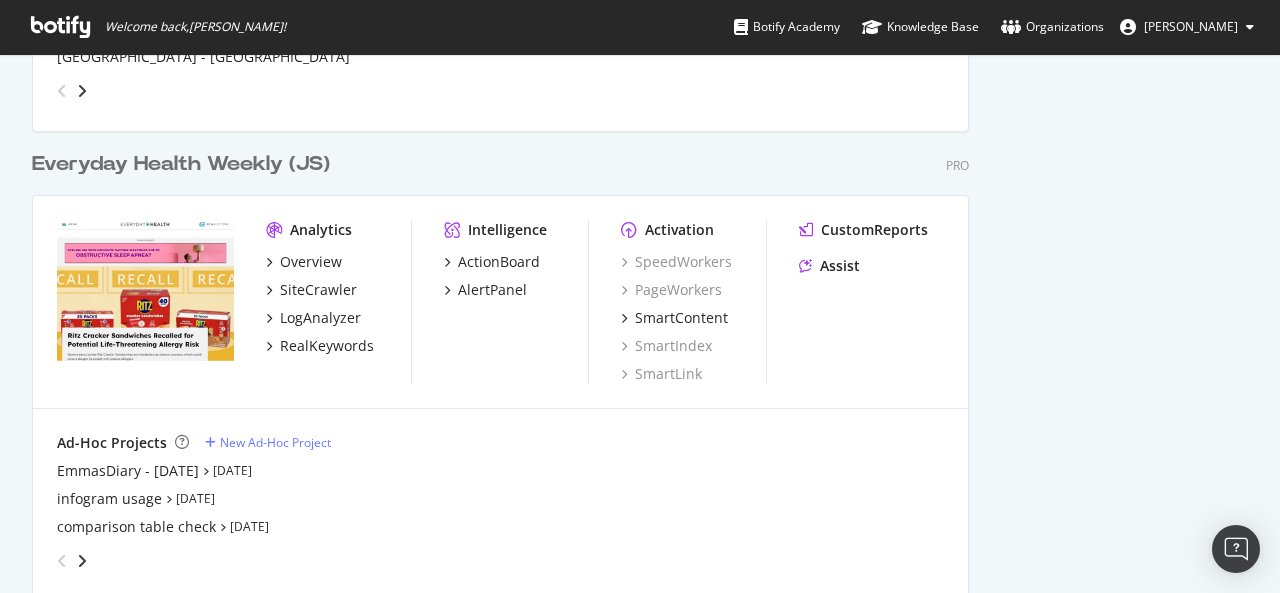 click at bounding box center (62, 561) 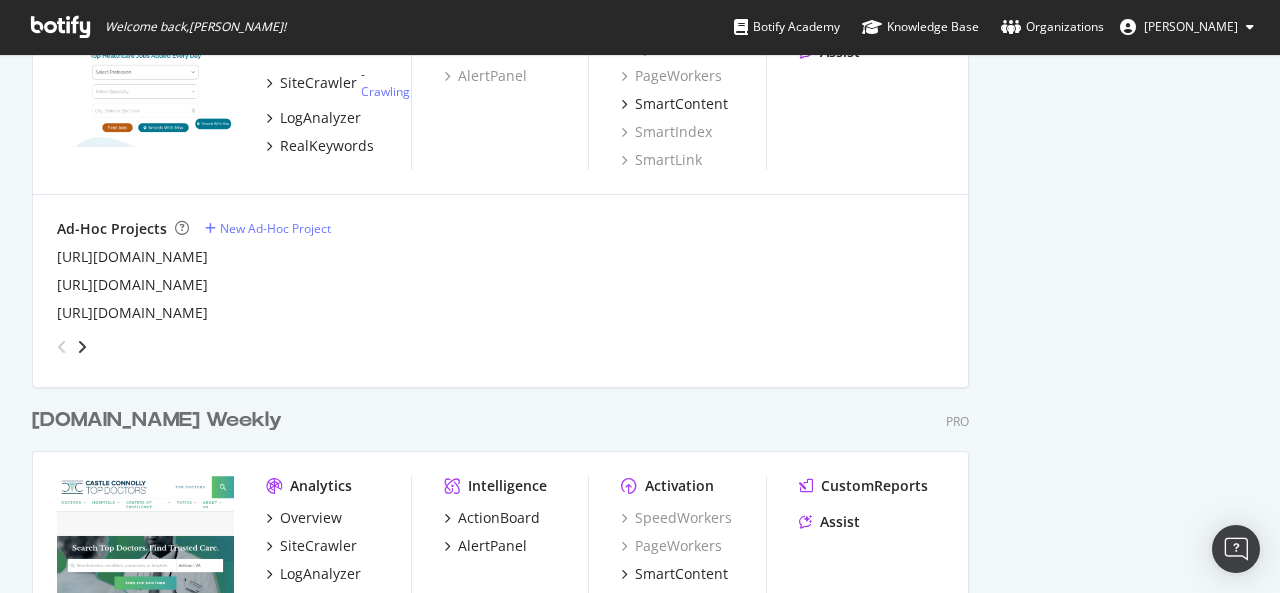 scroll, scrollTop: 769, scrollLeft: 0, axis: vertical 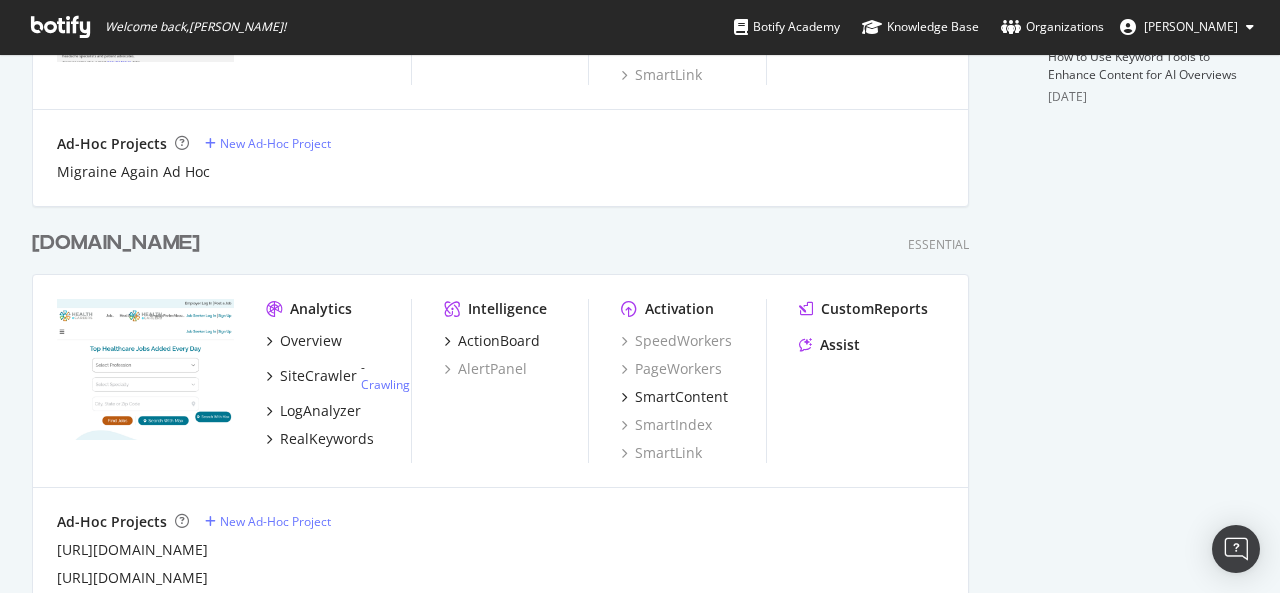 click at bounding box center [60, 27] 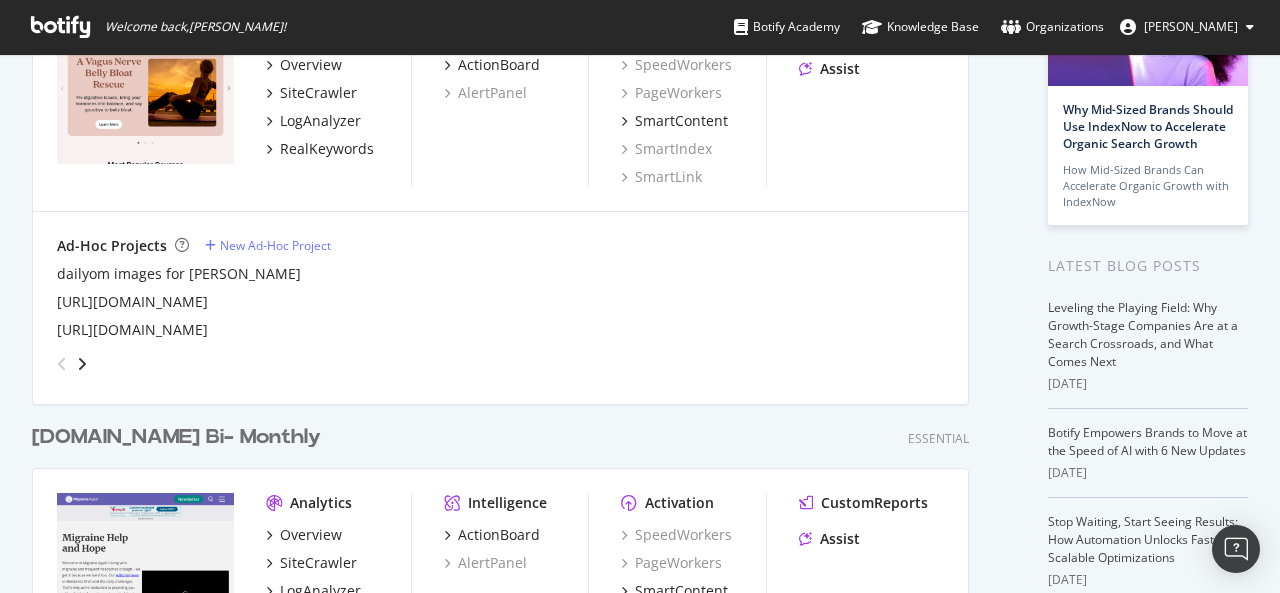 scroll, scrollTop: 0, scrollLeft: 0, axis: both 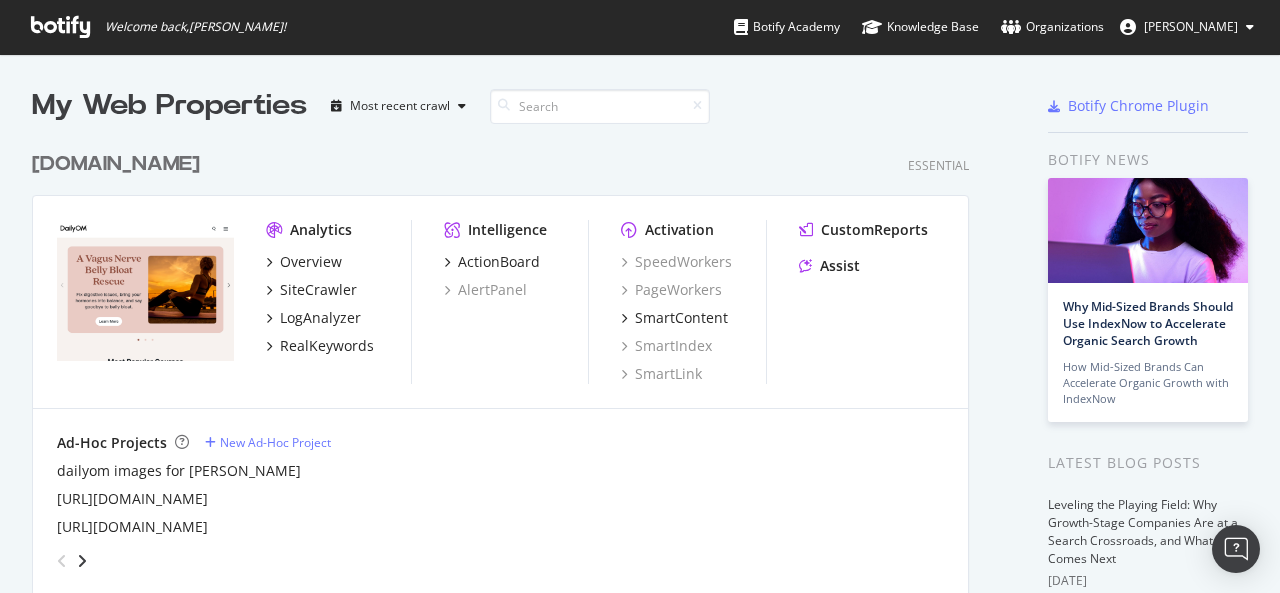 click at bounding box center (60, 27) 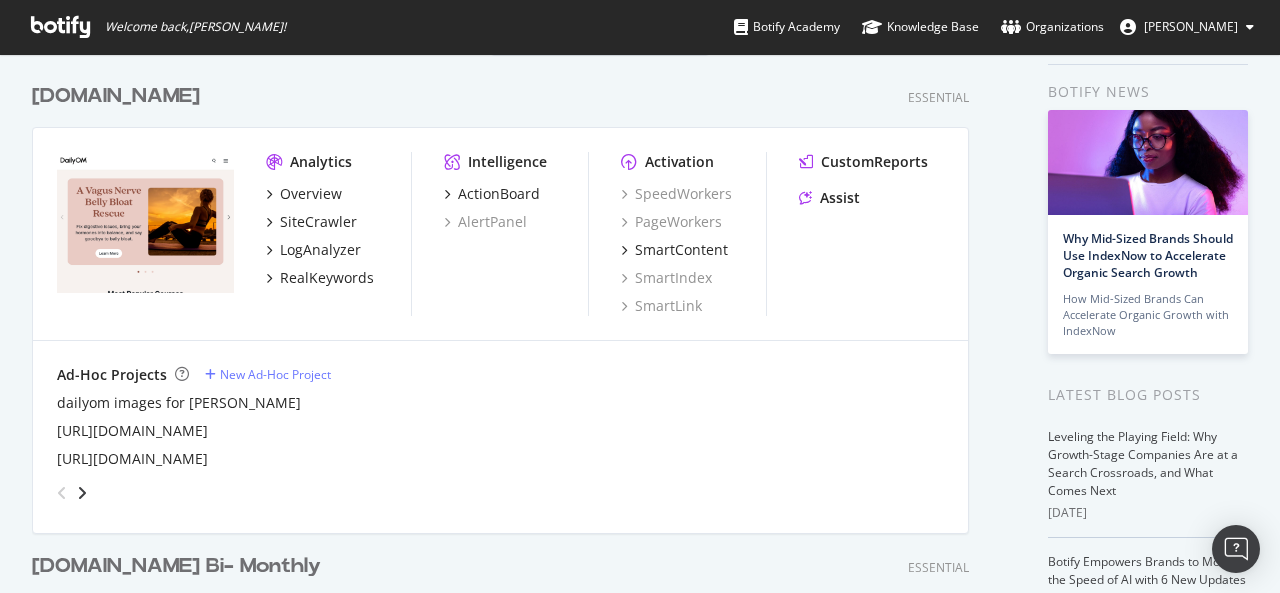 scroll, scrollTop: 100, scrollLeft: 0, axis: vertical 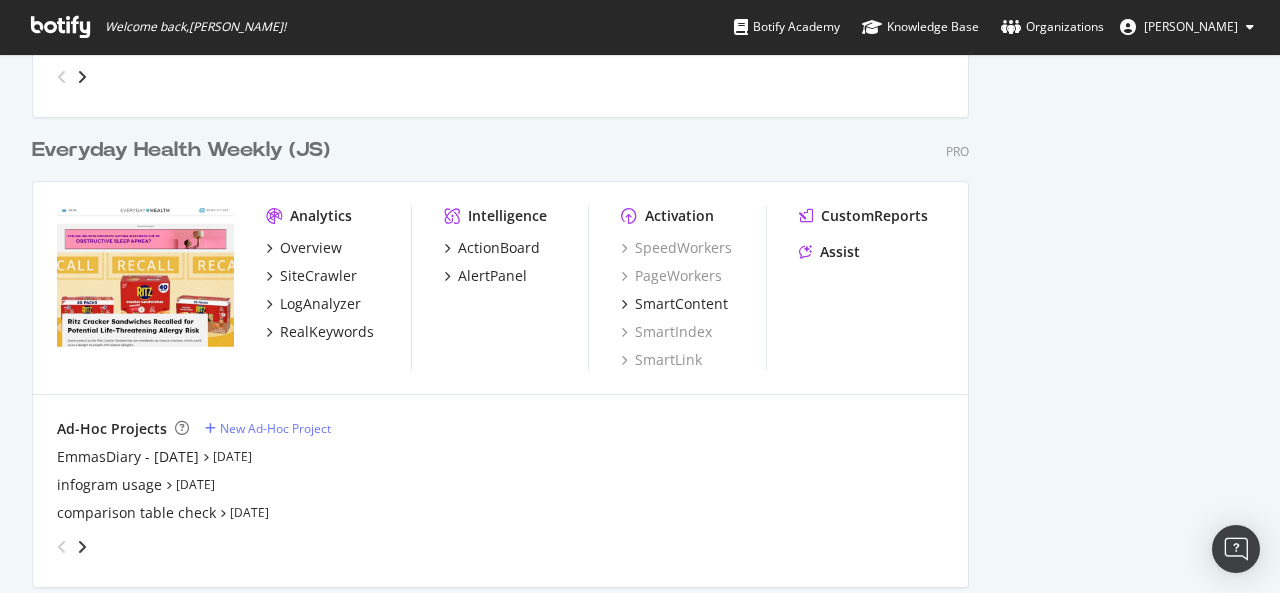 click at bounding box center (69, 547) 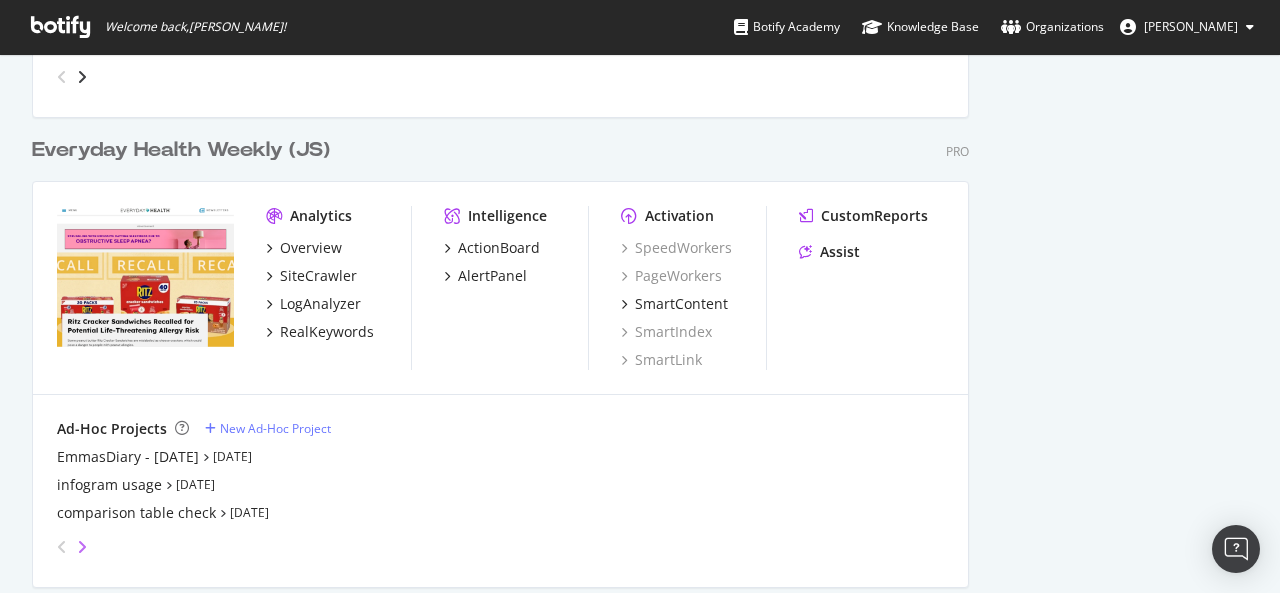 click at bounding box center (82, 547) 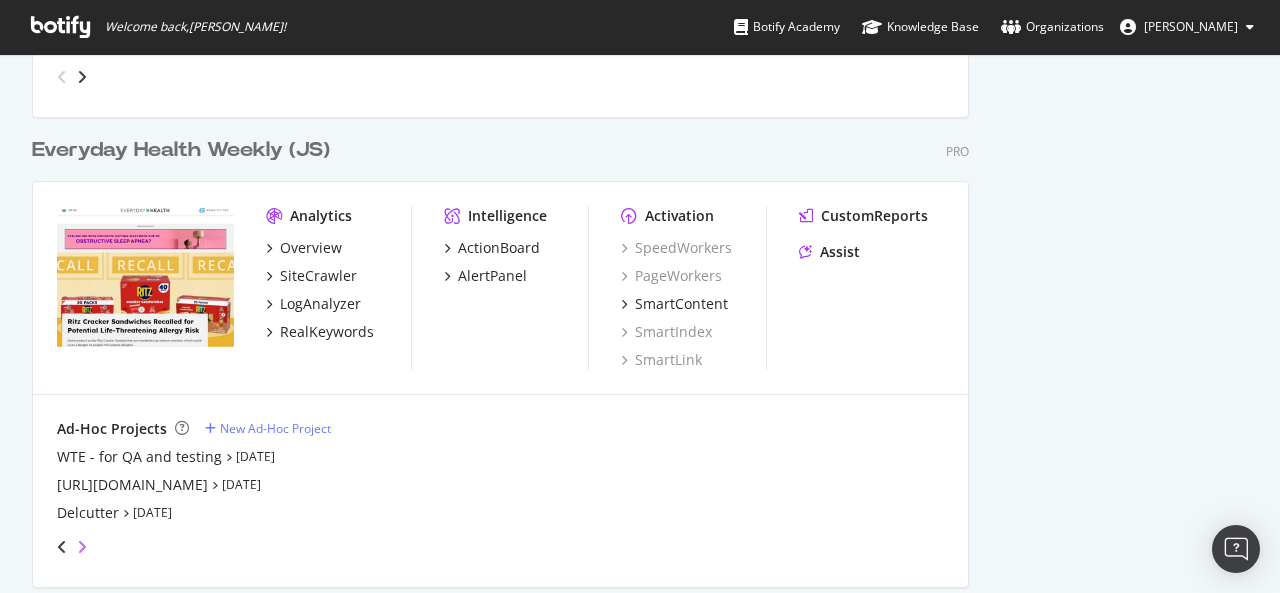 click at bounding box center (82, 547) 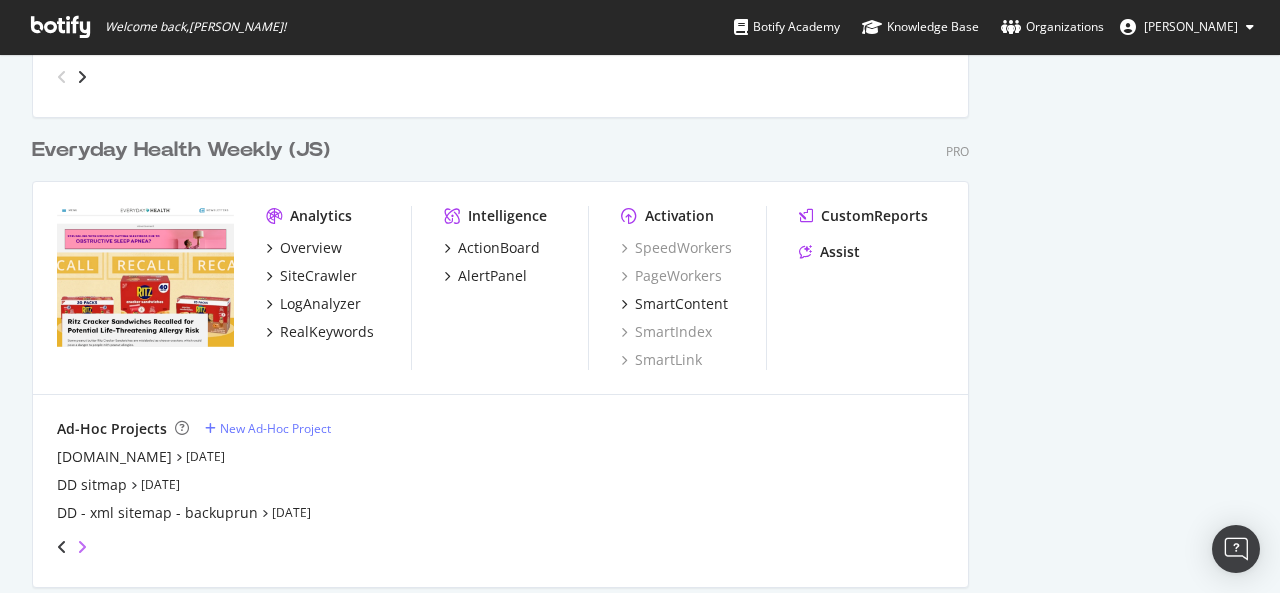 click at bounding box center (82, 547) 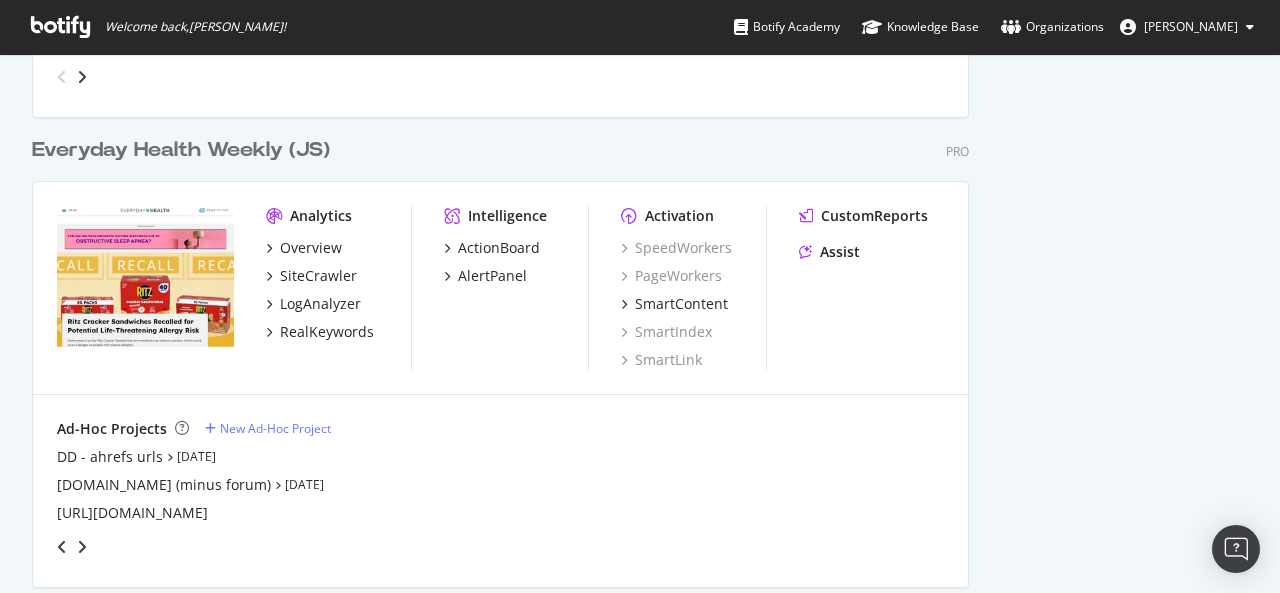 click at bounding box center (62, 547) 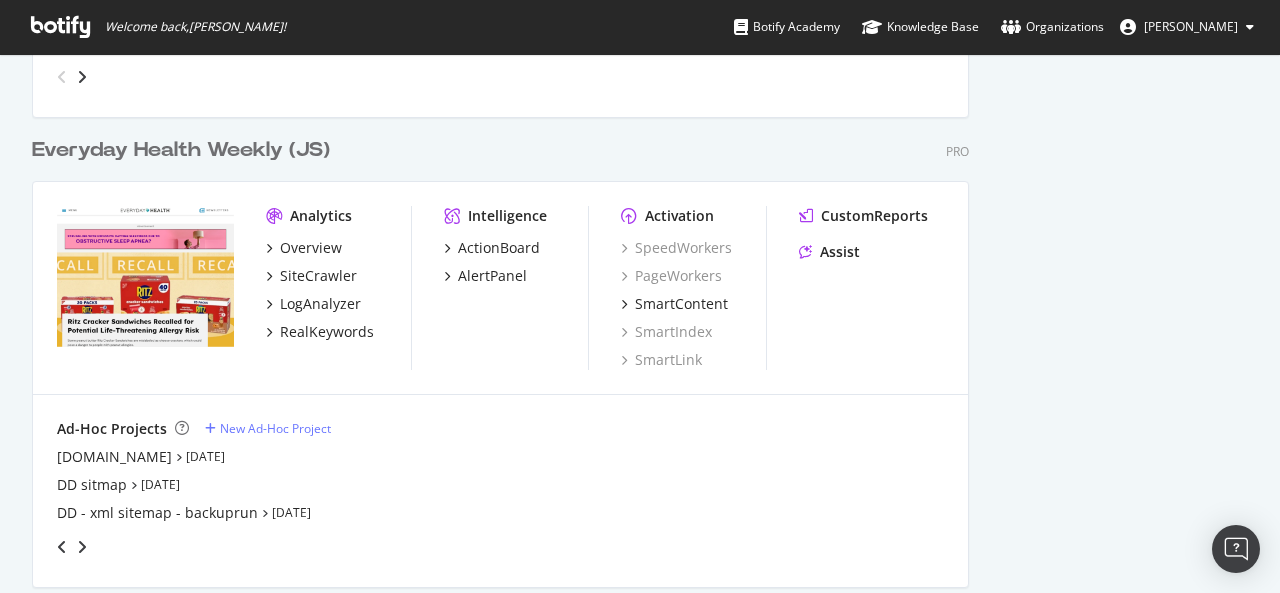 click at bounding box center (62, 547) 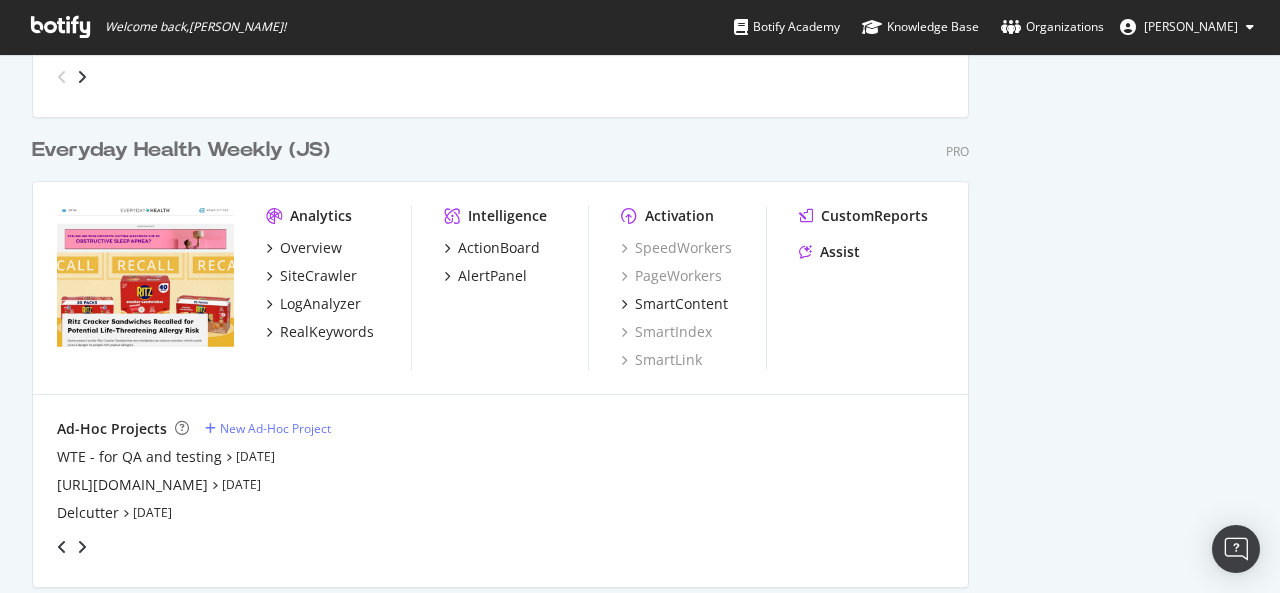 click at bounding box center [62, 547] 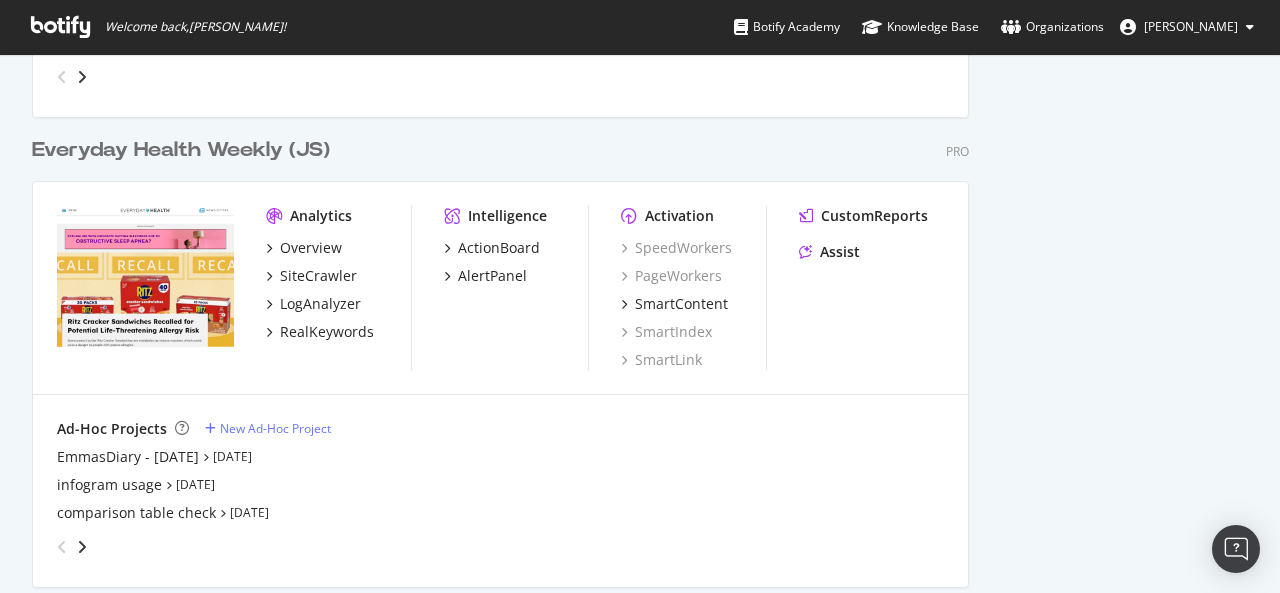 click at bounding box center [62, 547] 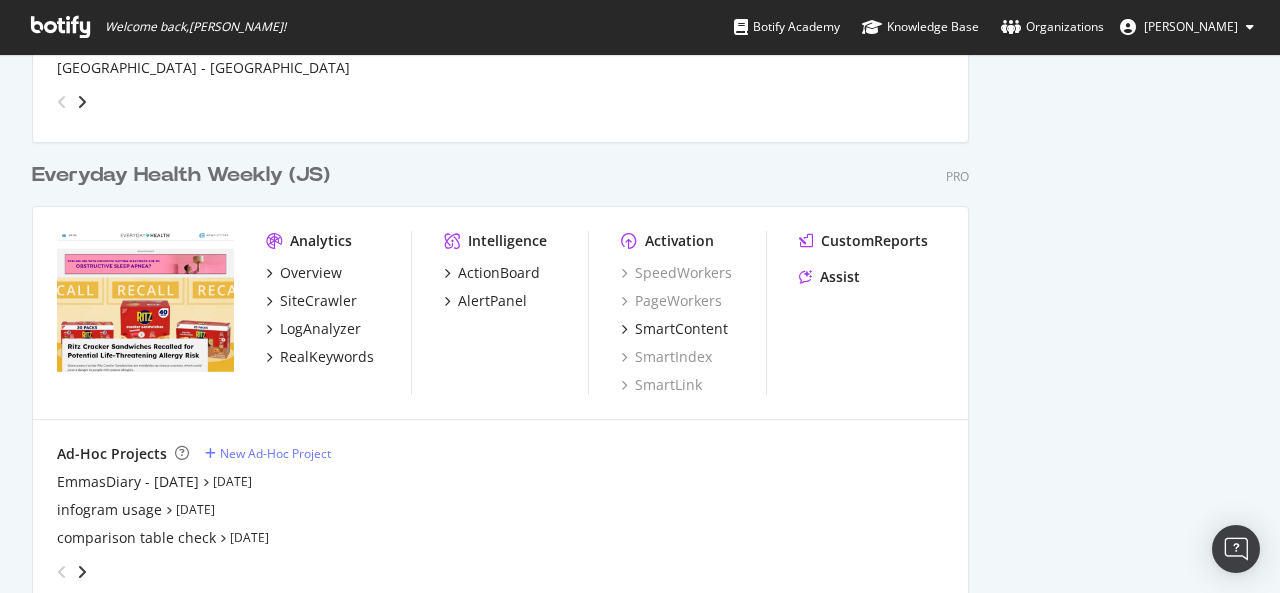 scroll, scrollTop: 1754, scrollLeft: 0, axis: vertical 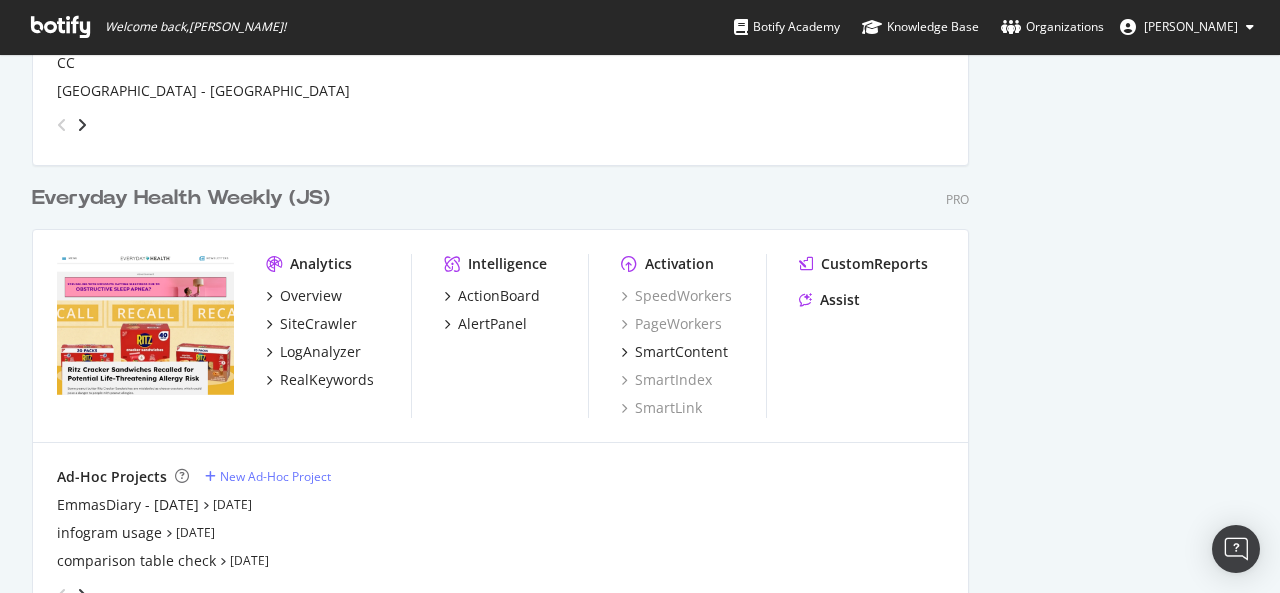 click on "Everyday Health Weekly (JS)" at bounding box center (181, 198) 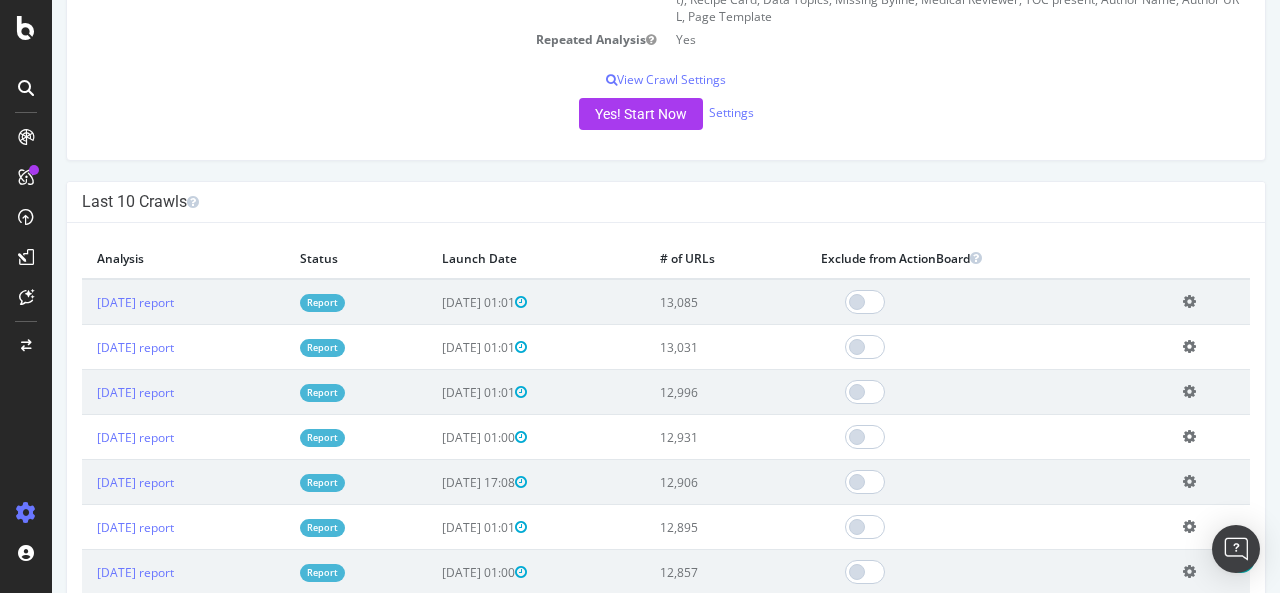 scroll, scrollTop: 462, scrollLeft: 0, axis: vertical 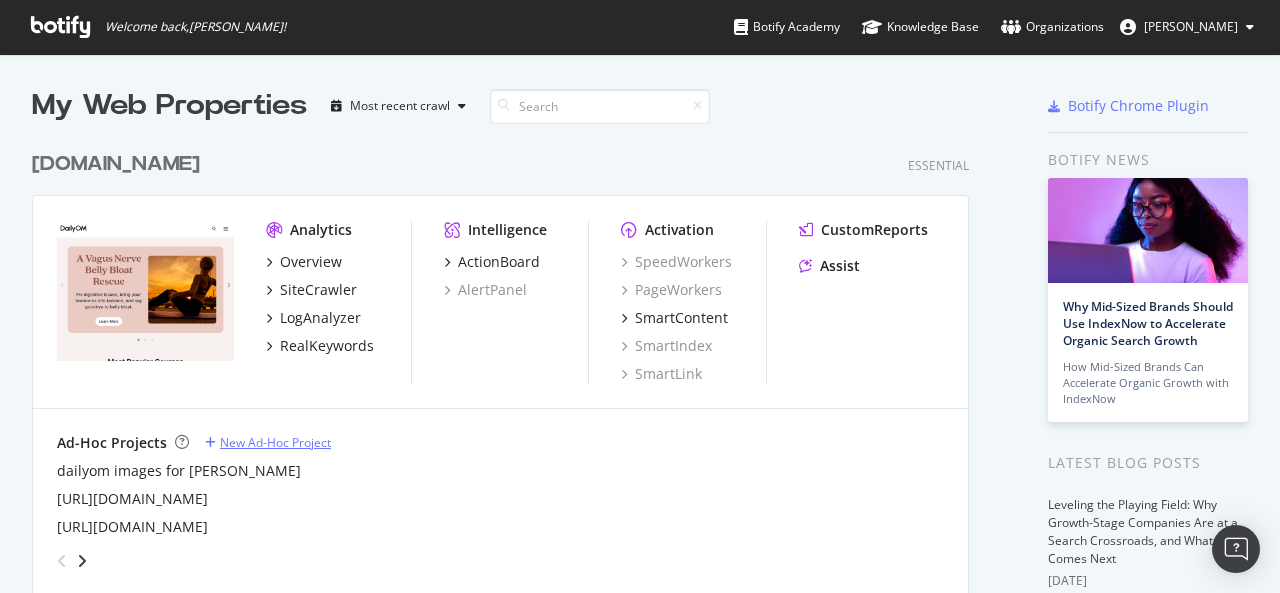 click on "New Ad-Hoc Project" at bounding box center (275, 442) 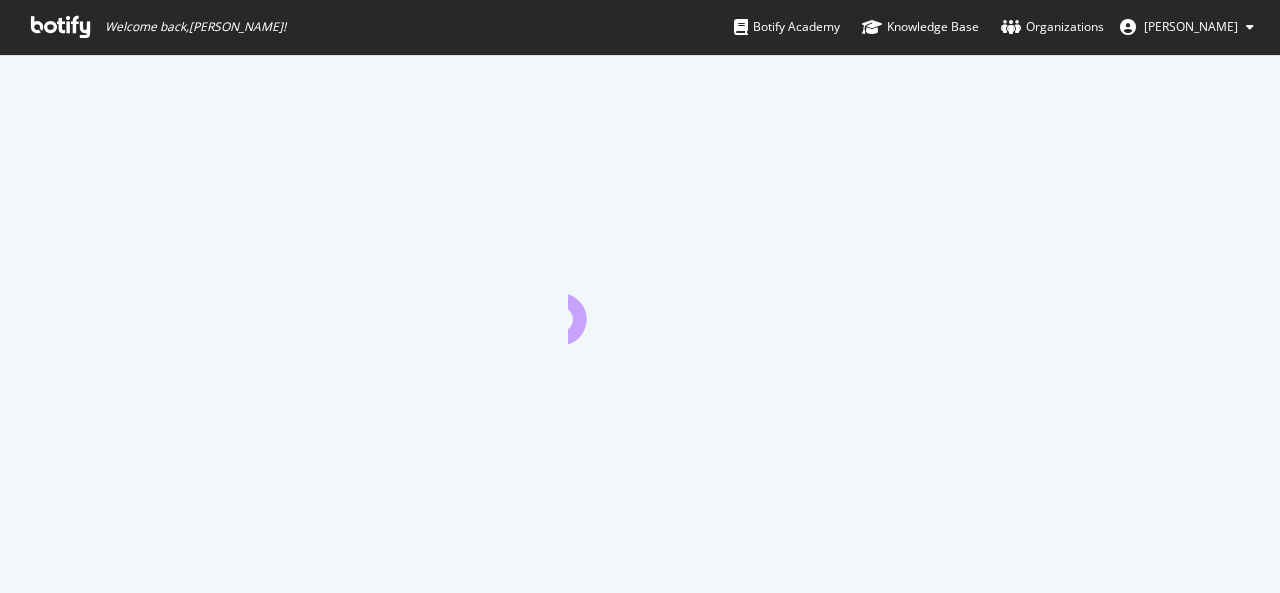 scroll, scrollTop: 0, scrollLeft: 0, axis: both 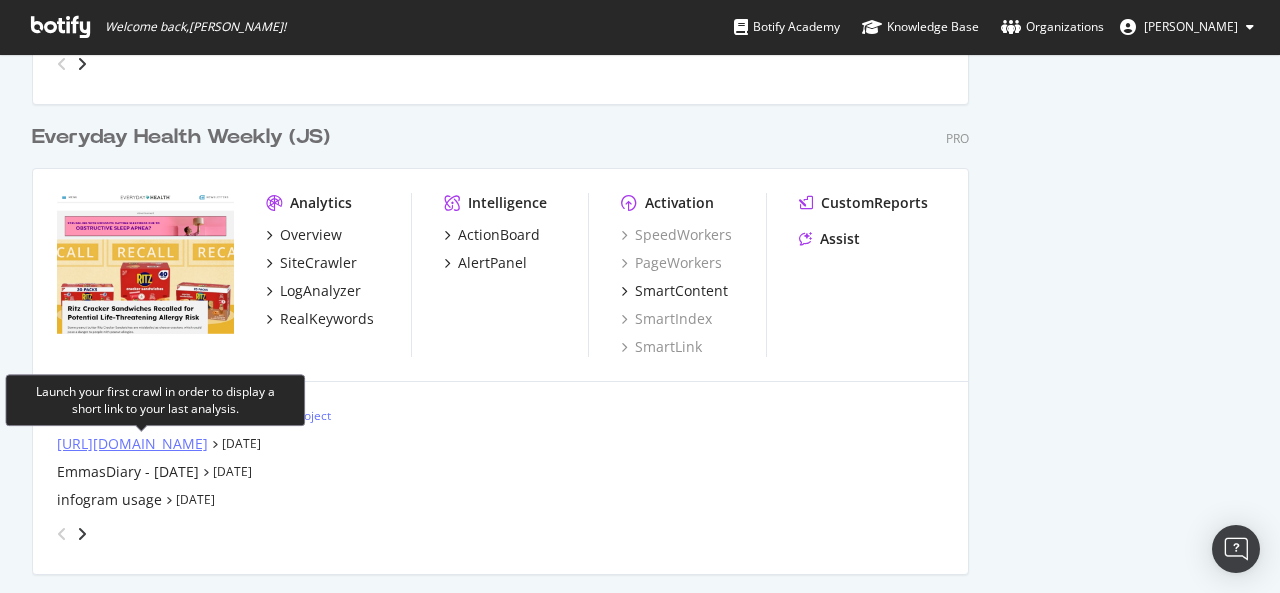 click on "https://wellandgood.com/" at bounding box center [132, 444] 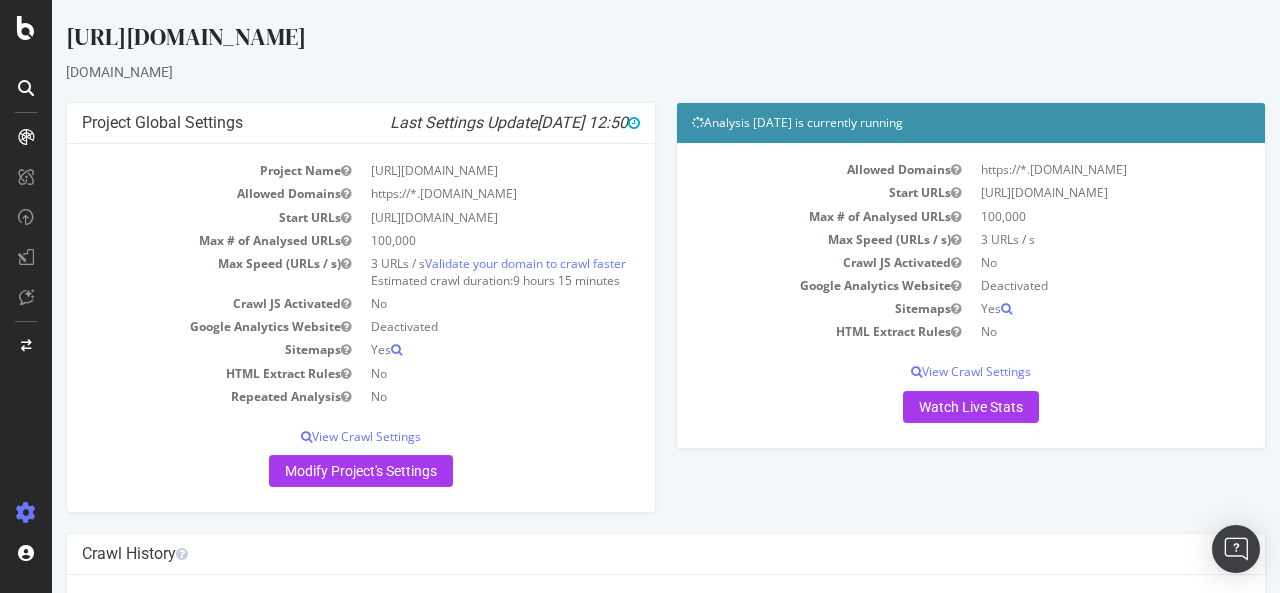 scroll, scrollTop: 0, scrollLeft: 0, axis: both 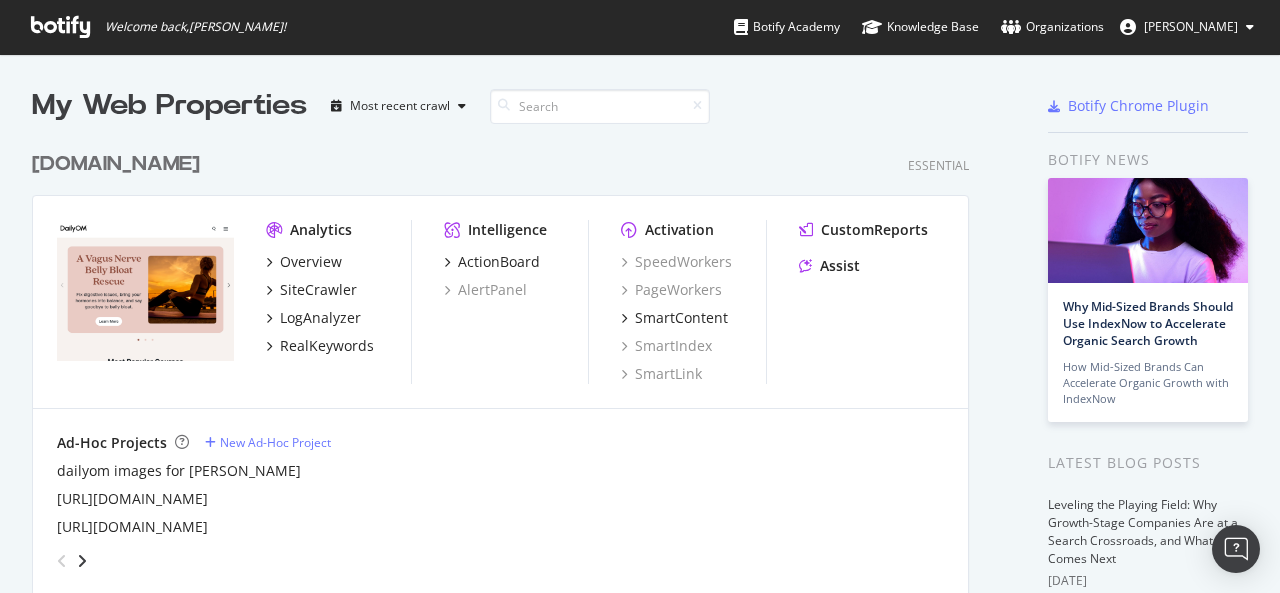 click on "Welcome back,  Vishal Tomer !" at bounding box center (195, 27) 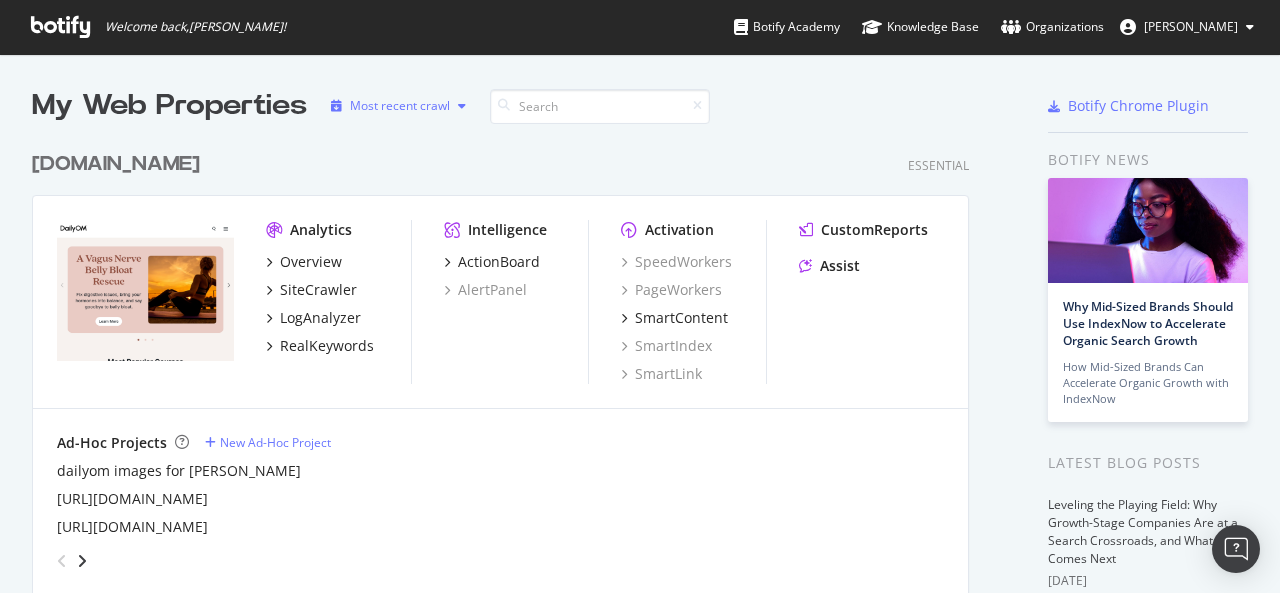 click at bounding box center (462, 106) 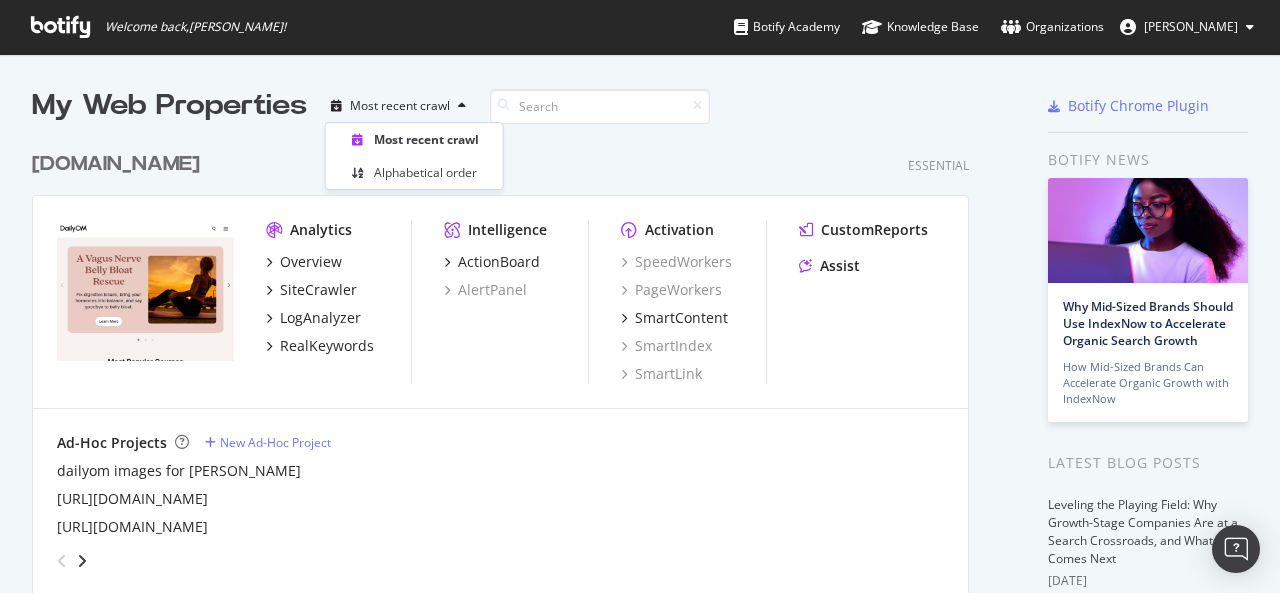 click on "dailyom.com Essential" at bounding box center (500, 164) 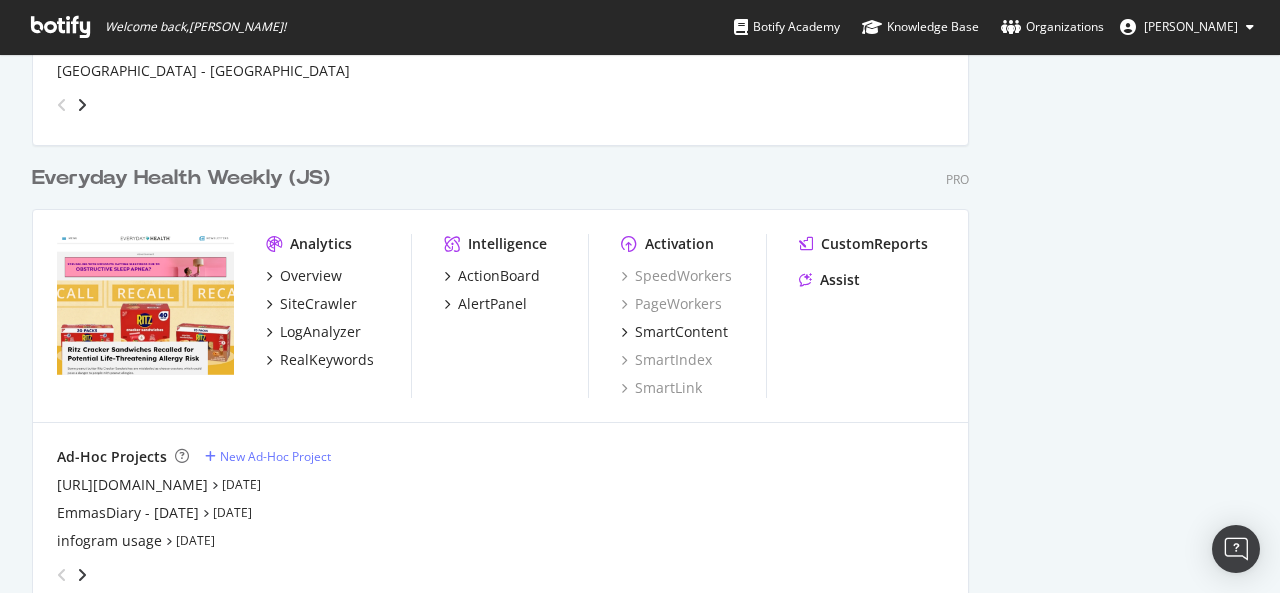 scroll, scrollTop: 1856, scrollLeft: 0, axis: vertical 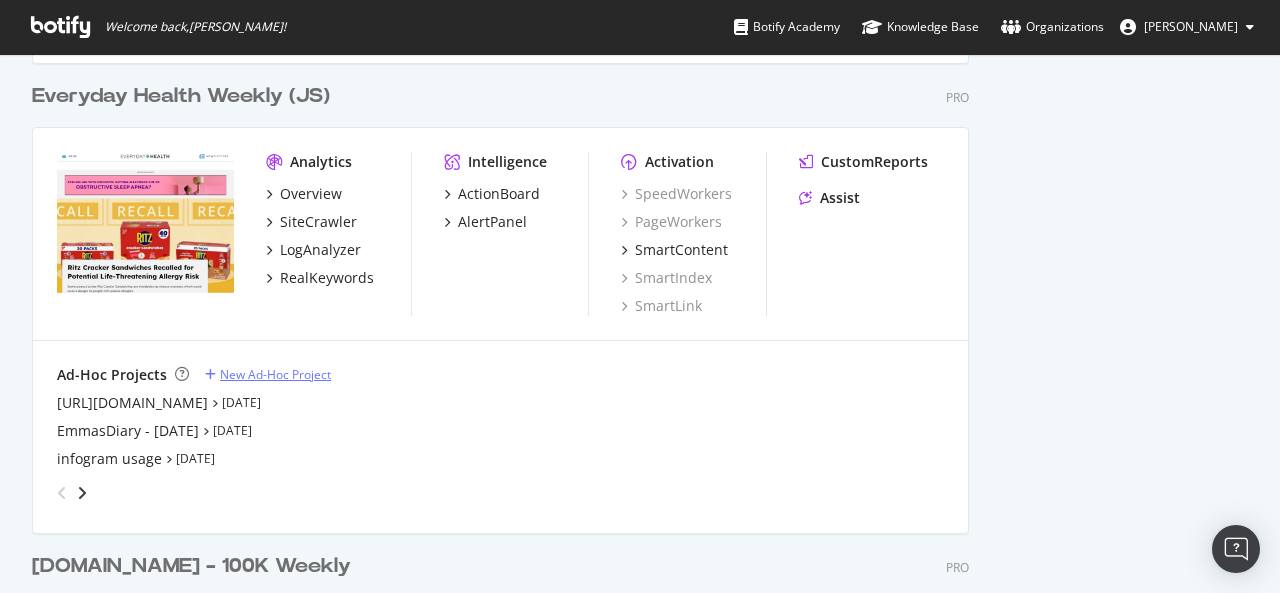 click on "New Ad-Hoc Project" at bounding box center [275, 374] 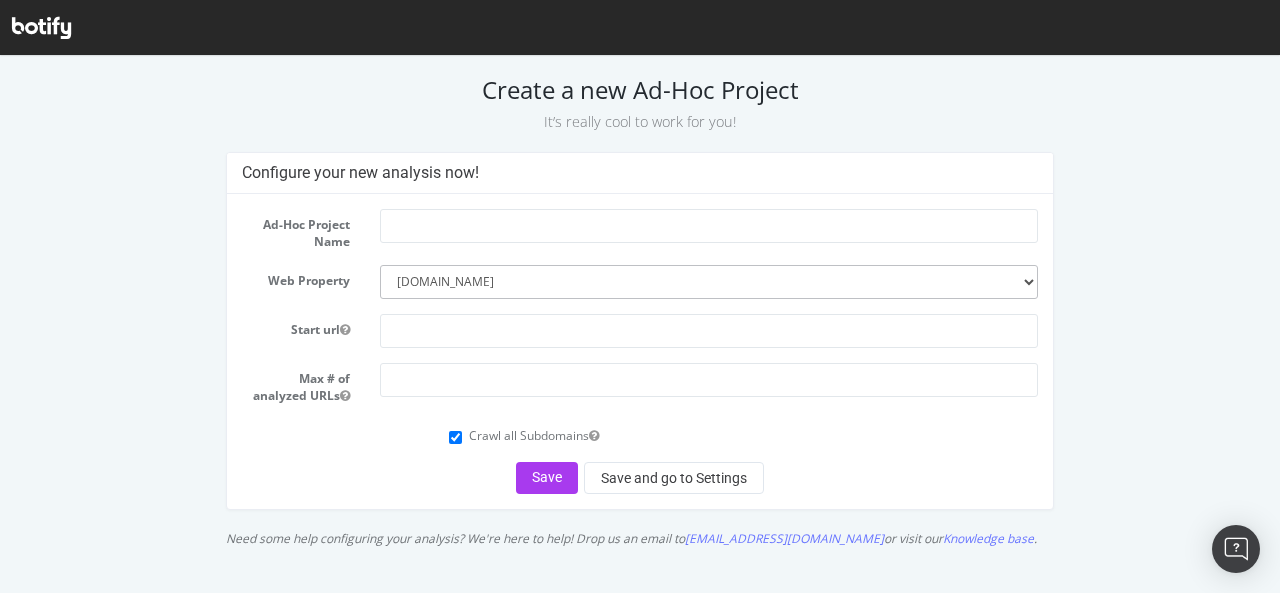 scroll, scrollTop: 0, scrollLeft: 0, axis: both 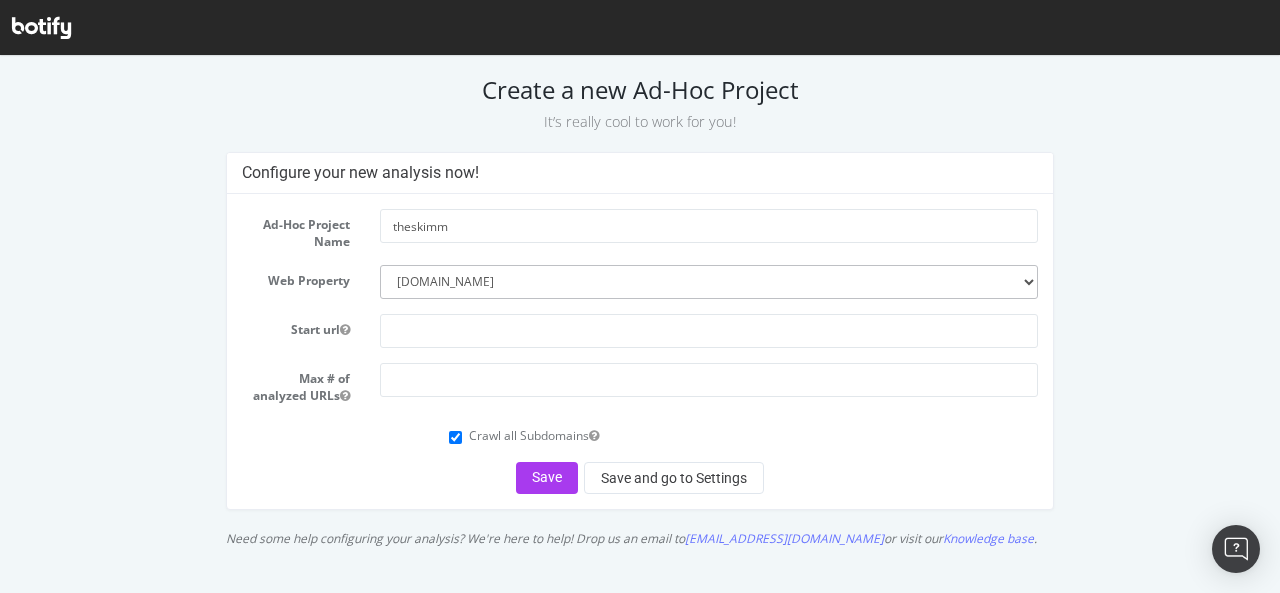 type on "theskimm" 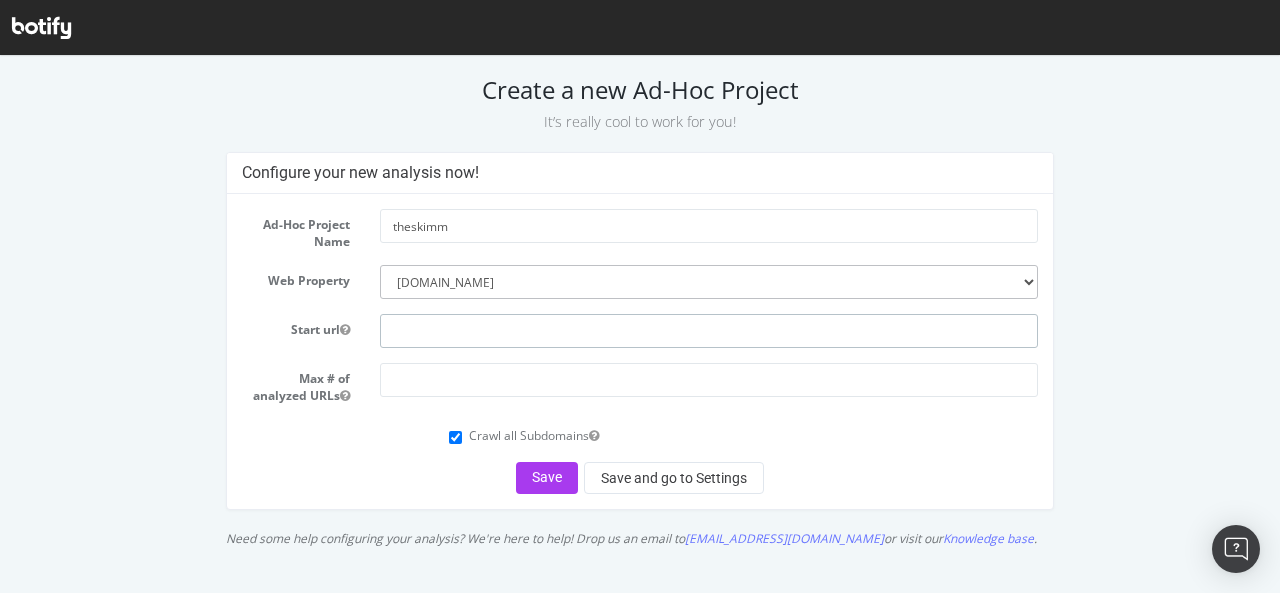 click at bounding box center [709, 331] 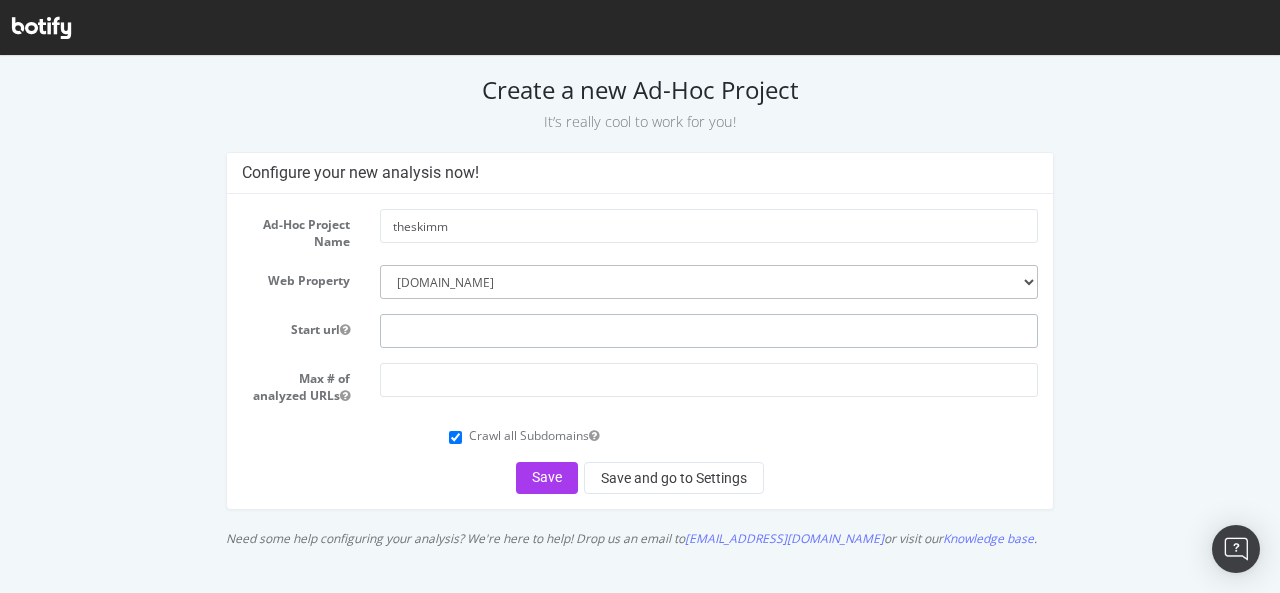 paste on "[URL][DOMAIN_NAME]" 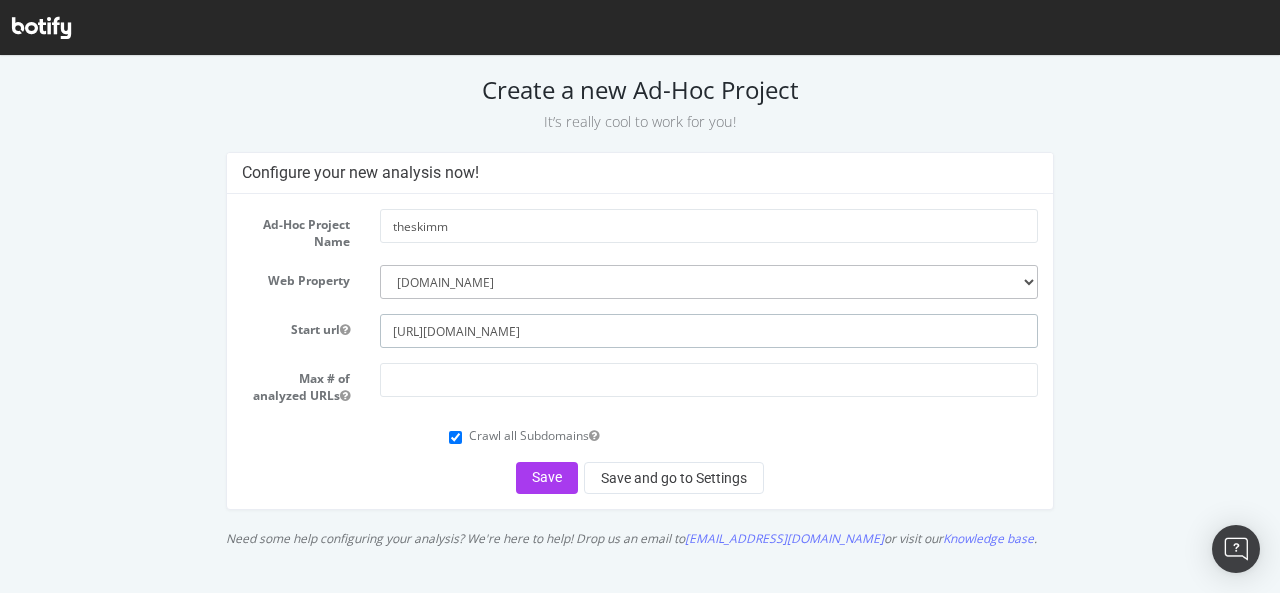type on "[URL][DOMAIN_NAME]" 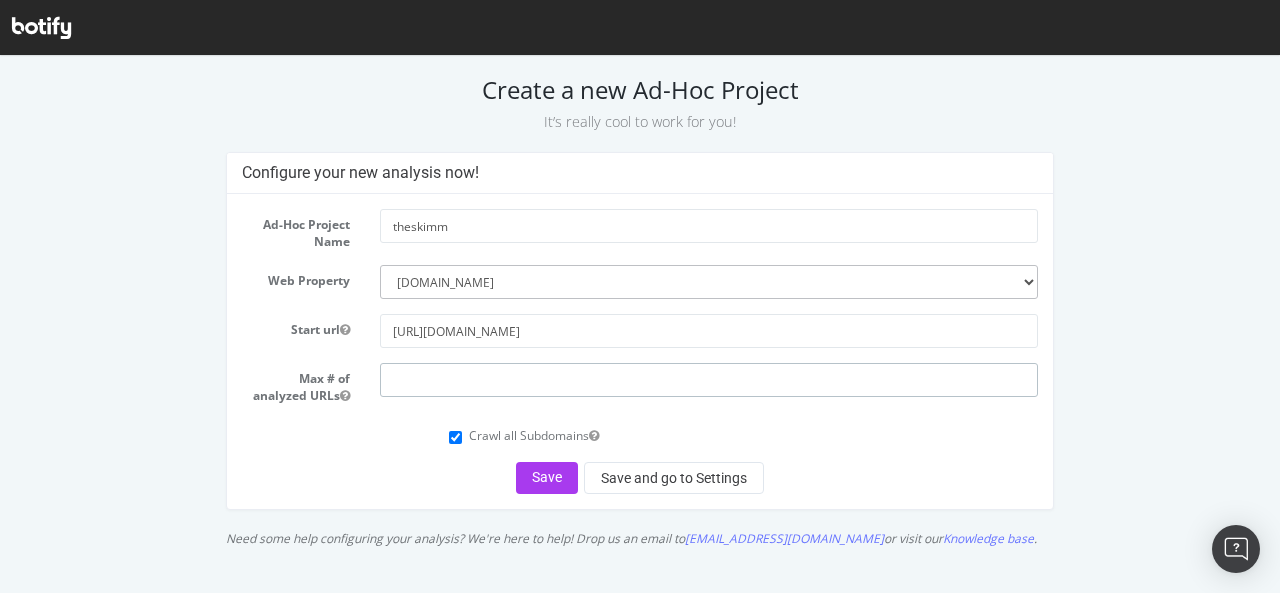 click at bounding box center (709, 380) 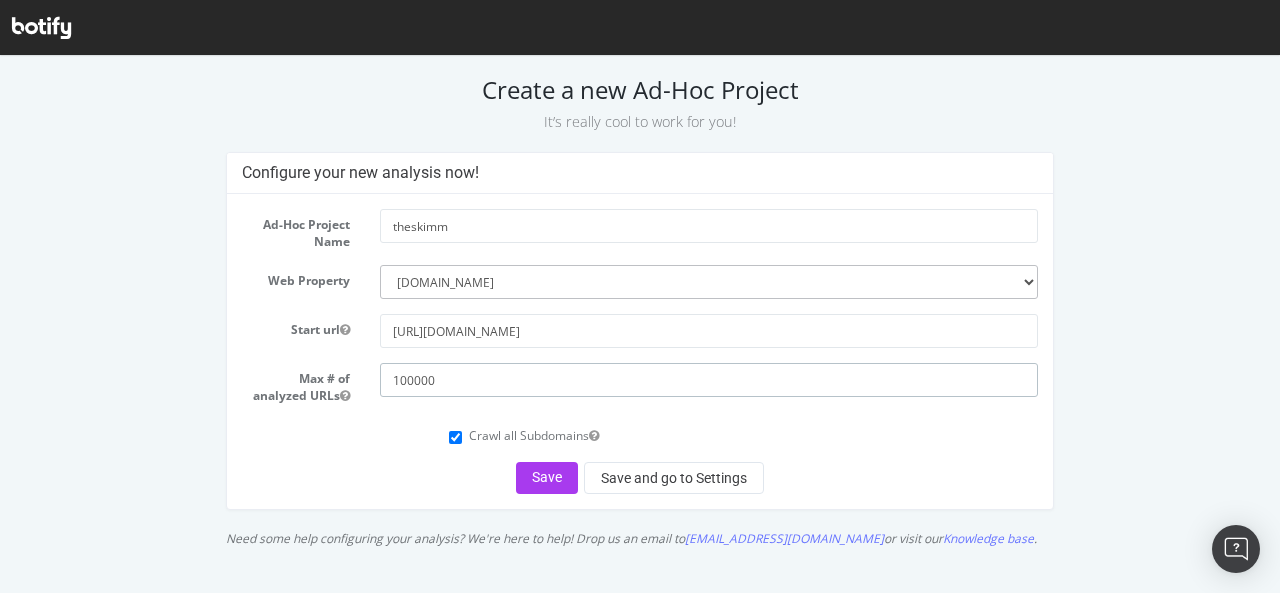 type on "100000" 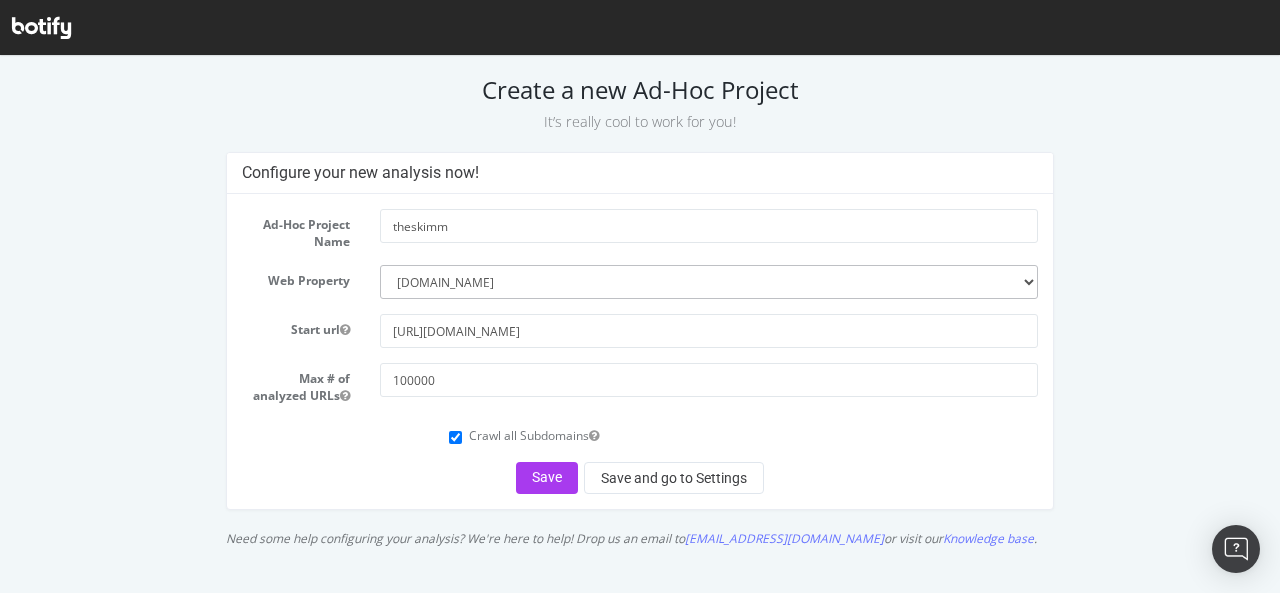 click on "Ad-Hoc Project Name
theskimm Web Property
--------- [DOMAIN_NAME] [DOMAIN_NAME] [DOMAIN_NAME] [DOMAIN_NAME] [DOMAIN_NAME] [DOMAIN_NAME] [DOMAIN_NAME] [DOMAIN_NAME] Start url
[URL][DOMAIN_NAME] Max # of analyzed URLs
100000  Crawl all Subdomains
Save
Save and go to
Settings" at bounding box center [640, 351] 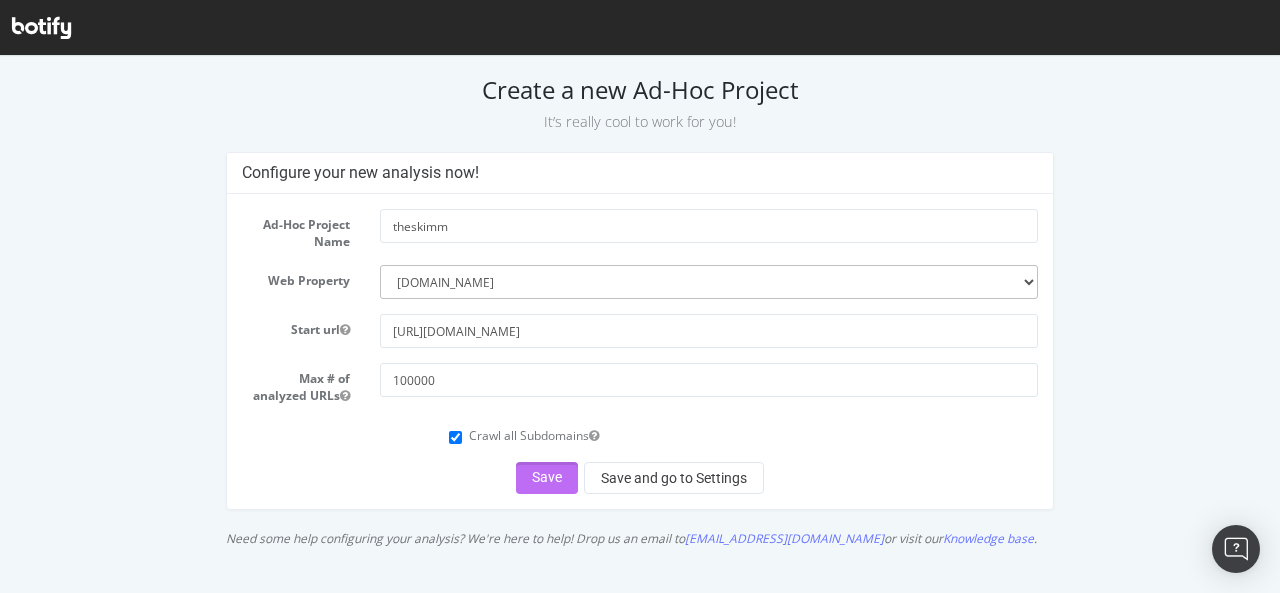 click on "Save" at bounding box center (547, 478) 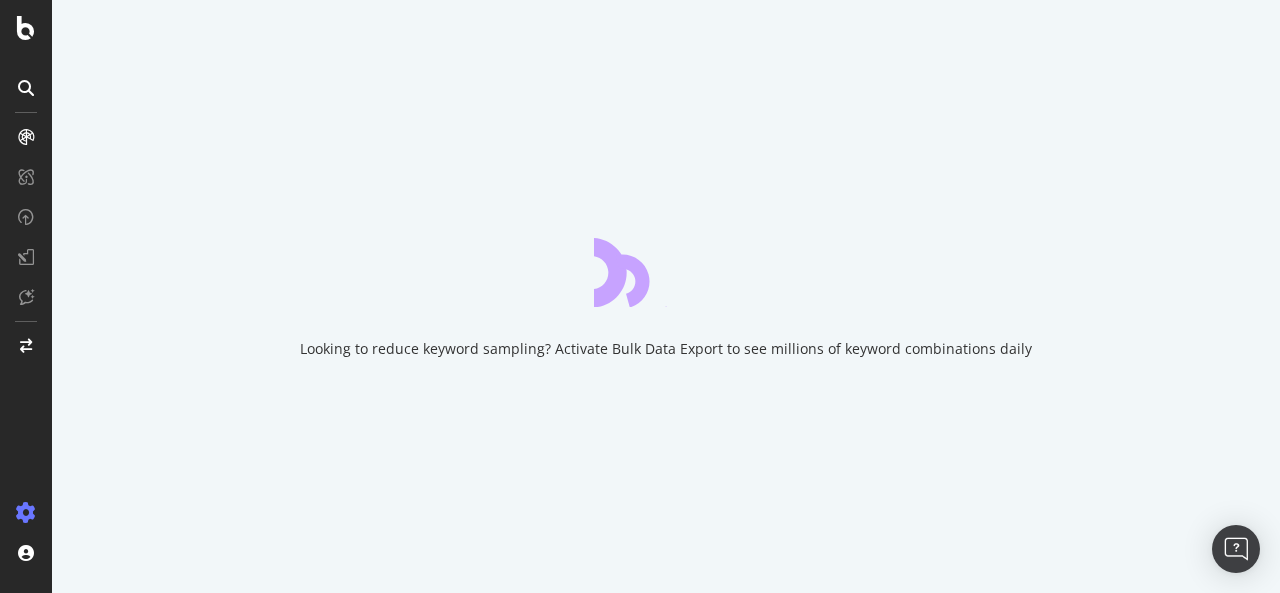 scroll, scrollTop: 0, scrollLeft: 0, axis: both 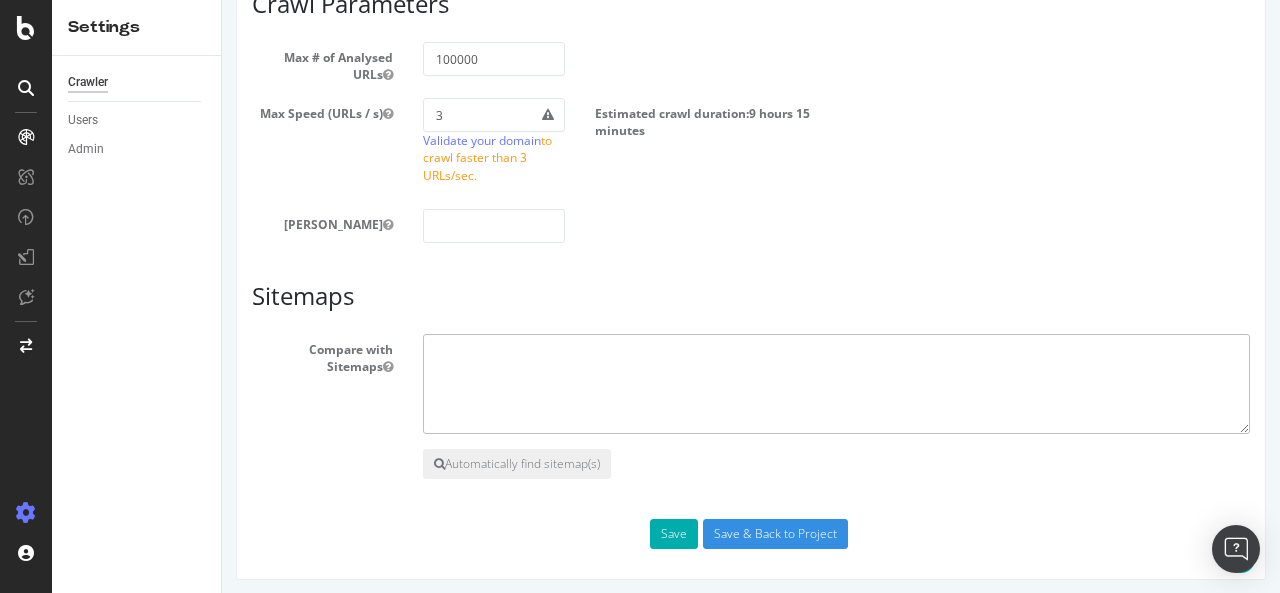 click at bounding box center (836, 384) 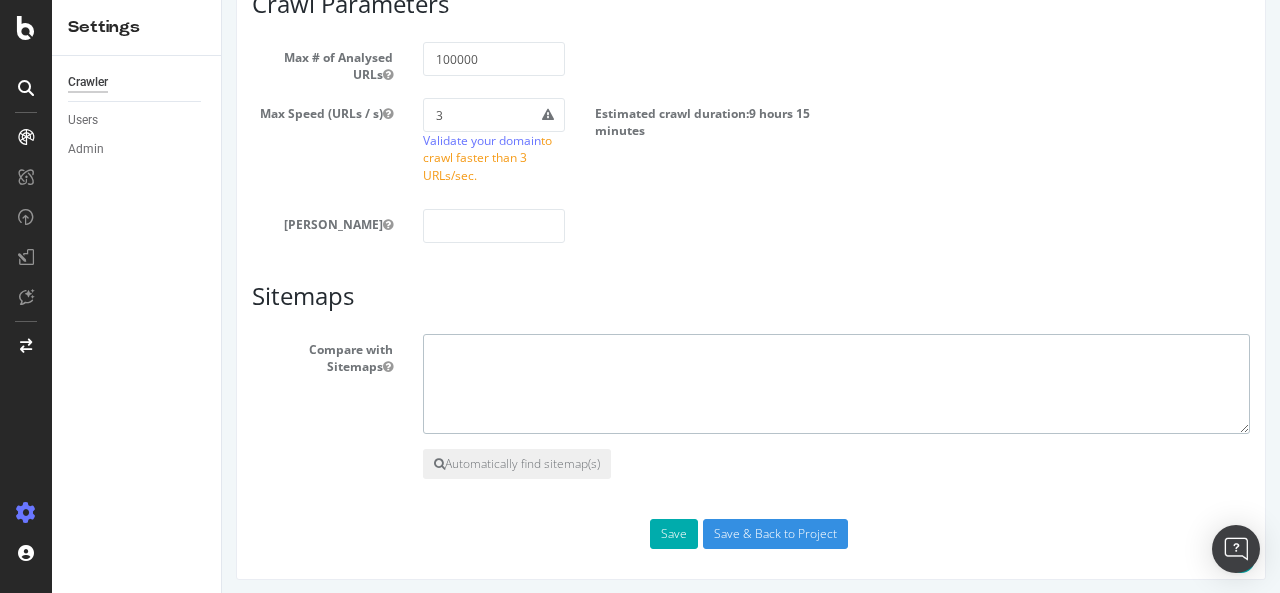paste on "https://www.theskimm.com/sitemap.xml" 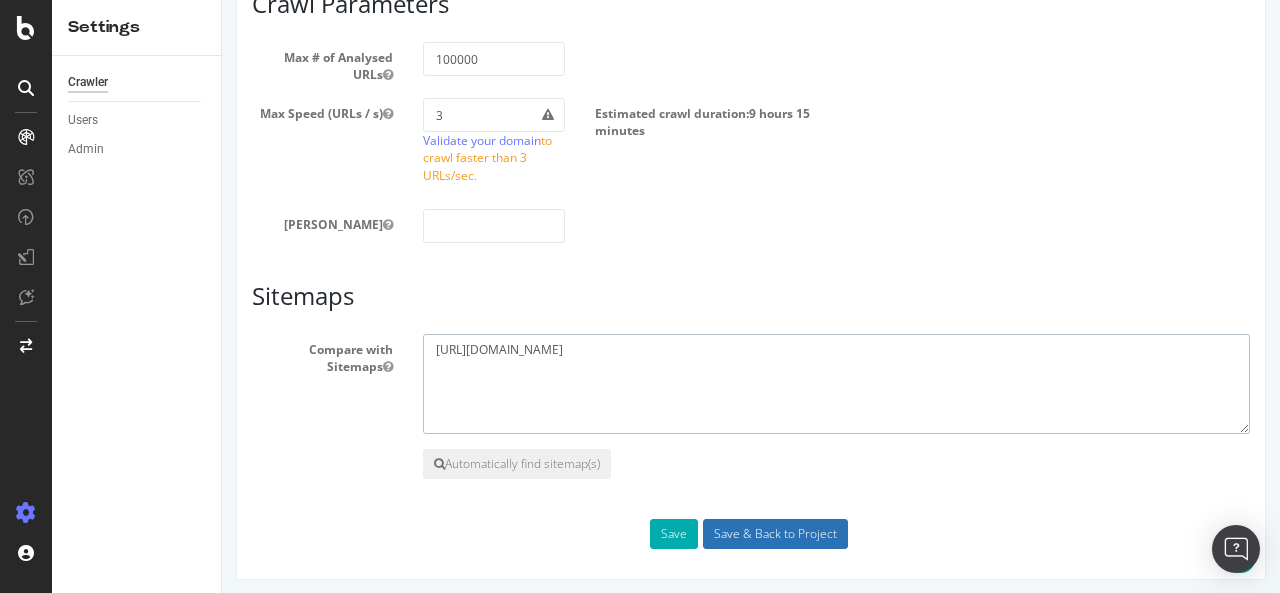 type on "https://www.theskimm.com/sitemap.xml" 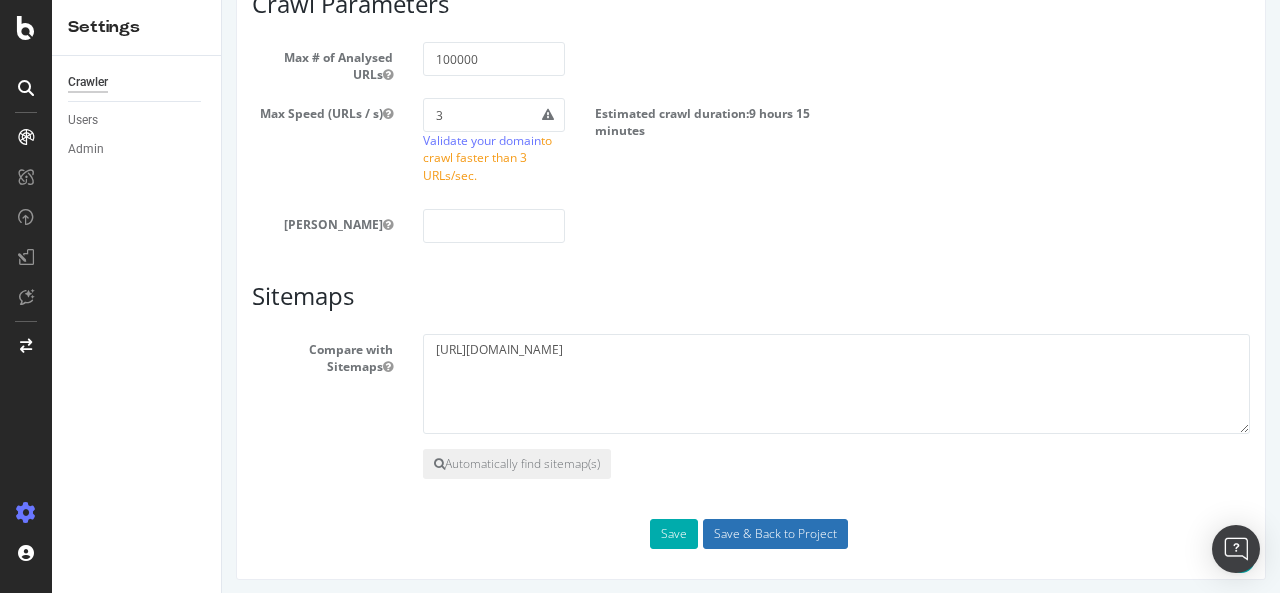 click on "Save & Back to Project" at bounding box center (775, 534) 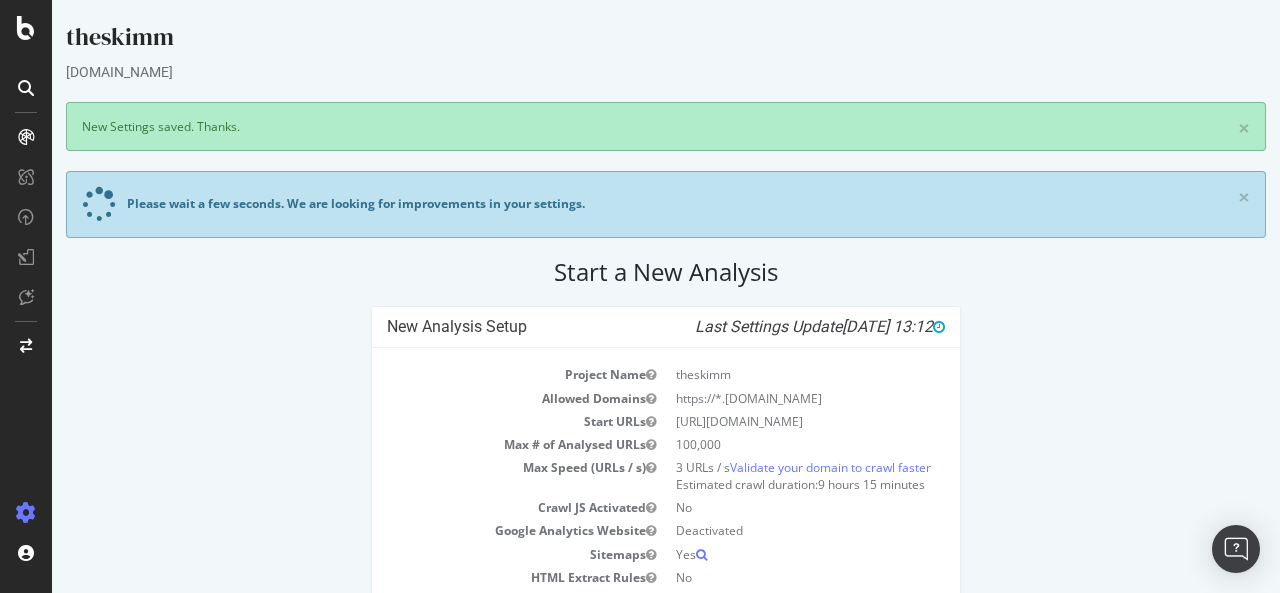 scroll, scrollTop: 0, scrollLeft: 0, axis: both 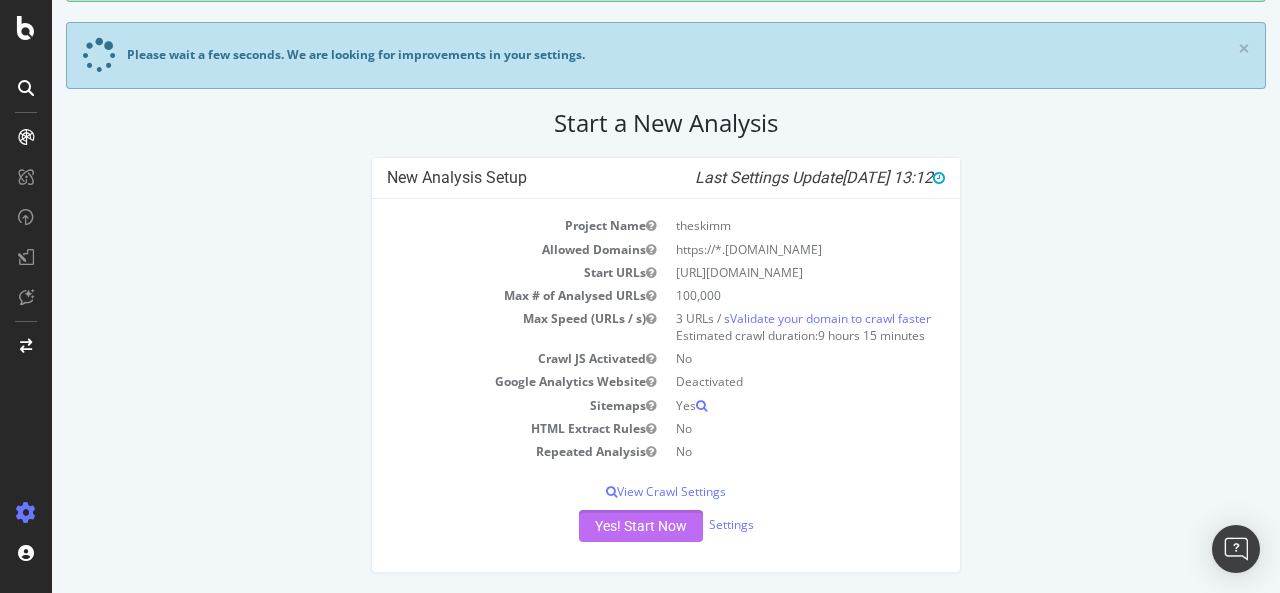 click on "Yes! Start Now" at bounding box center [641, 526] 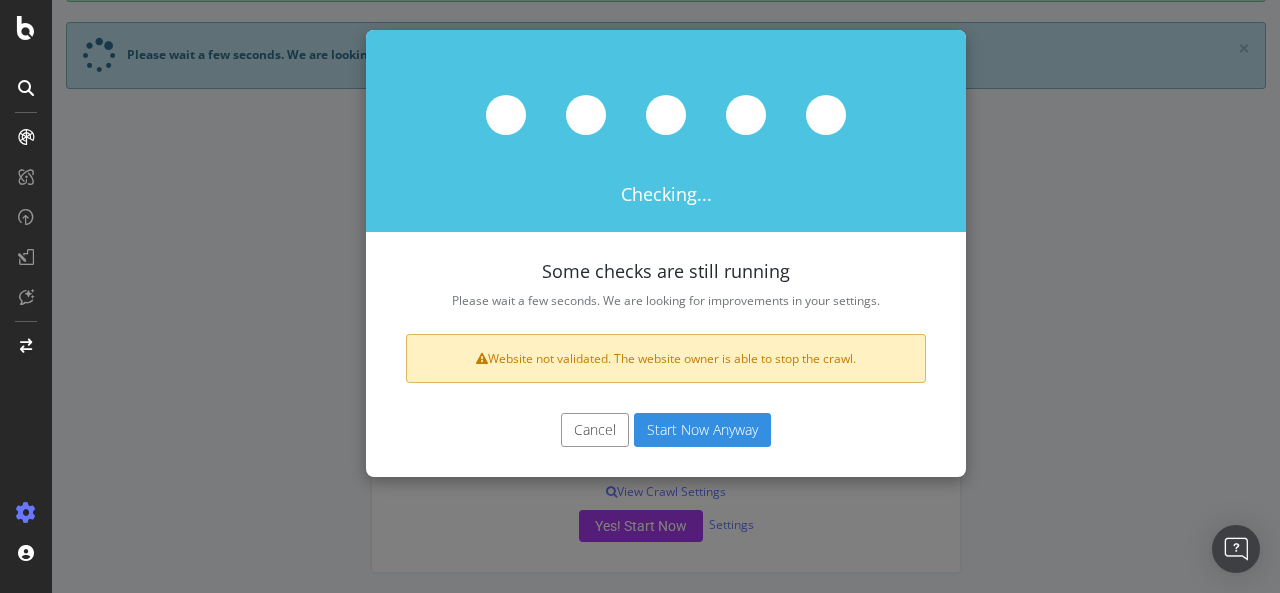 click on "Start Now Anyway" at bounding box center (702, 430) 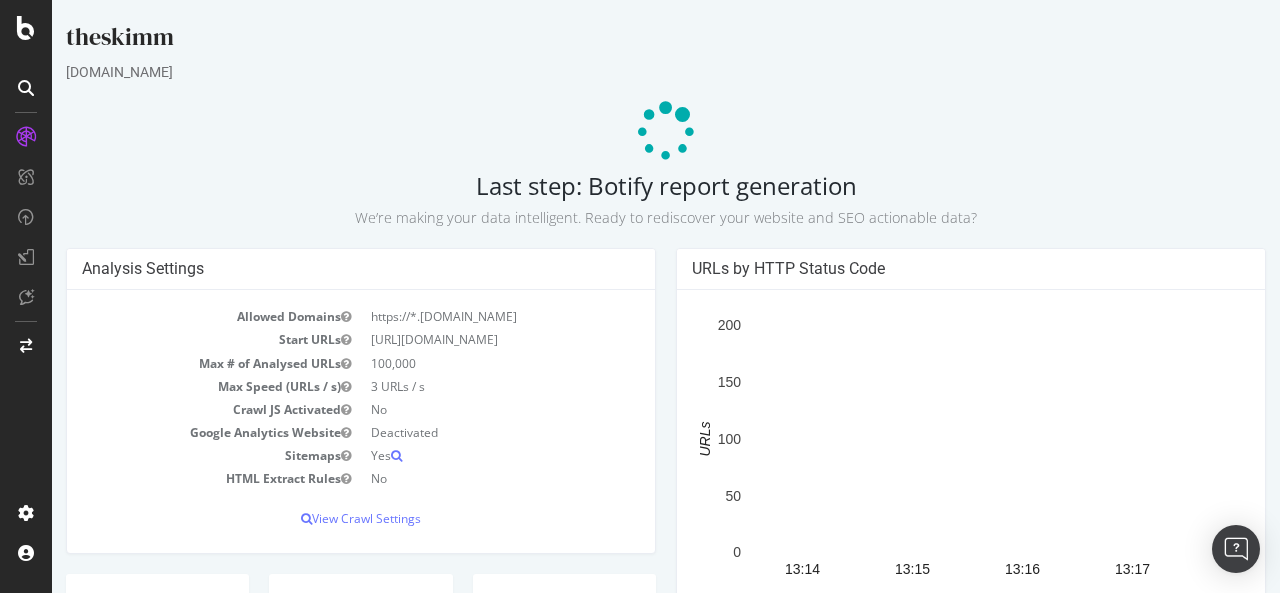 scroll, scrollTop: 0, scrollLeft: 0, axis: both 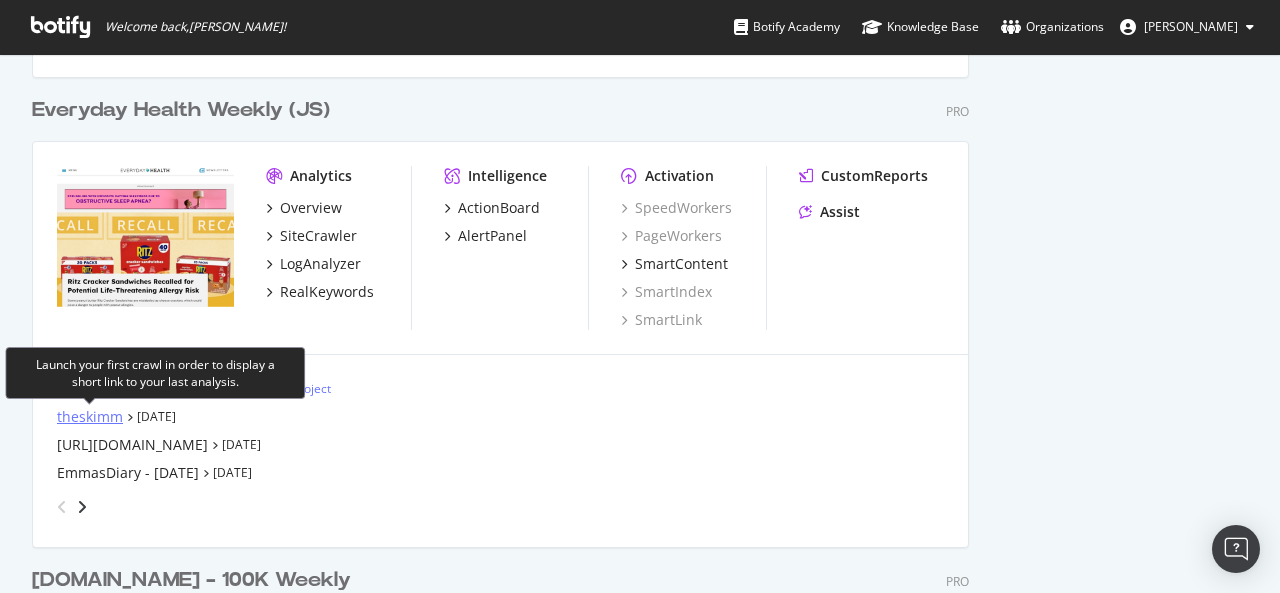 click on "theskimm" at bounding box center (90, 417) 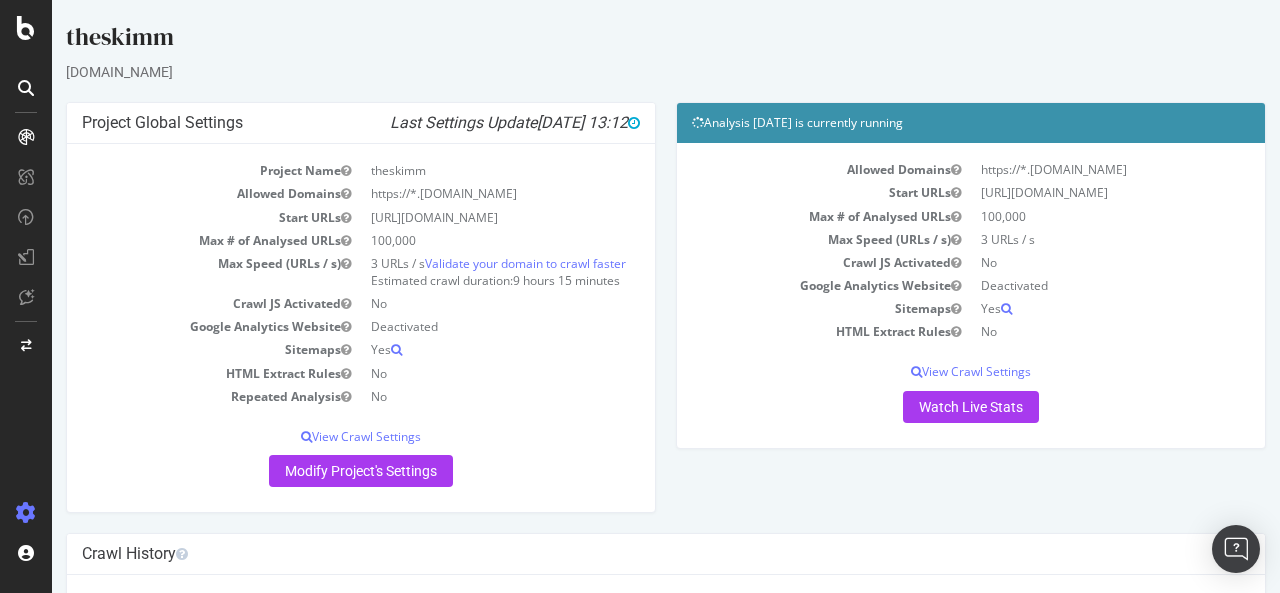 scroll, scrollTop: 0, scrollLeft: 0, axis: both 